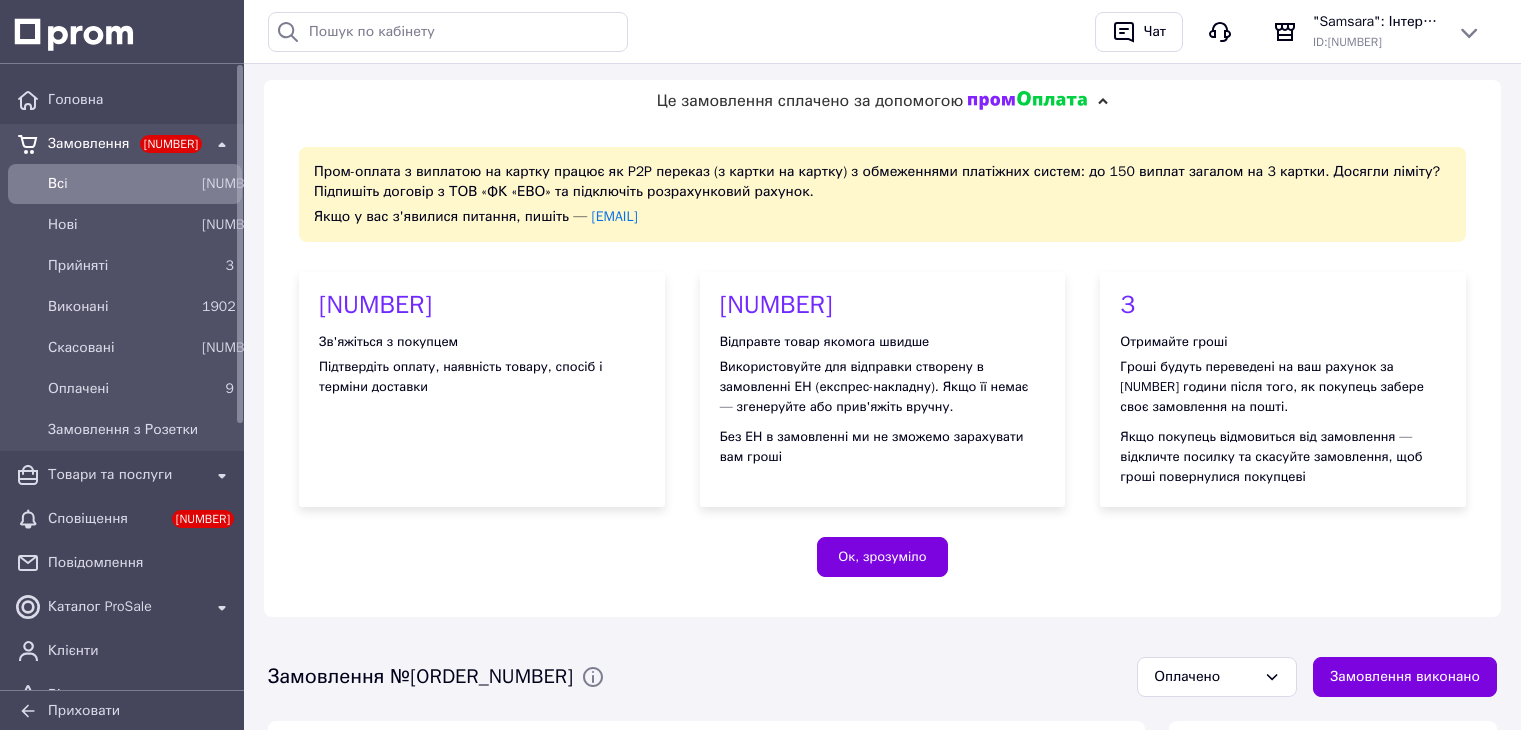 scroll, scrollTop: 428, scrollLeft: 0, axis: vertical 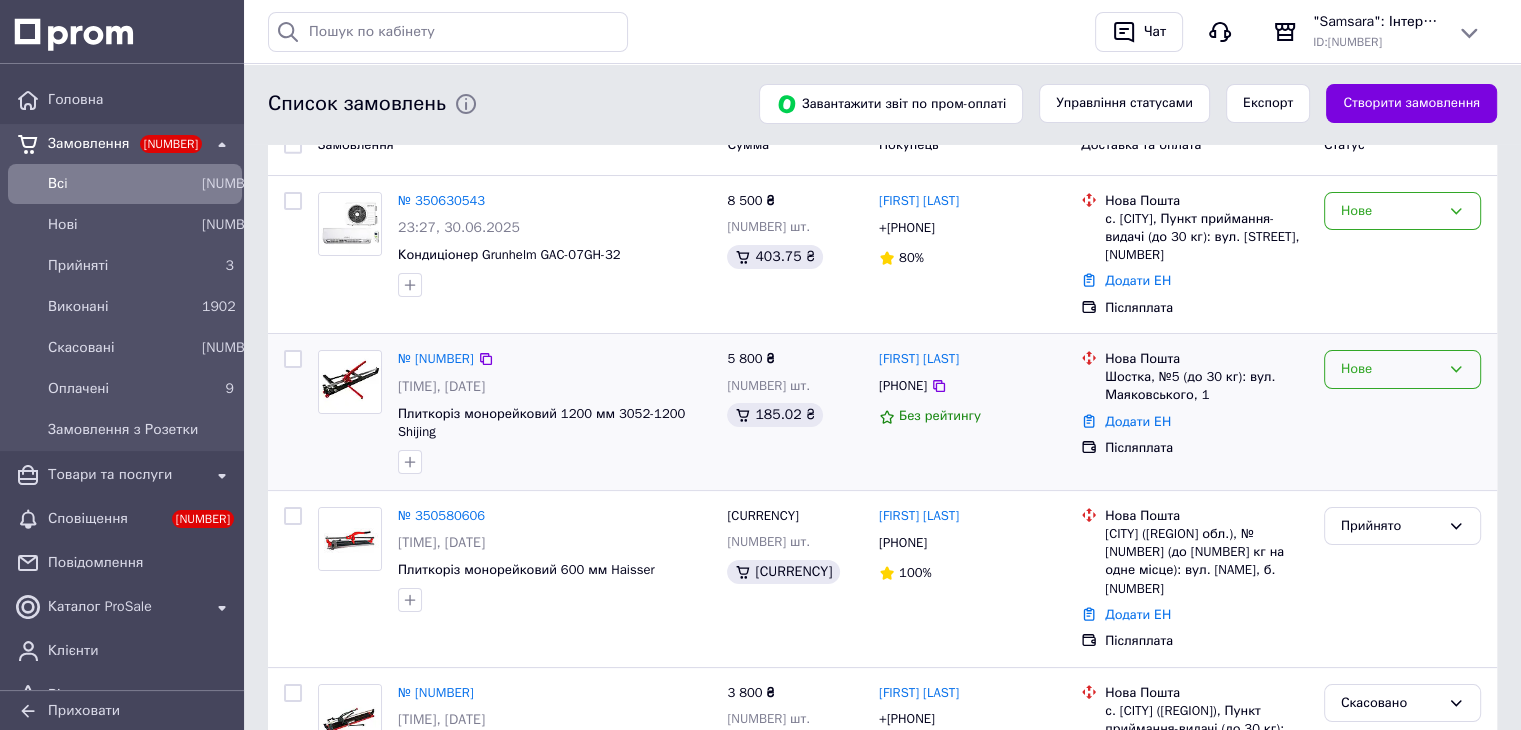 click on "Нове" at bounding box center [1390, 211] 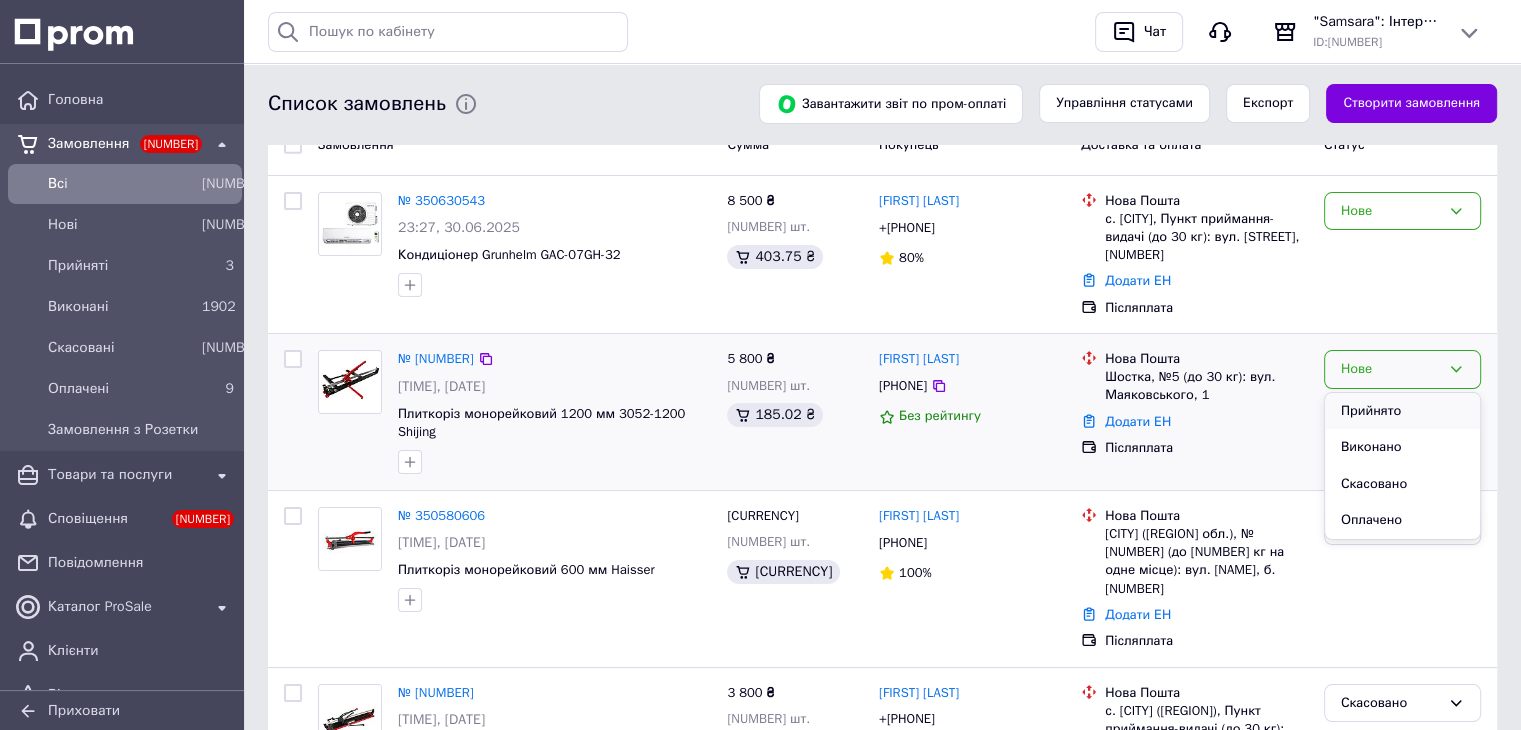 click on "Прийнято" at bounding box center [1402, 411] 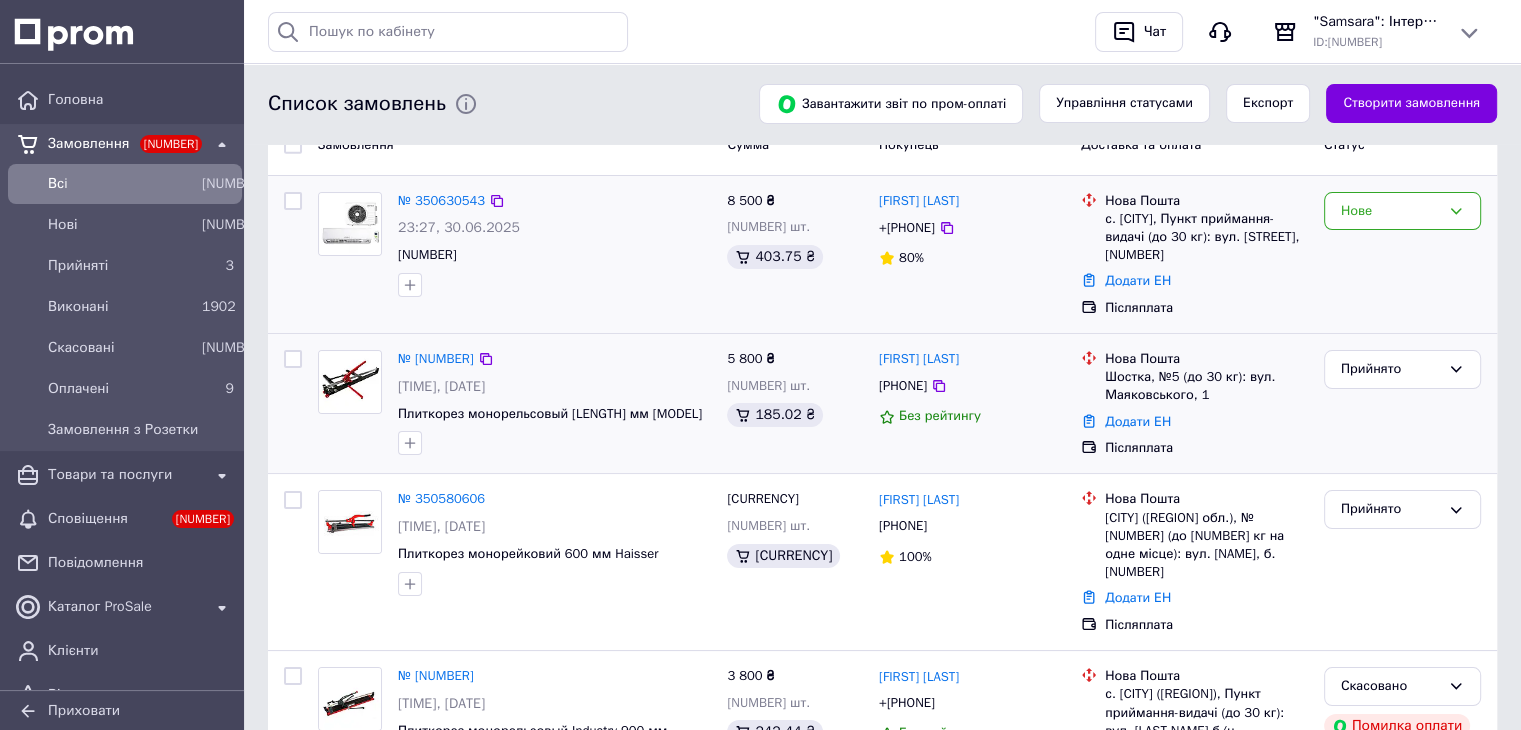 scroll, scrollTop: 0, scrollLeft: 0, axis: both 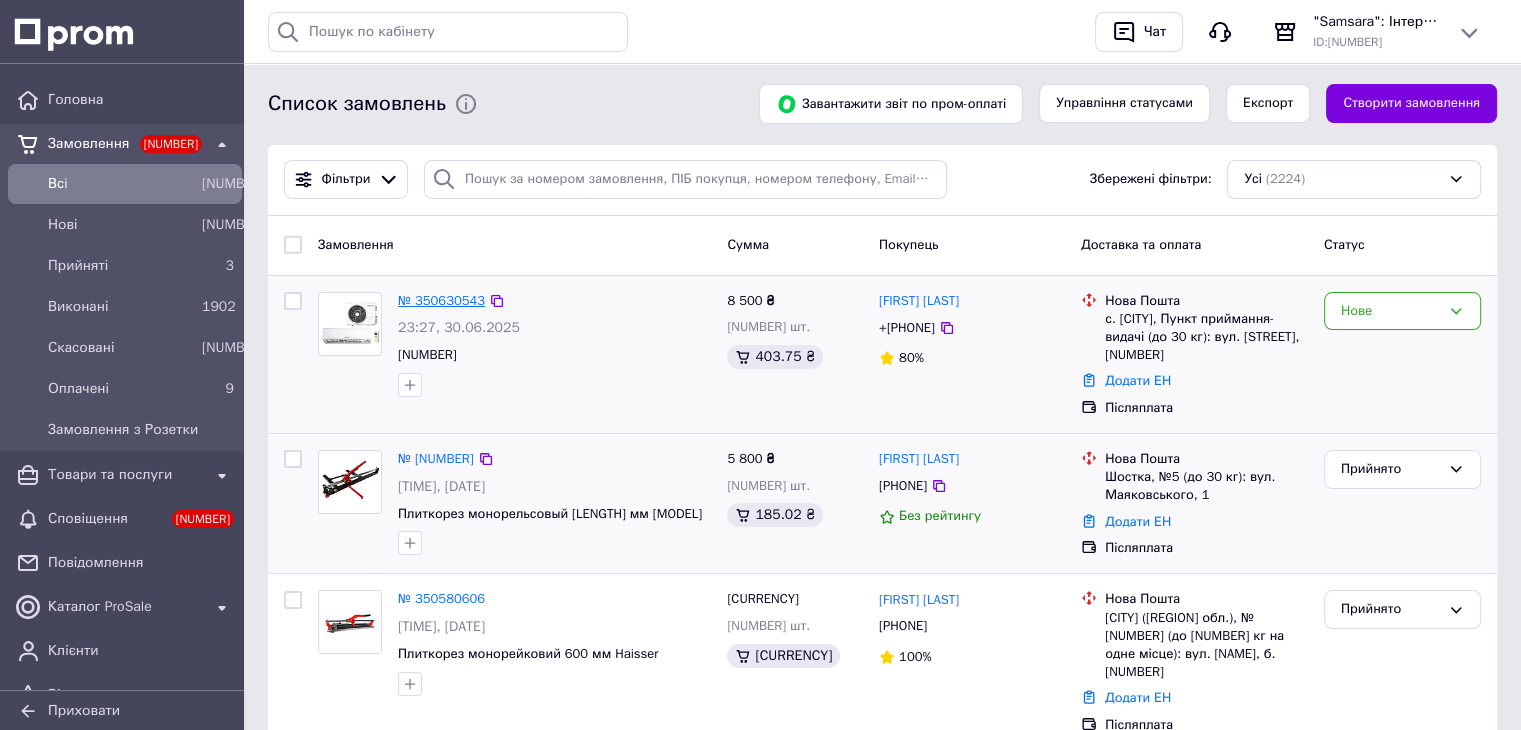click on "№ 350630543" at bounding box center (441, 300) 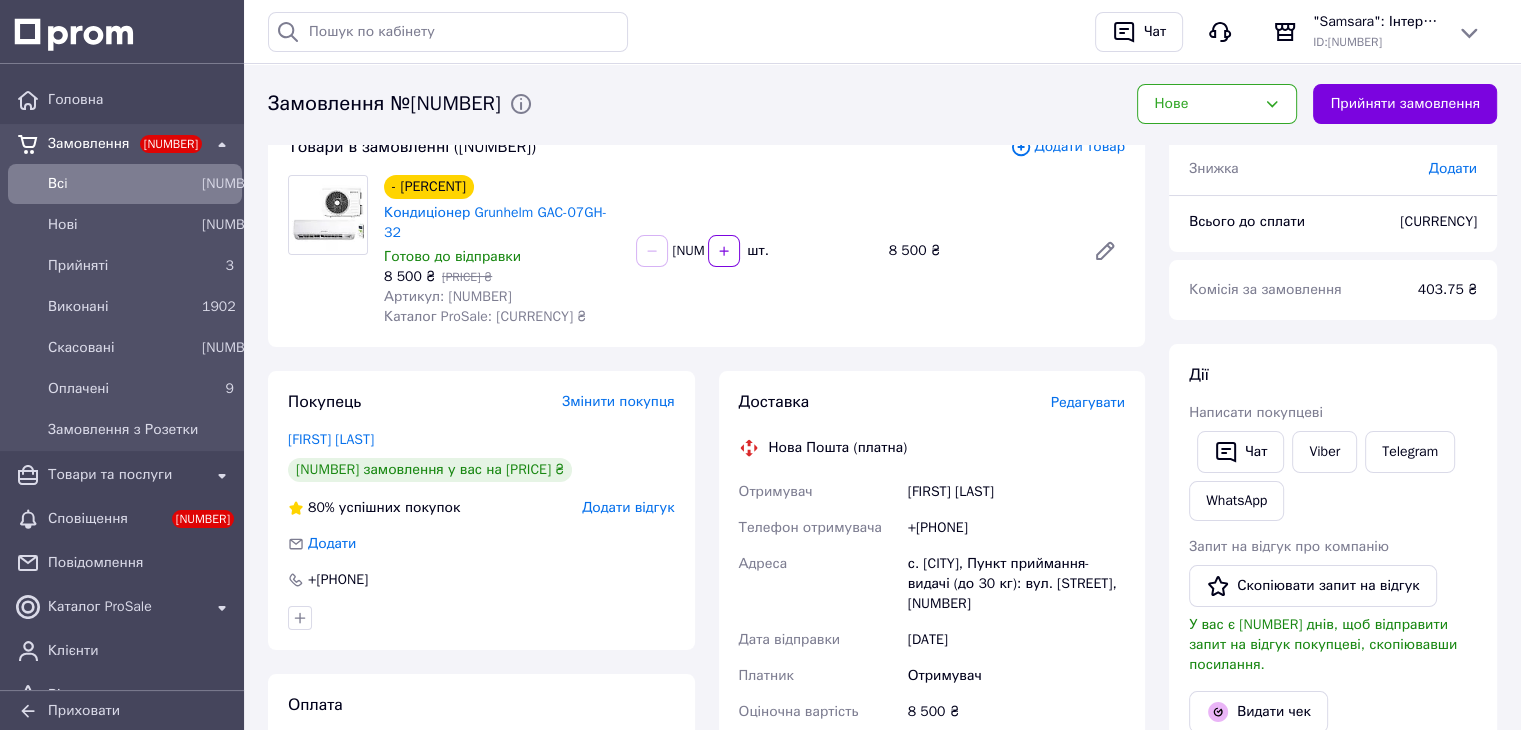 scroll, scrollTop: 0, scrollLeft: 0, axis: both 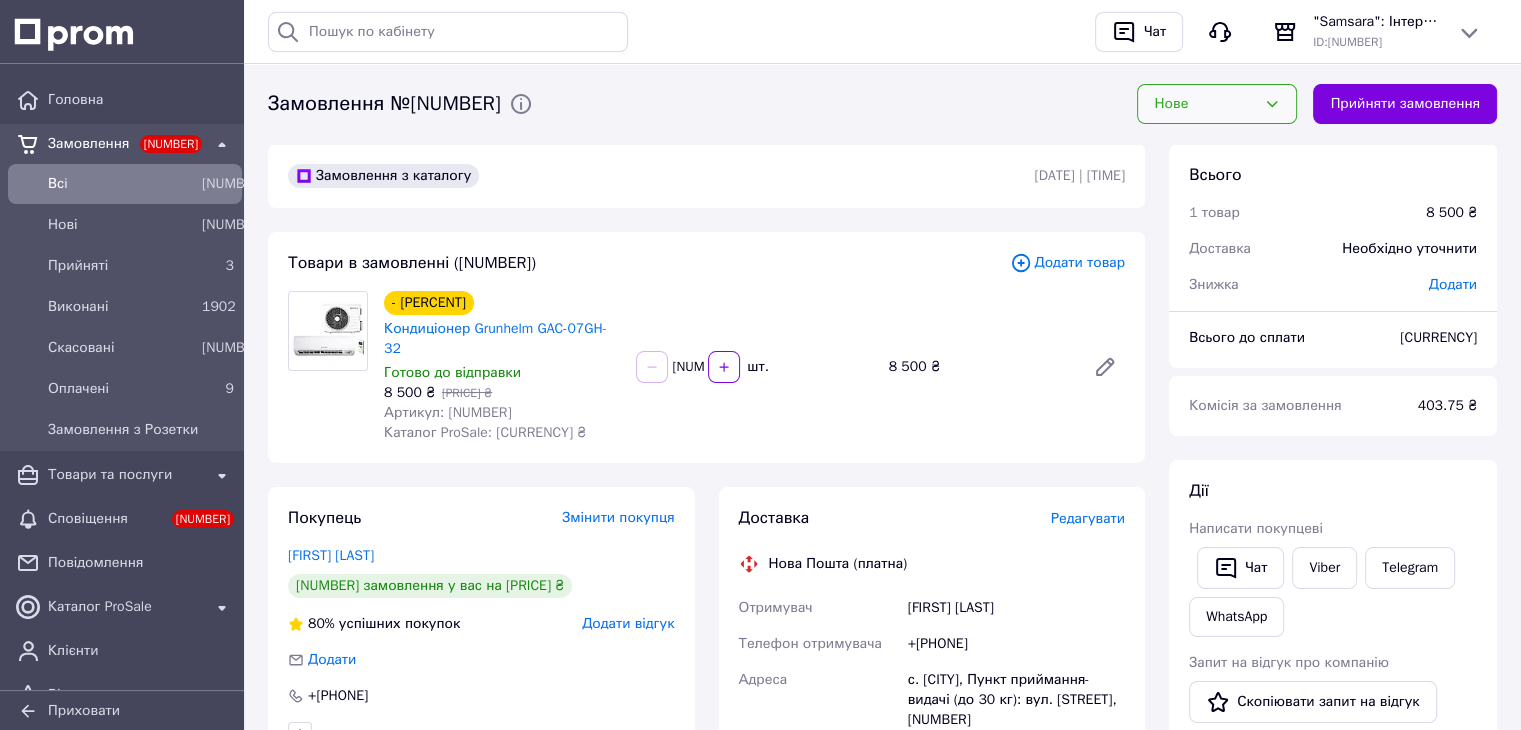click at bounding box center (1272, 104) 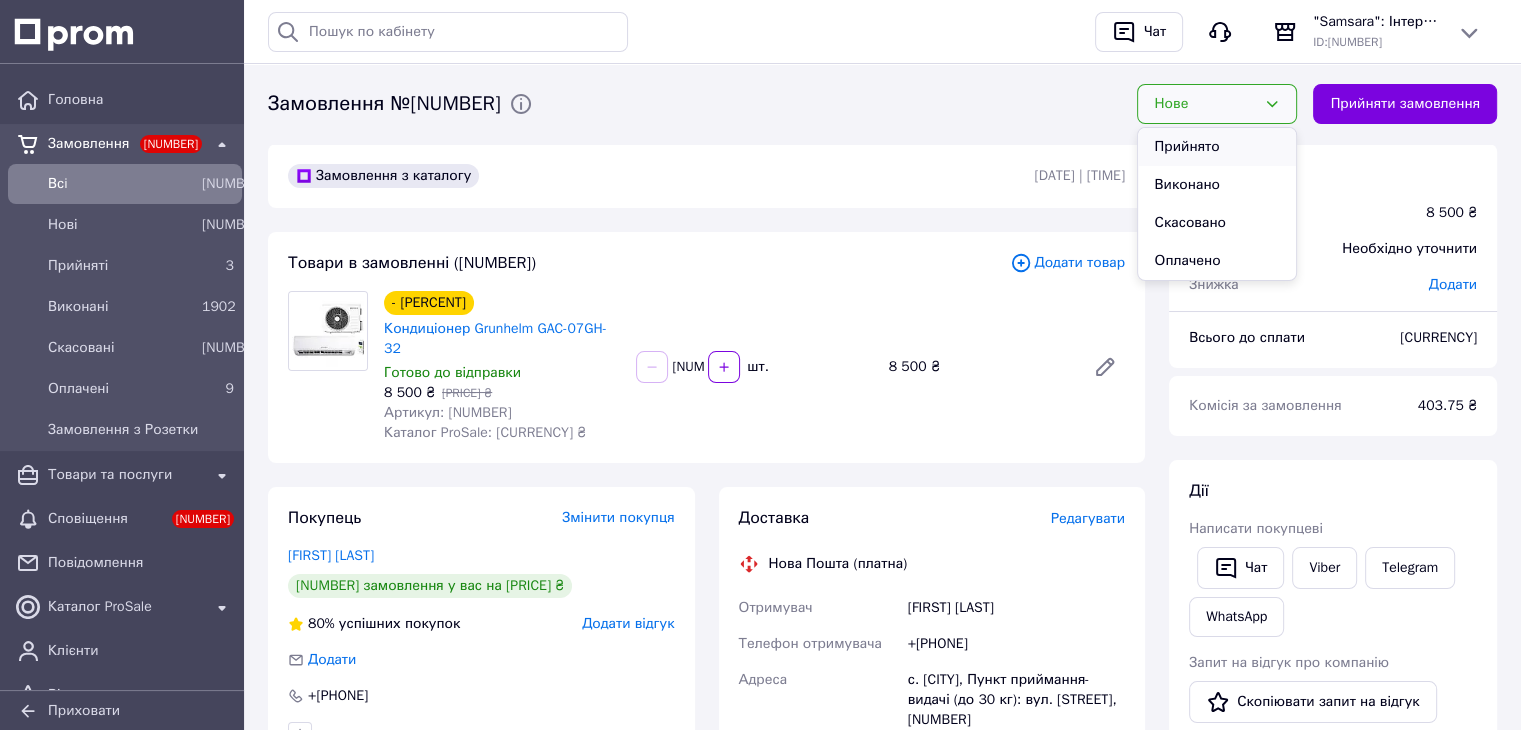 click on "Прийнято" at bounding box center [1217, 147] 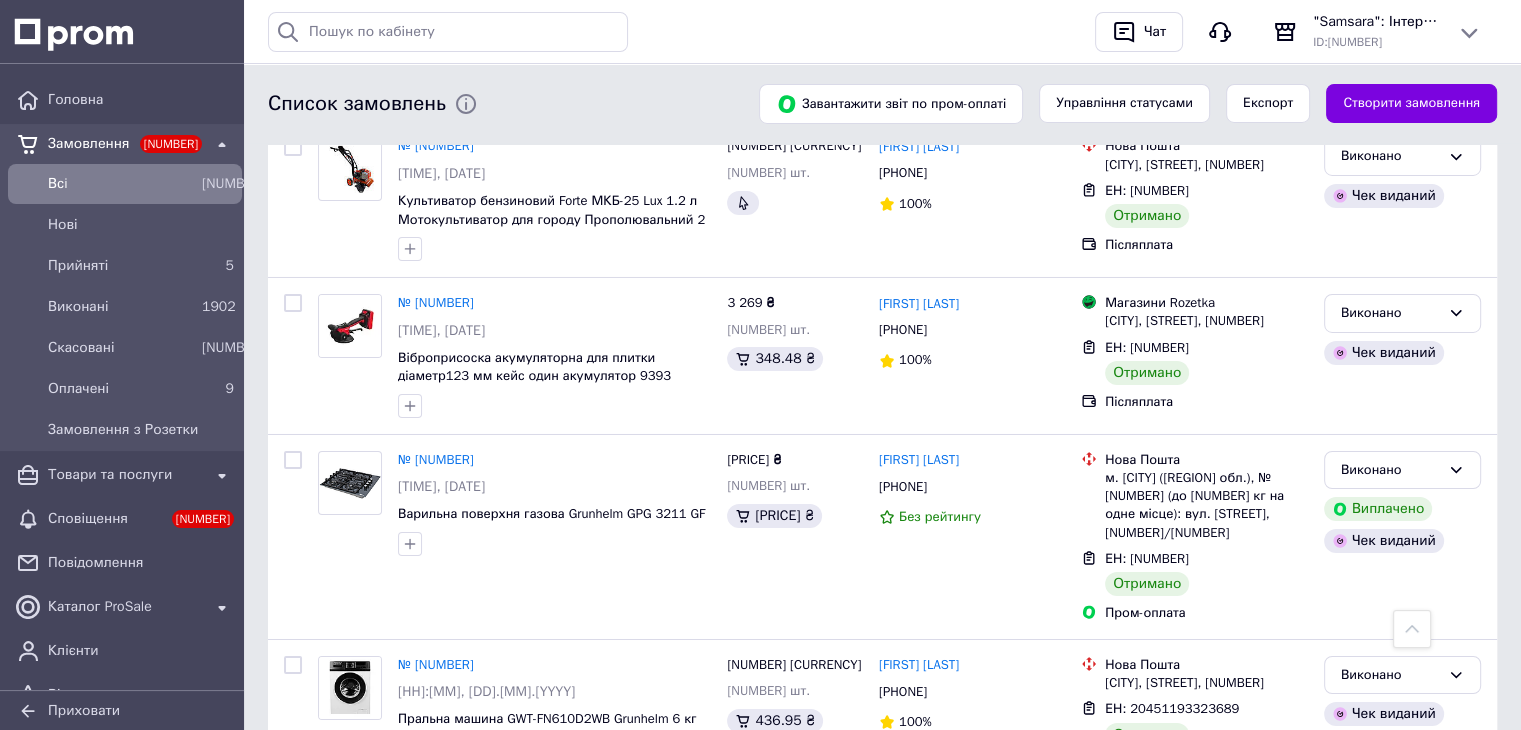 scroll, scrollTop: 7100, scrollLeft: 0, axis: vertical 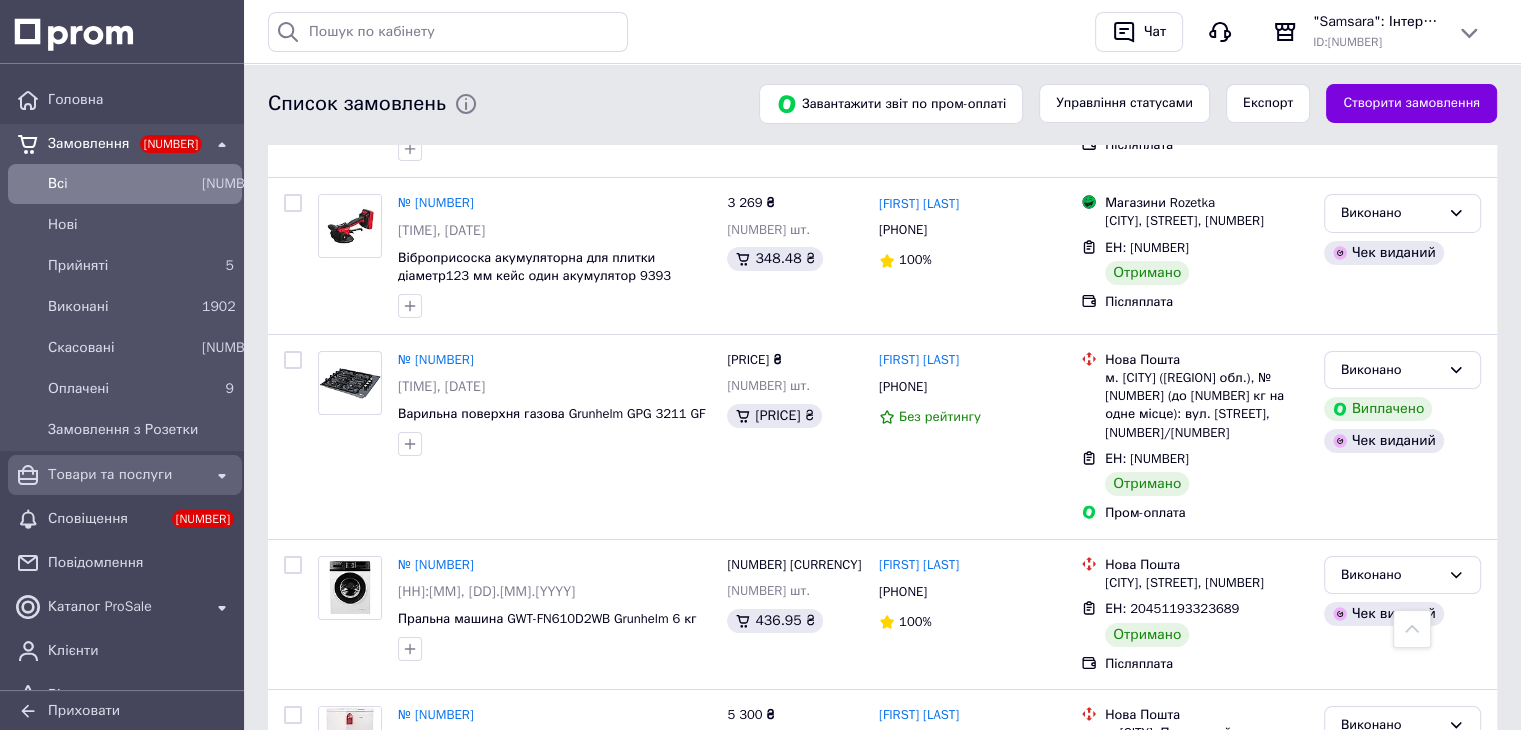 click on "Товари та послуги" at bounding box center (125, 475) 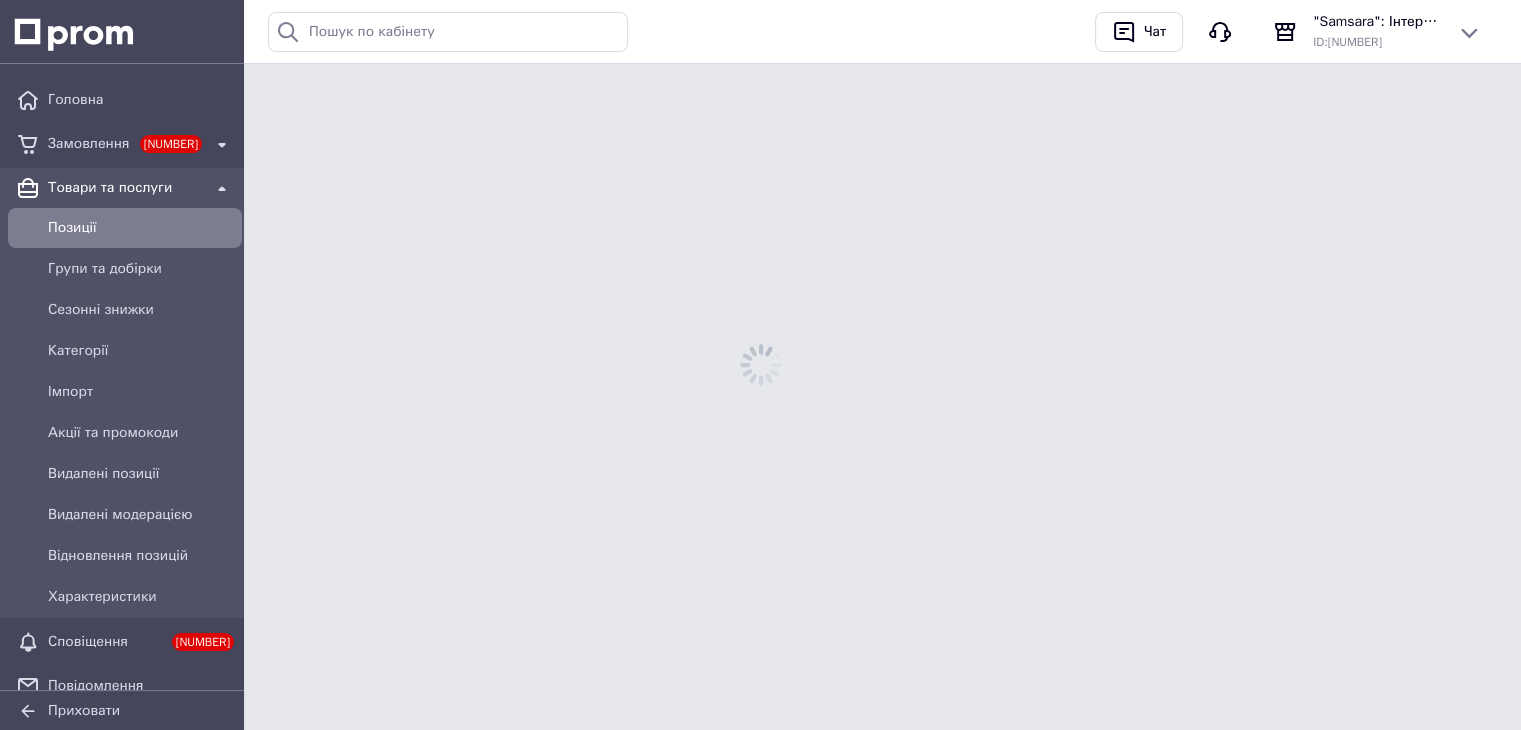 scroll, scrollTop: 0, scrollLeft: 0, axis: both 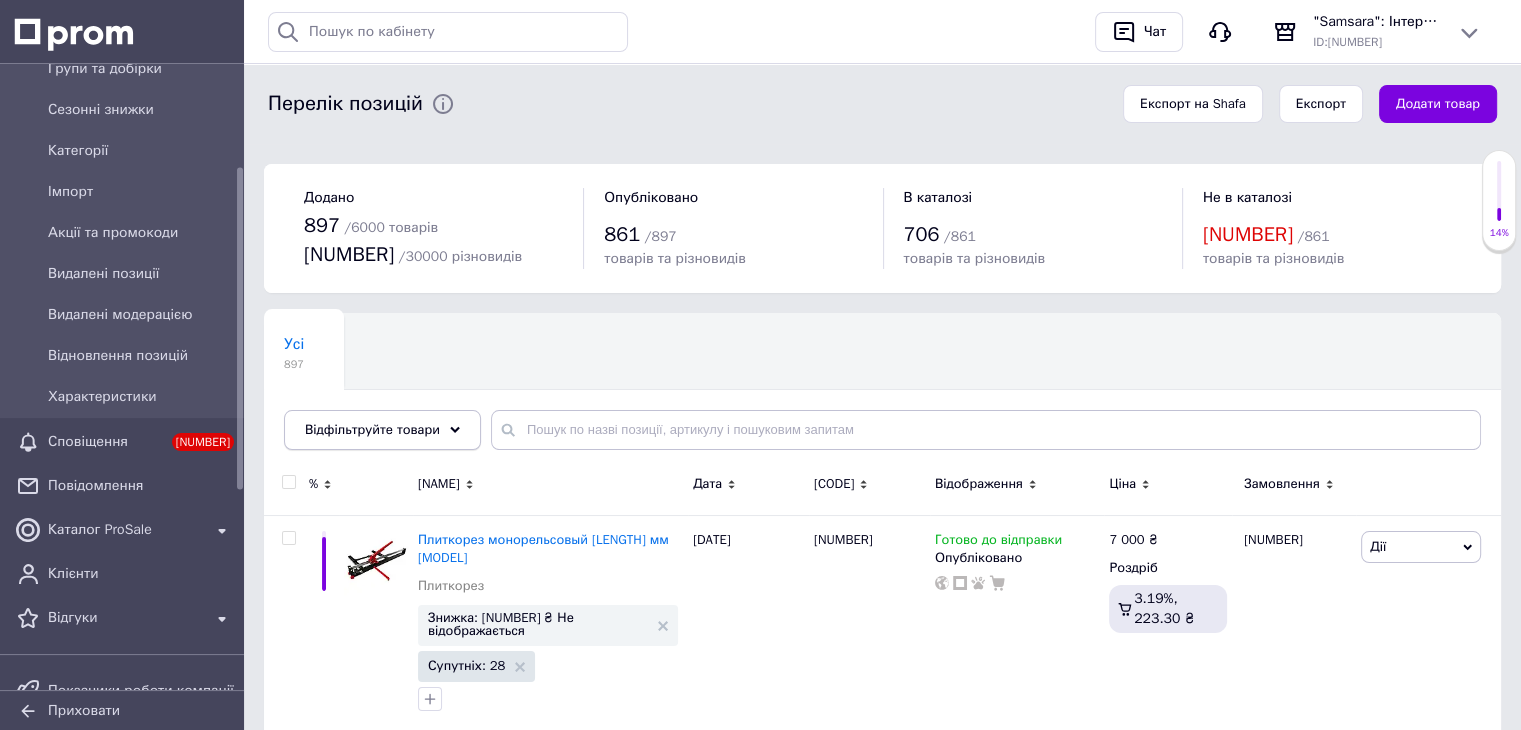 click on "Відфільтруйте товари" at bounding box center (372, 429) 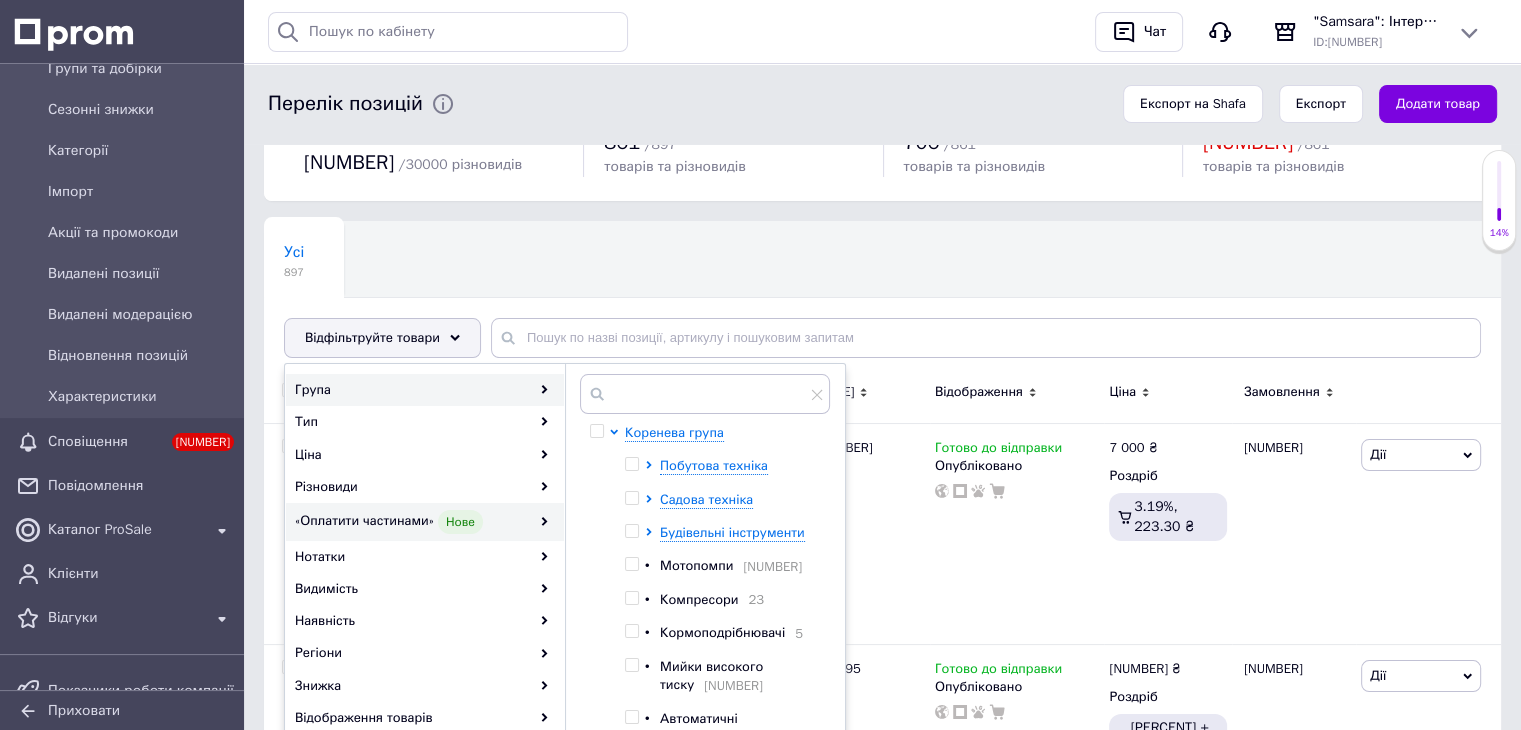 scroll, scrollTop: 200, scrollLeft: 0, axis: vertical 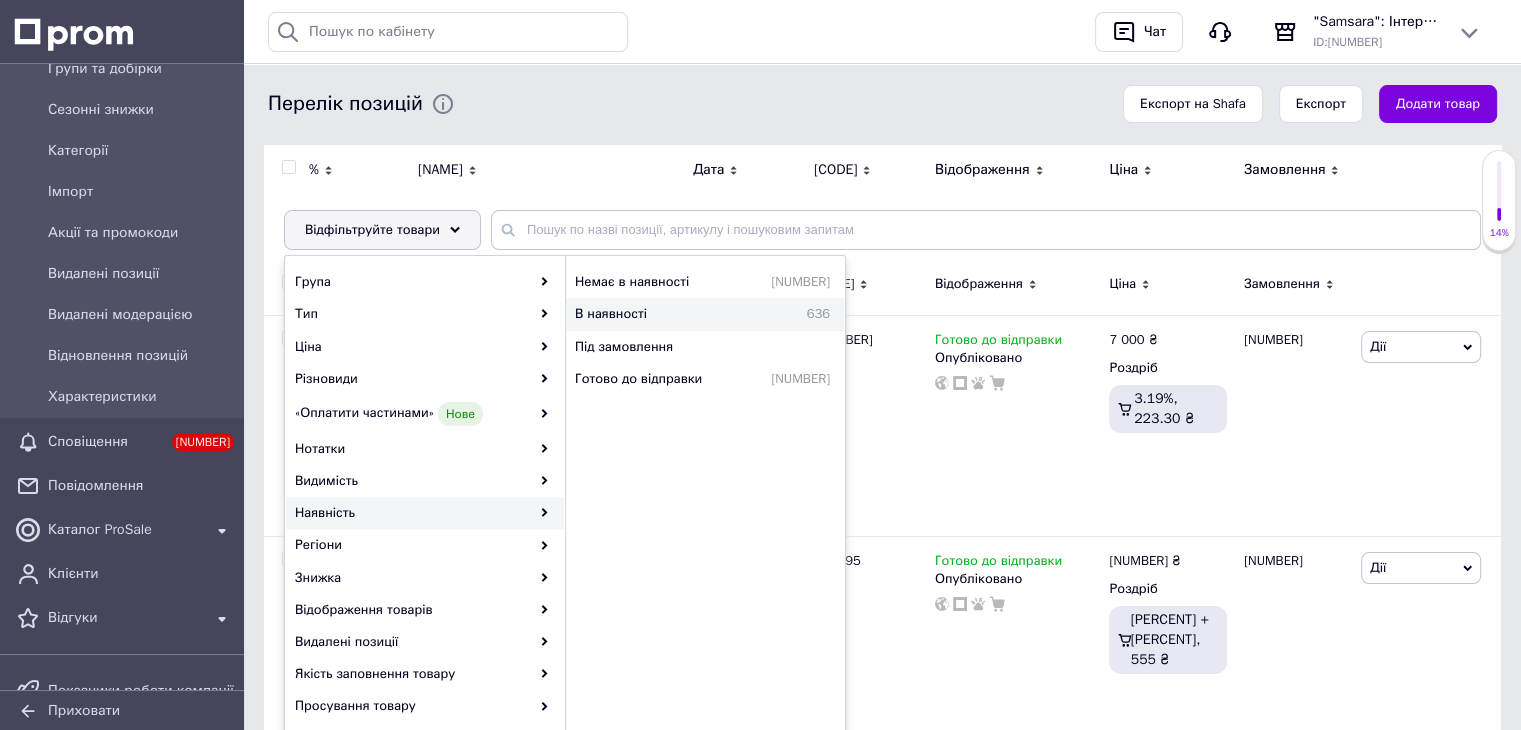click on "В наявності" at bounding box center (654, 282) 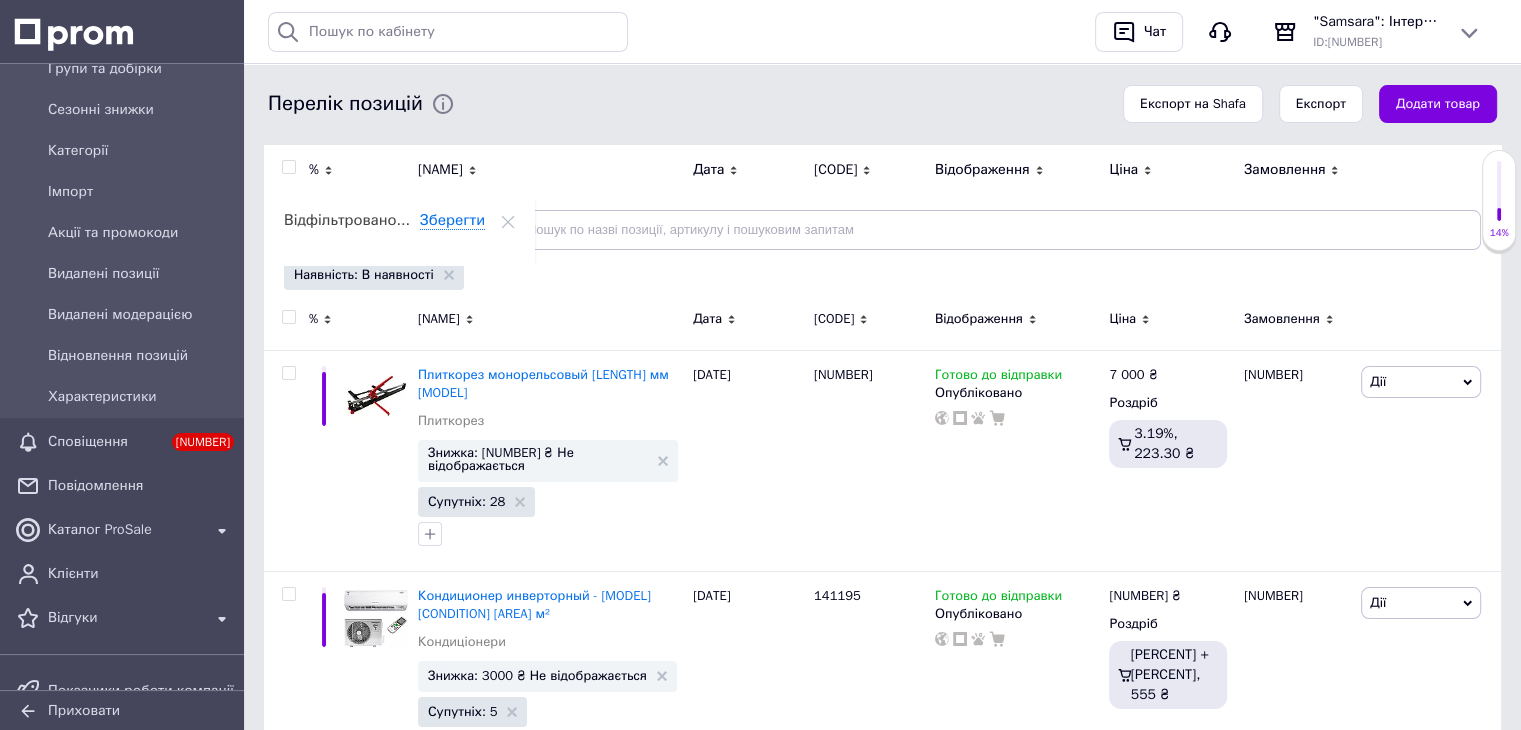 click on "Відфільтруйте товари" at bounding box center [382, 230] 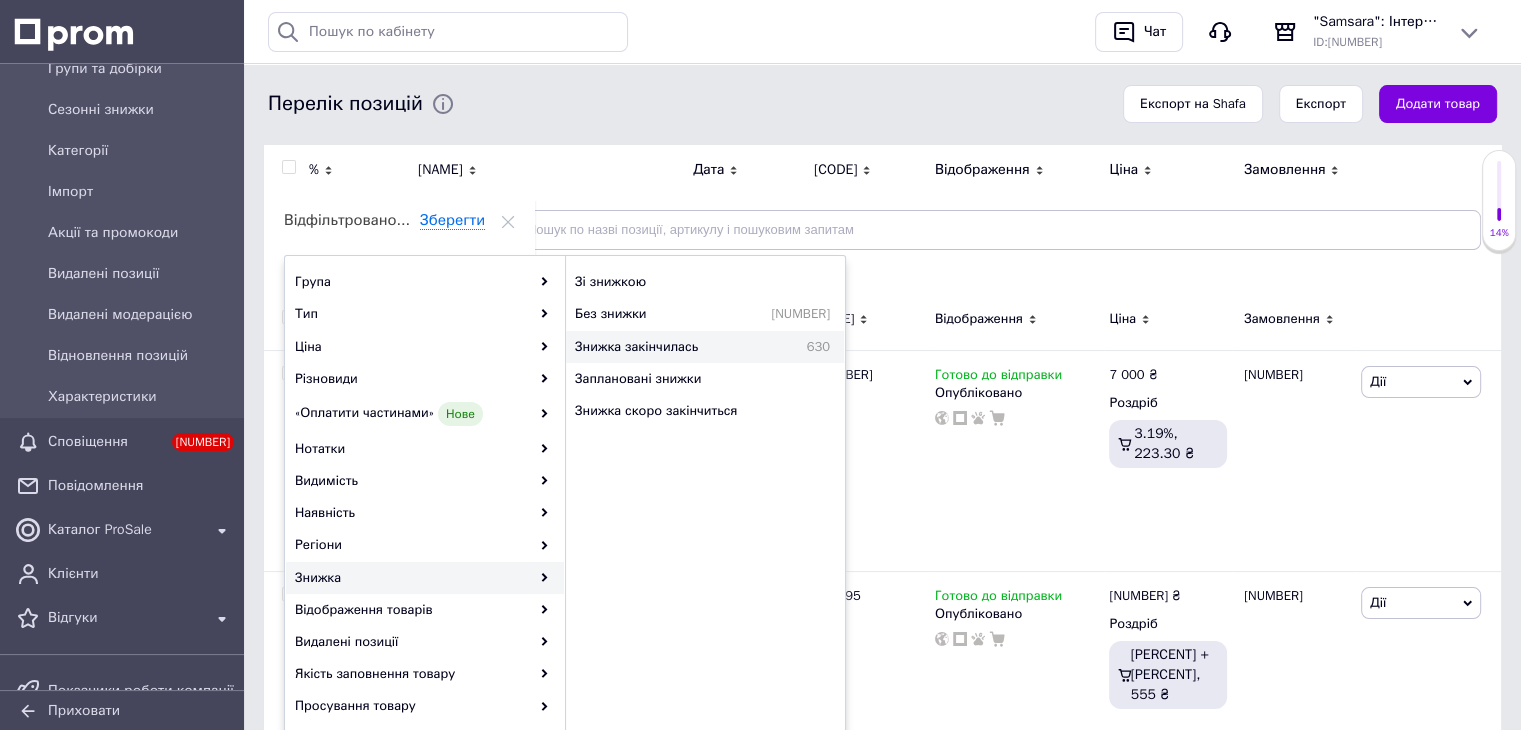 click on "Знижка закінчилась" at bounding box center (687, 282) 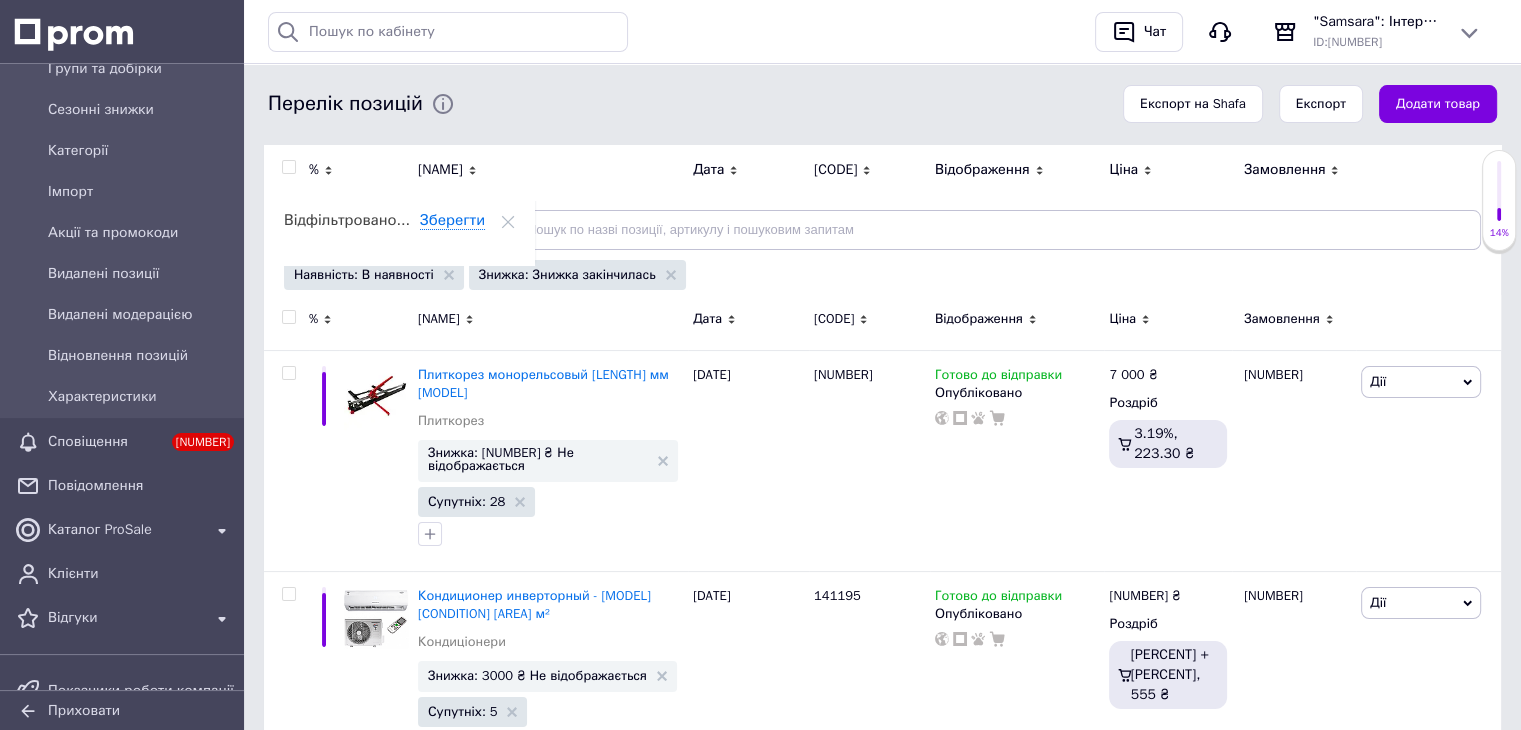 click at bounding box center [288, 317] 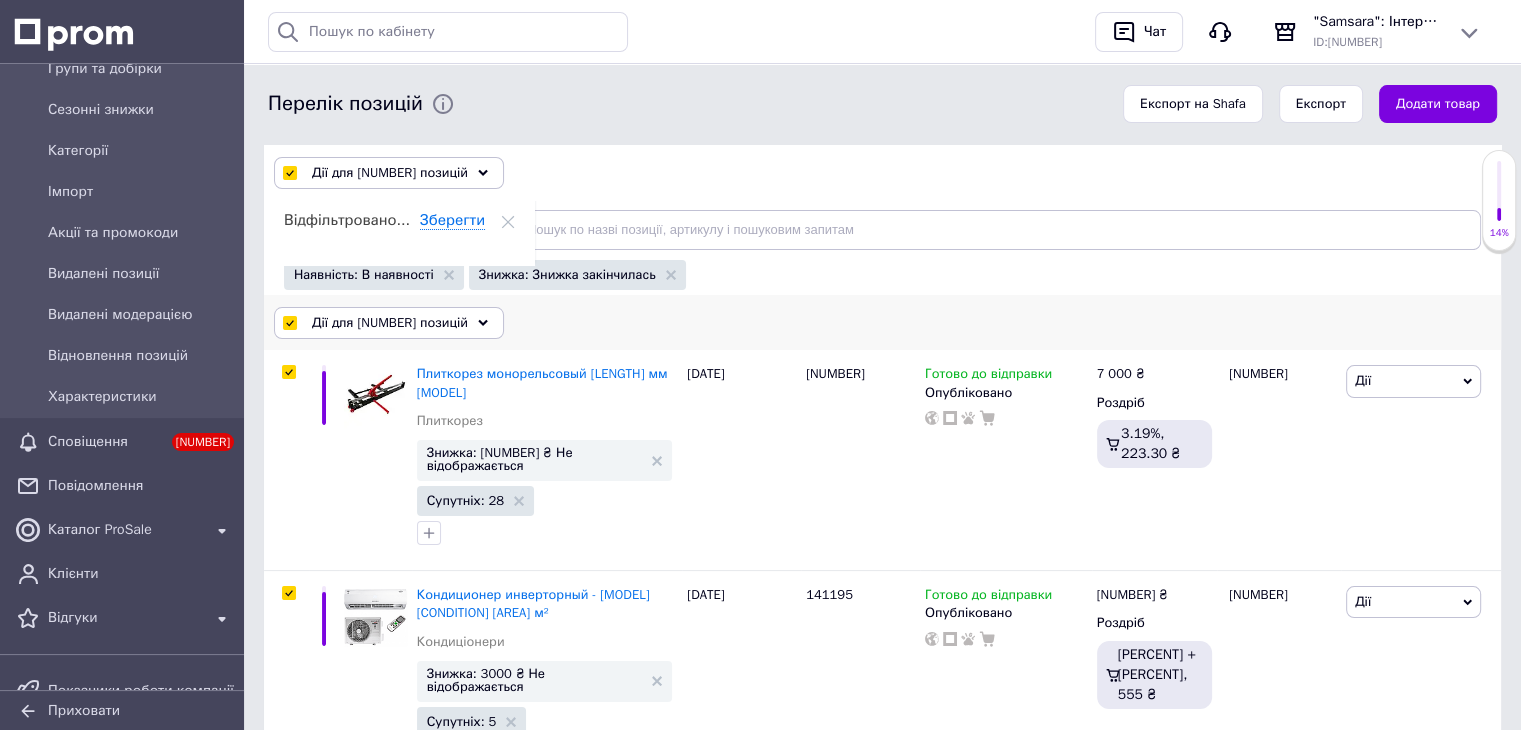 click on "Дії для [NUMBER] позицій" at bounding box center [389, 323] 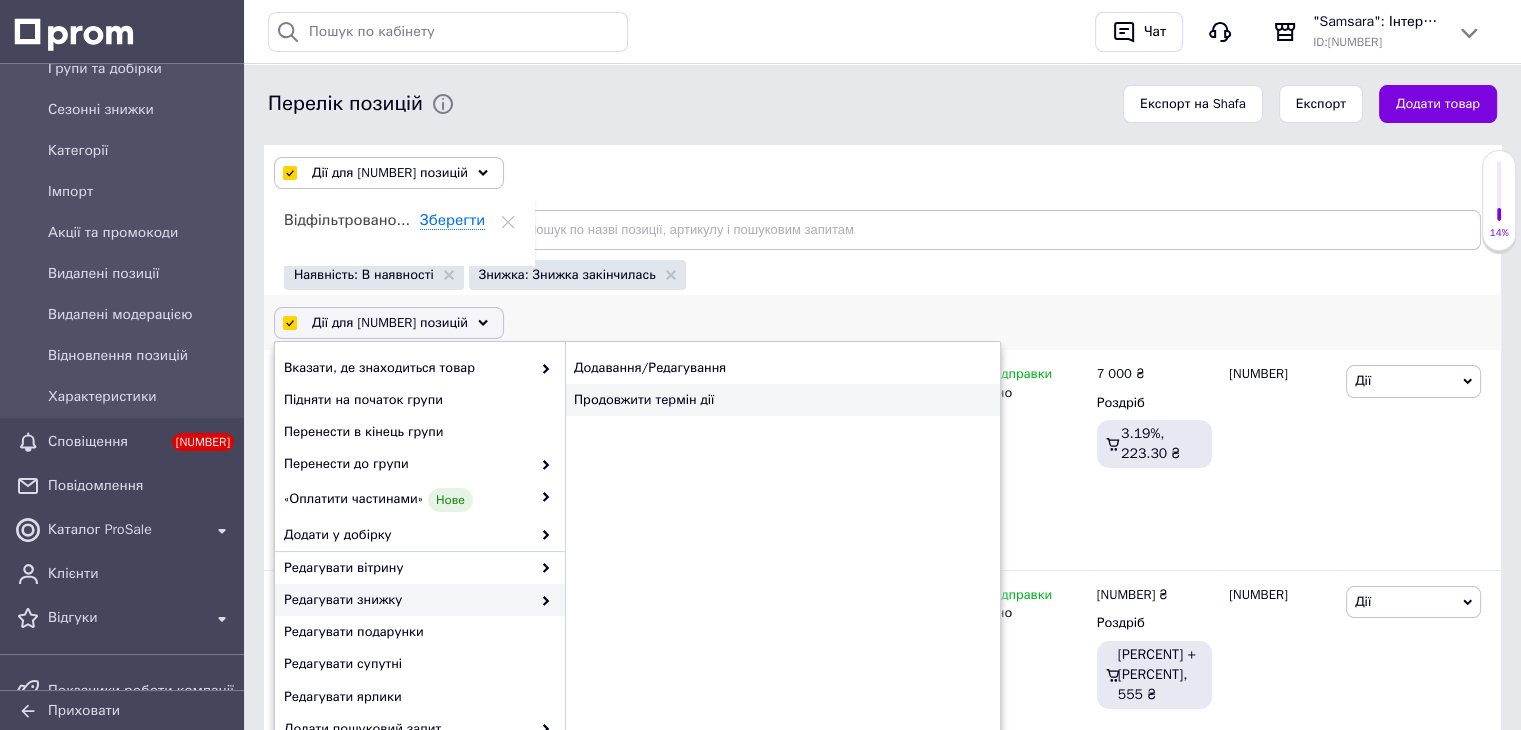 click on "Продовжити термін дії" at bounding box center (782, 400) 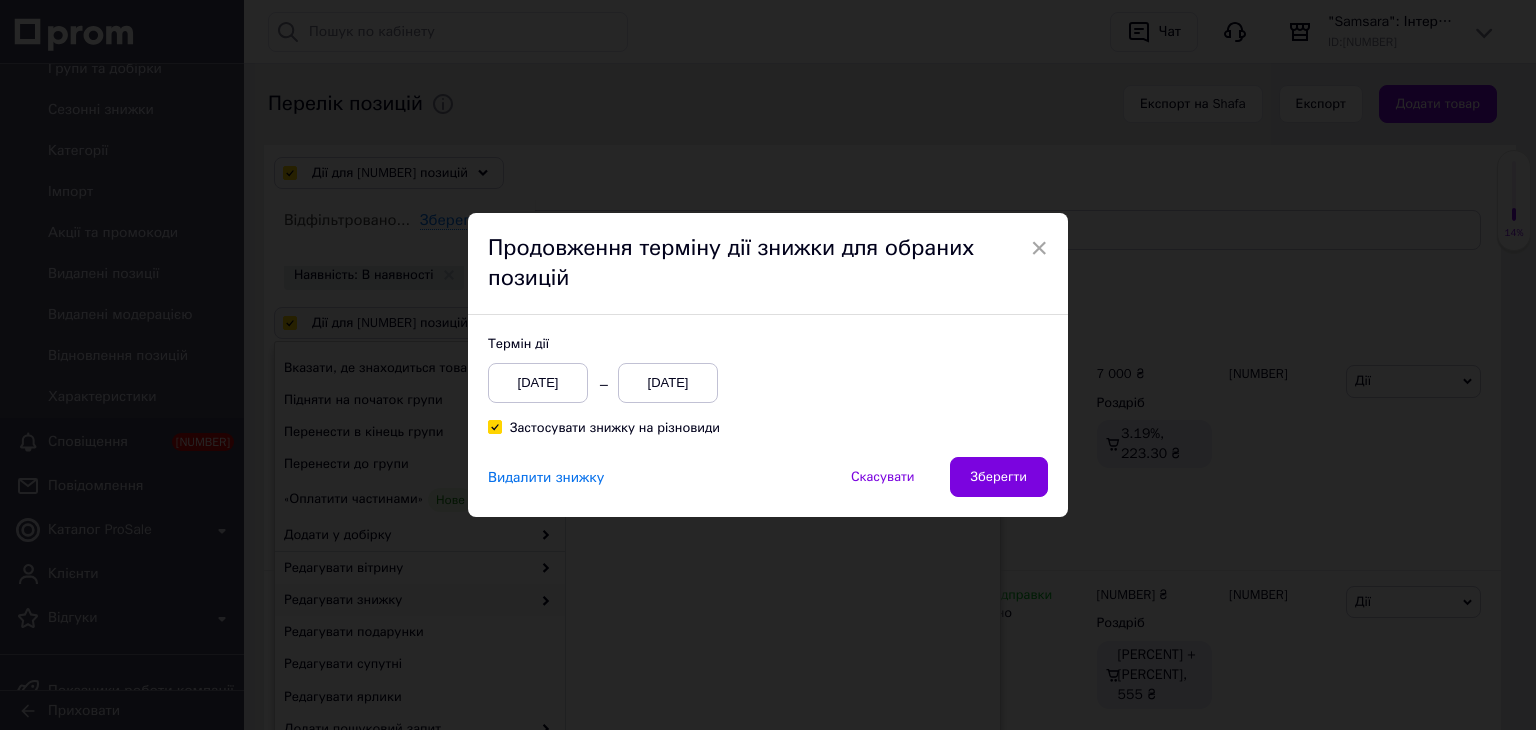 click on "[DATE]" at bounding box center [538, 383] 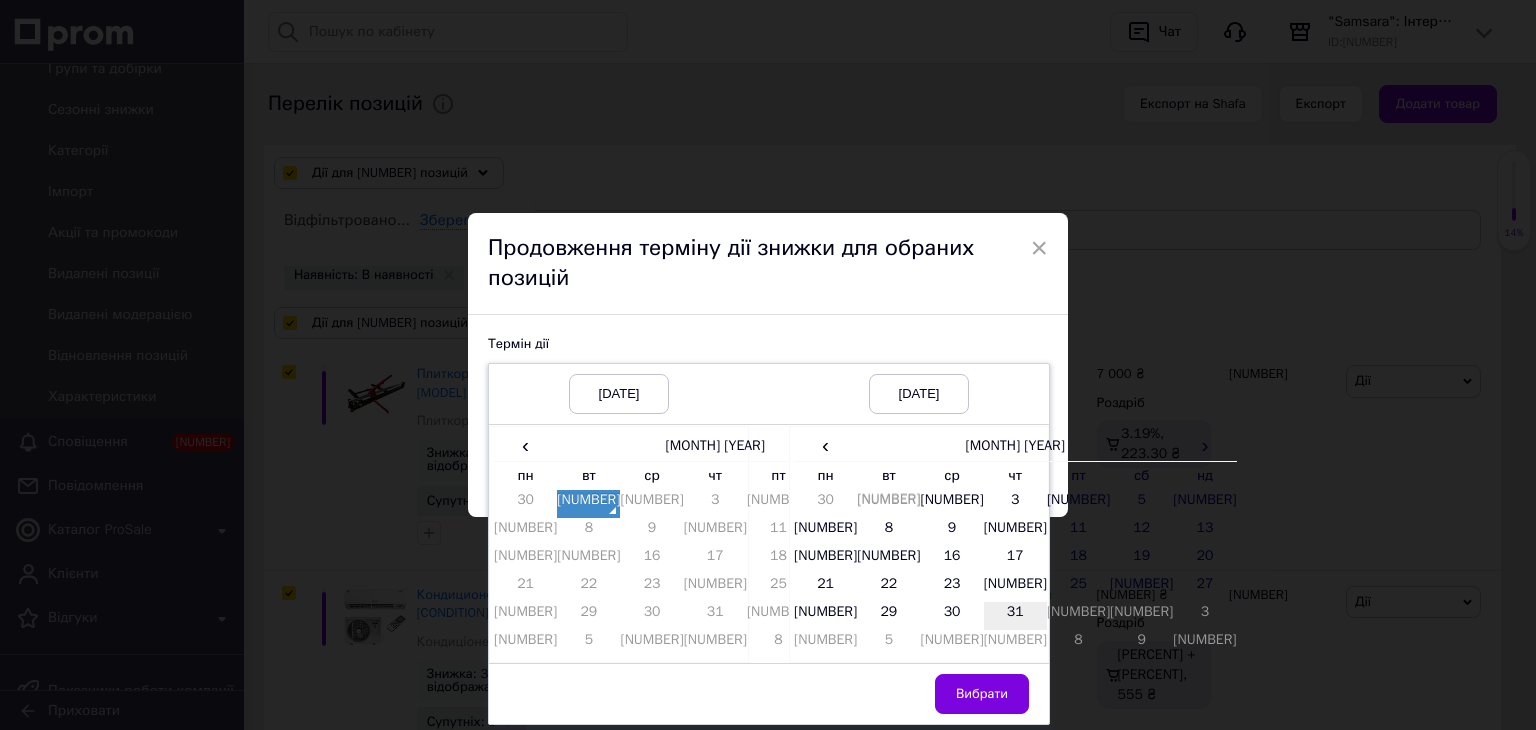 click on "31" at bounding box center (715, 504) 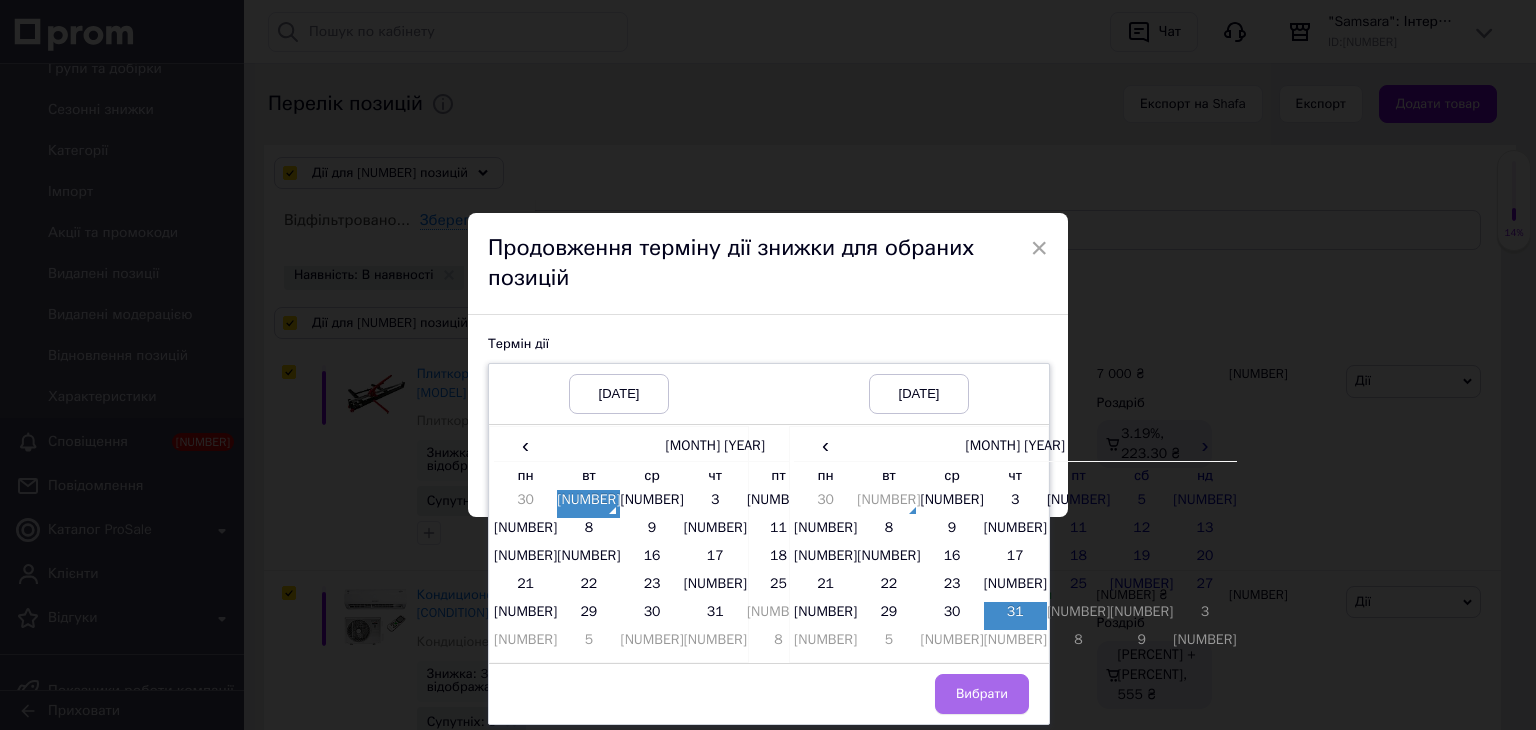 click on "Вибрати" at bounding box center [982, 694] 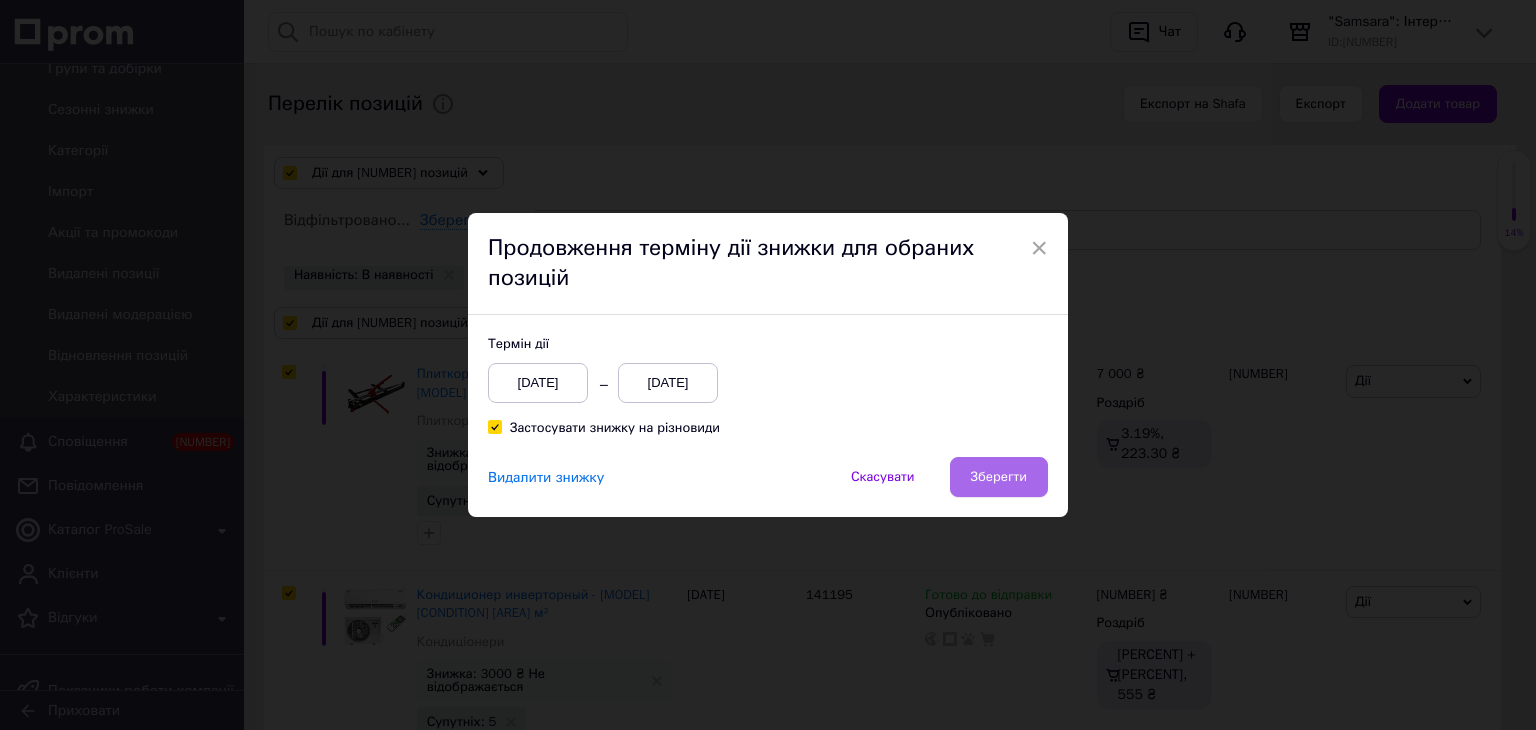 click on "Зберегти" at bounding box center [999, 477] 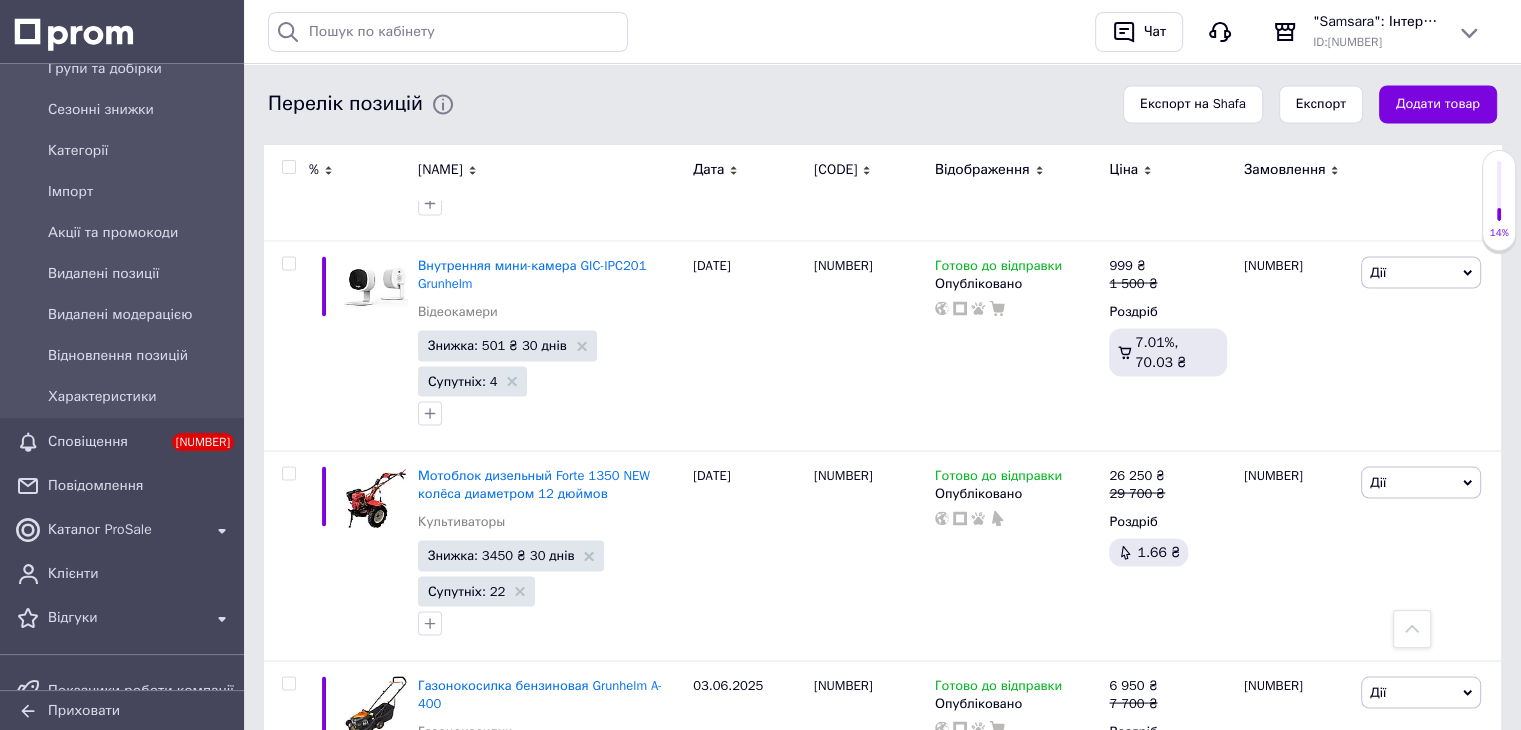 scroll, scrollTop: 20447, scrollLeft: 0, axis: vertical 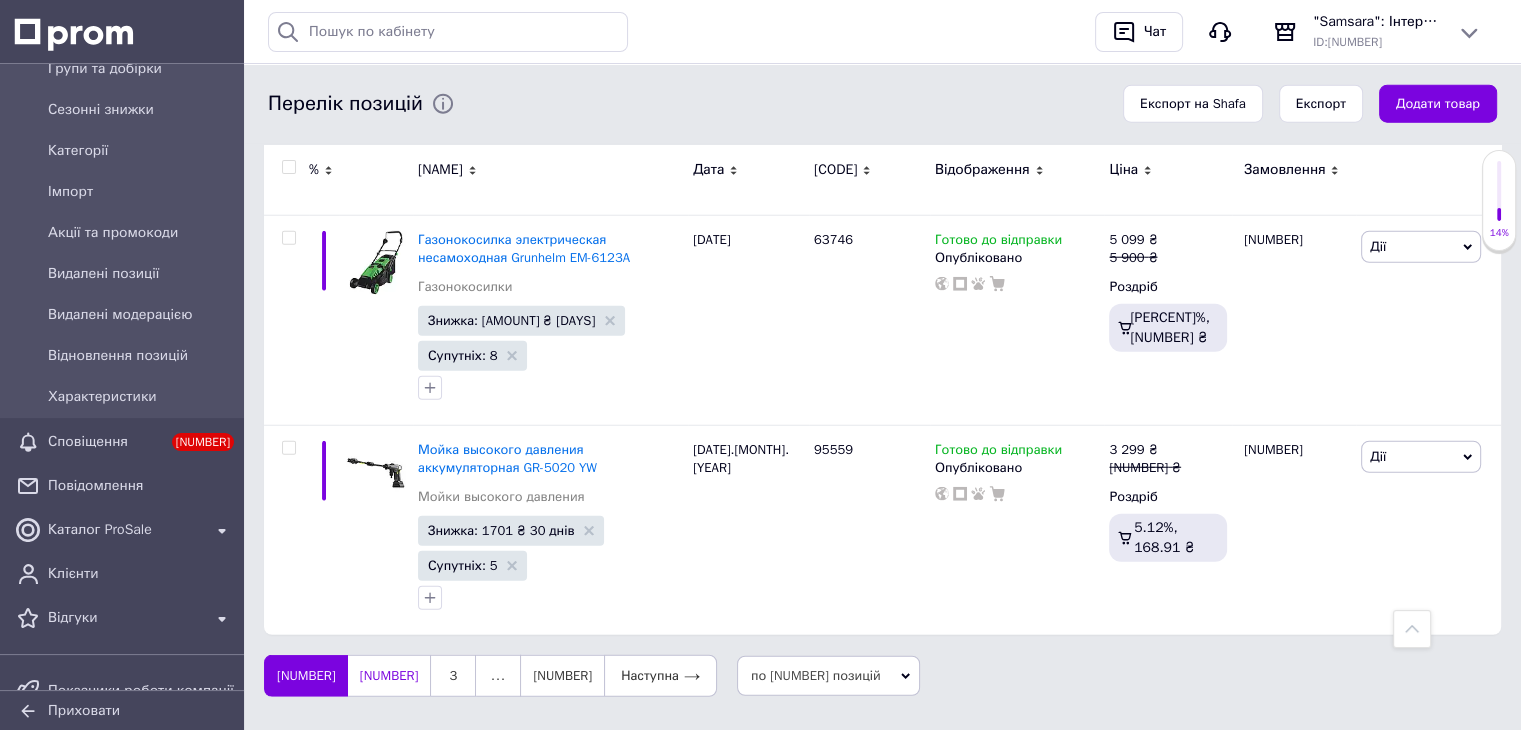 click on "[NUMBER]" at bounding box center [389, 676] 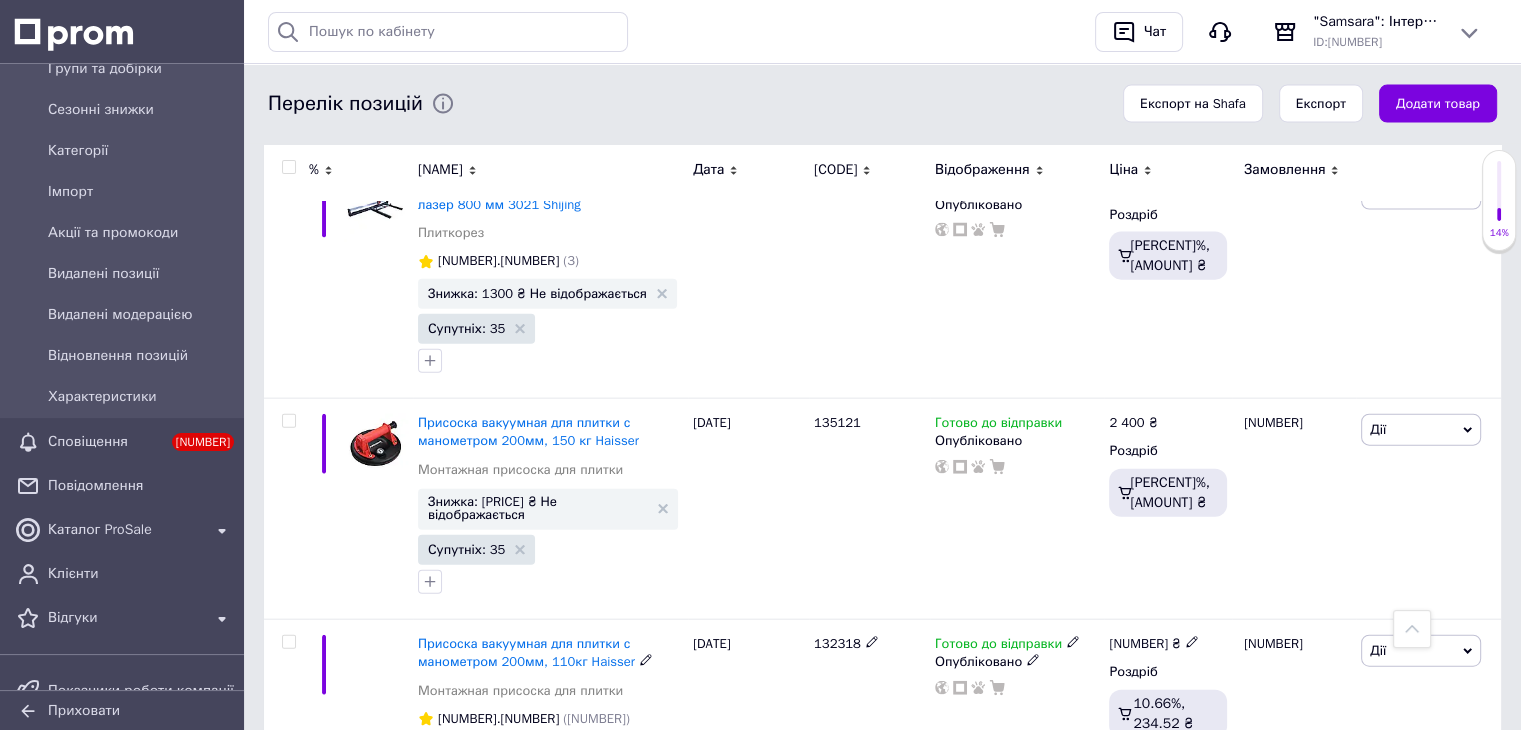 scroll, scrollTop: 19576, scrollLeft: 0, axis: vertical 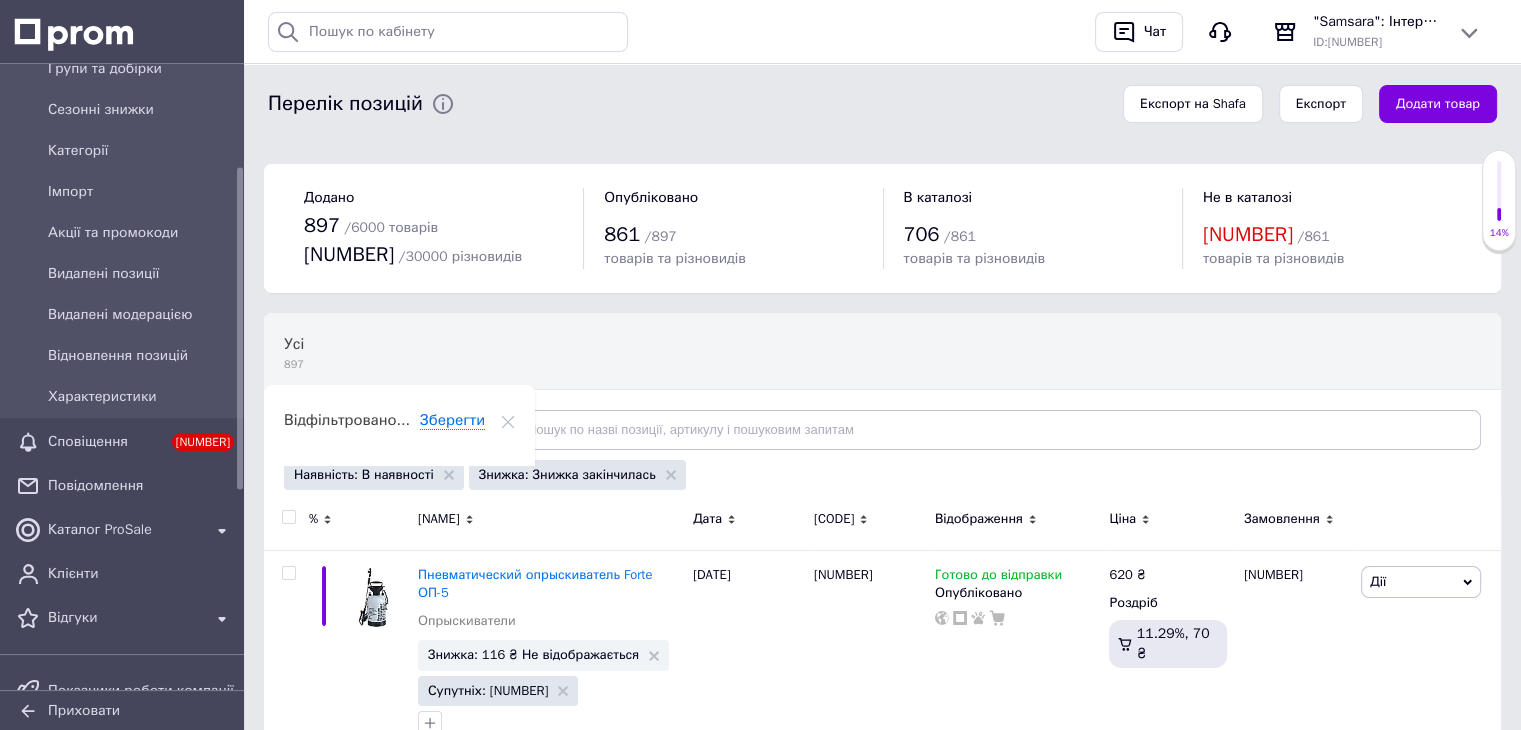 click at bounding box center [288, 517] 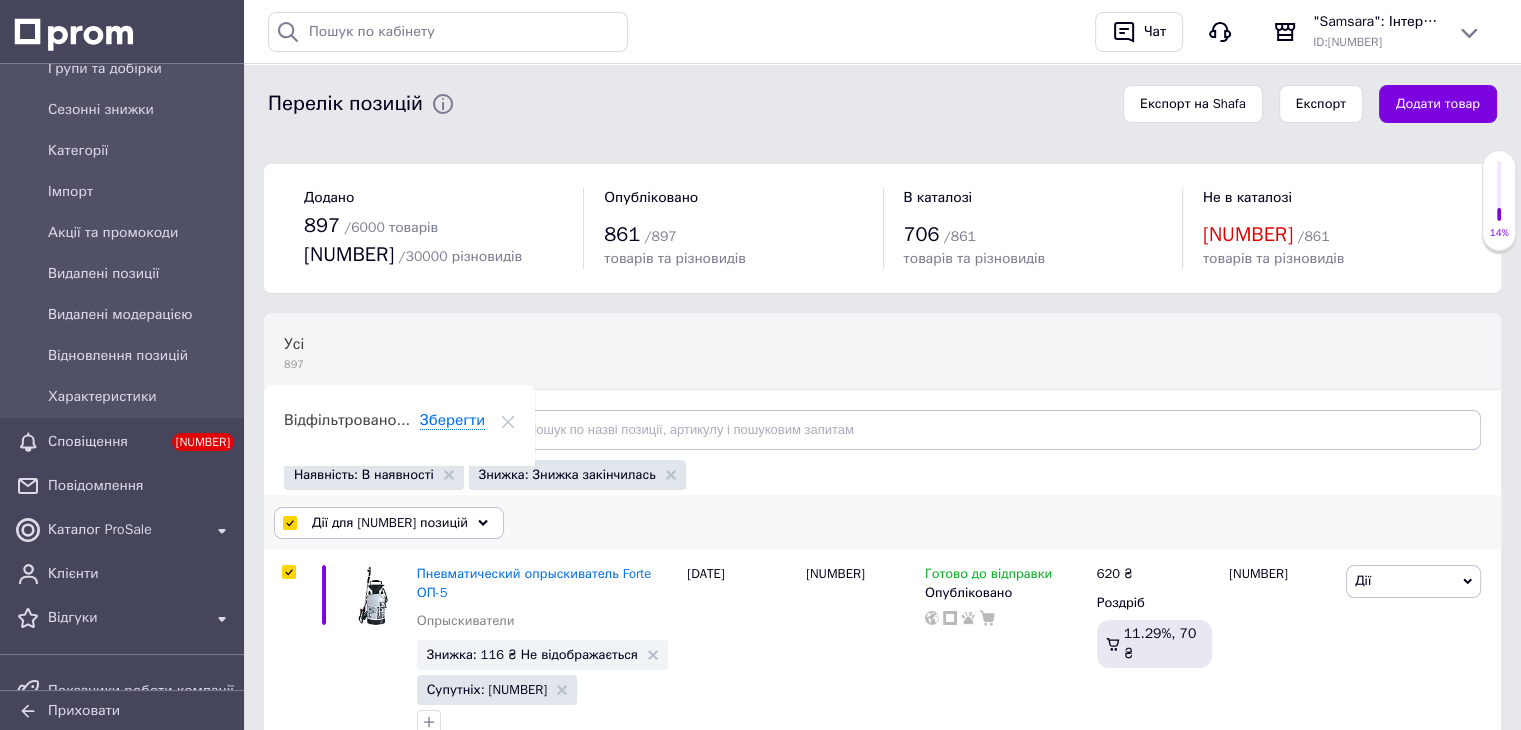 click on "Дії для [NUMBER] позицій" at bounding box center [389, 523] 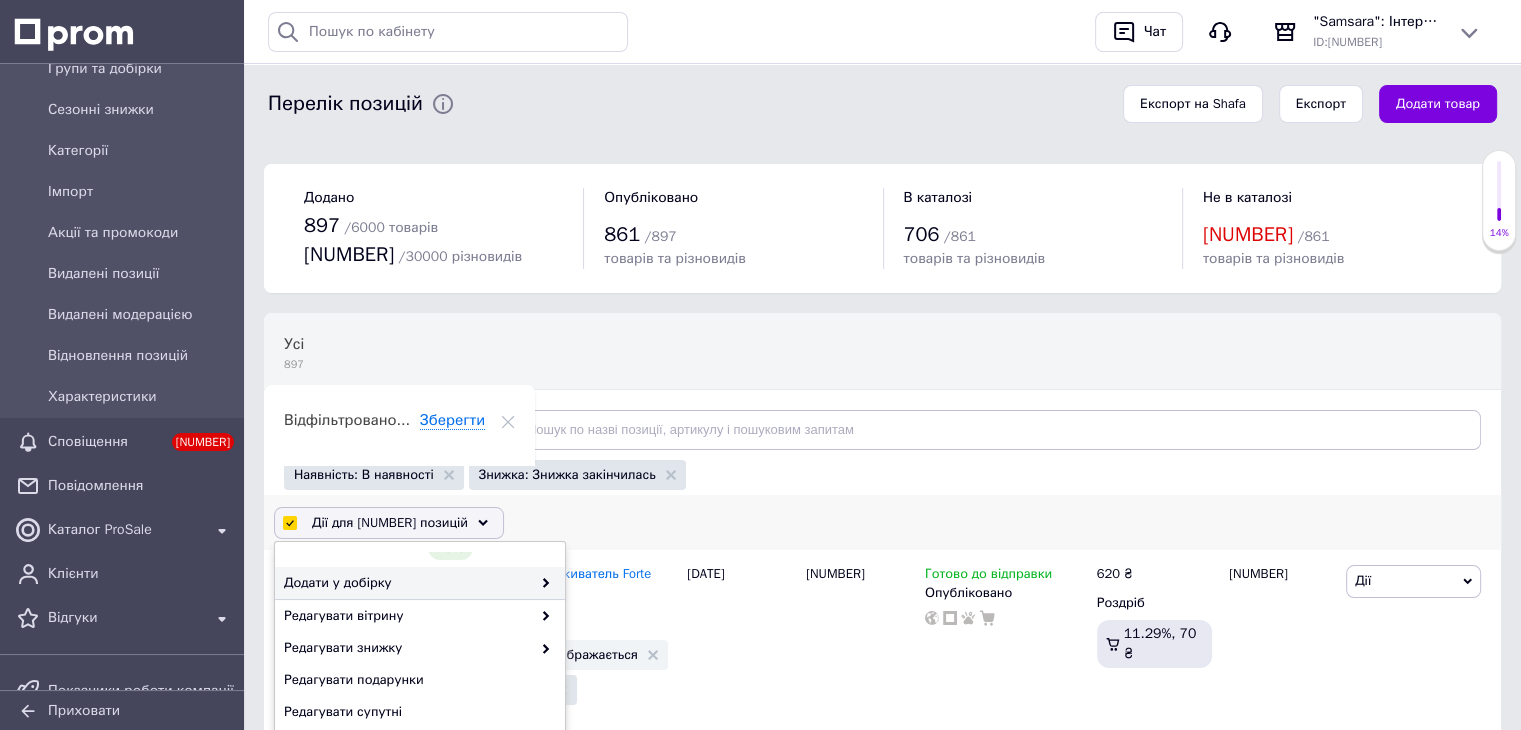 scroll, scrollTop: 169, scrollLeft: 0, axis: vertical 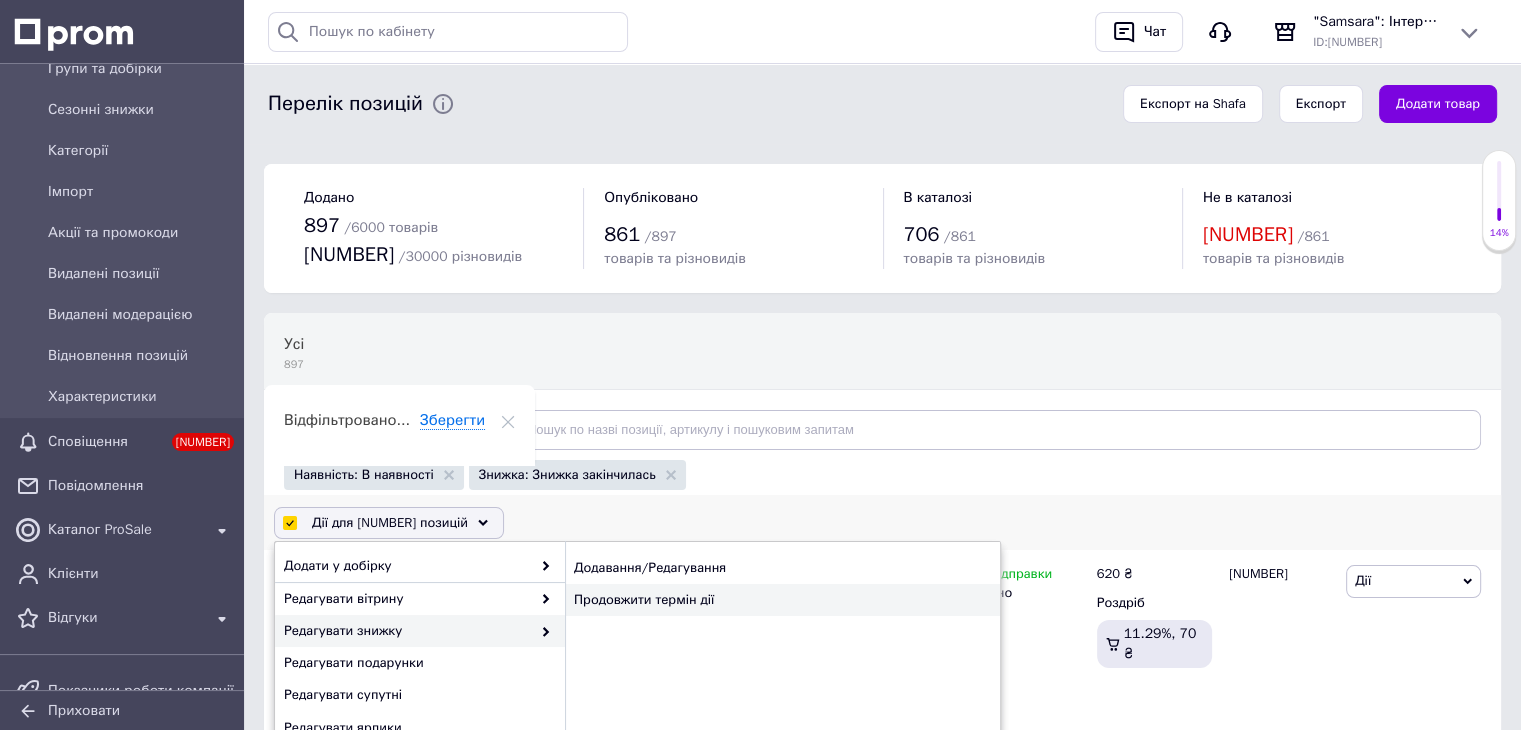 click on "Продовжити термін дії" at bounding box center (782, 600) 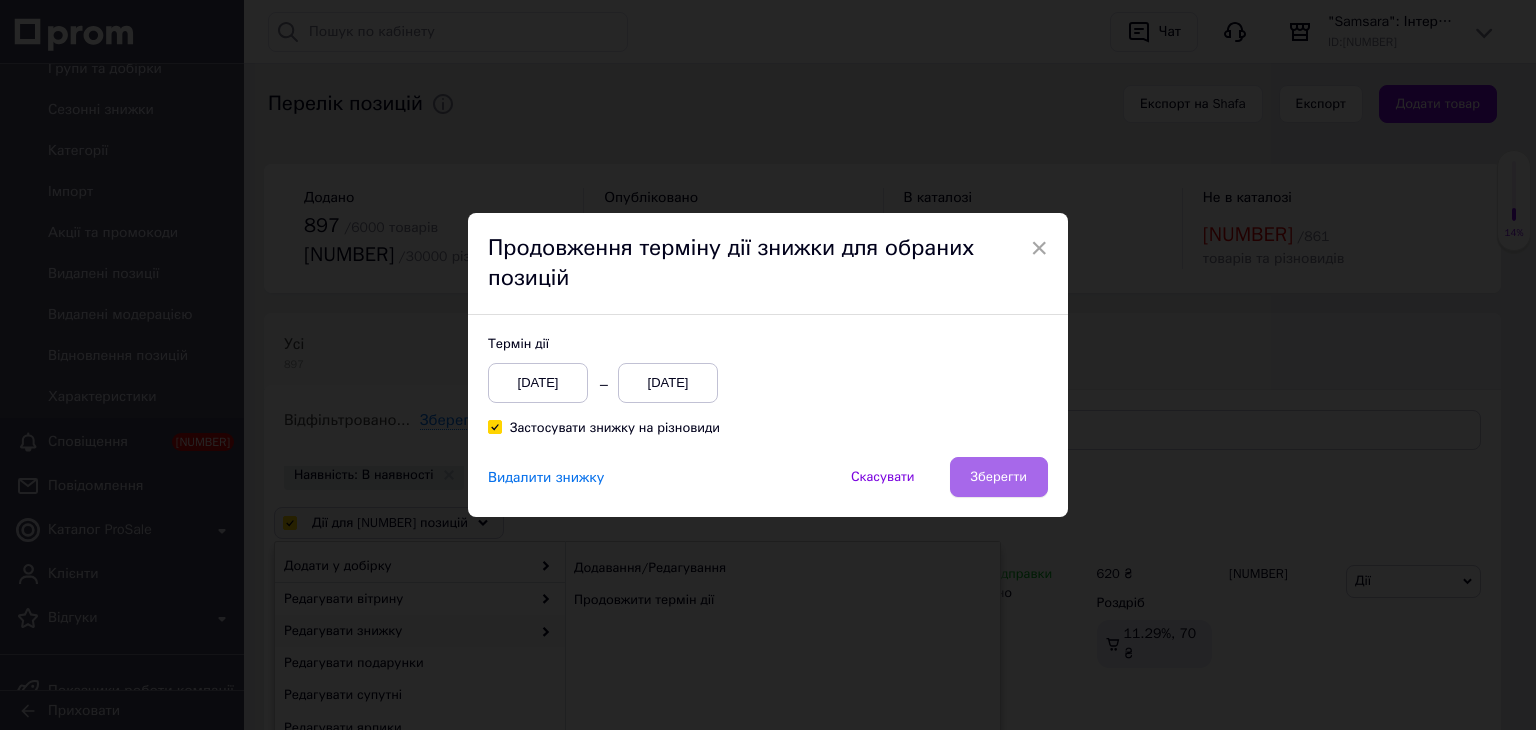 click on "Зберегти" at bounding box center (999, 477) 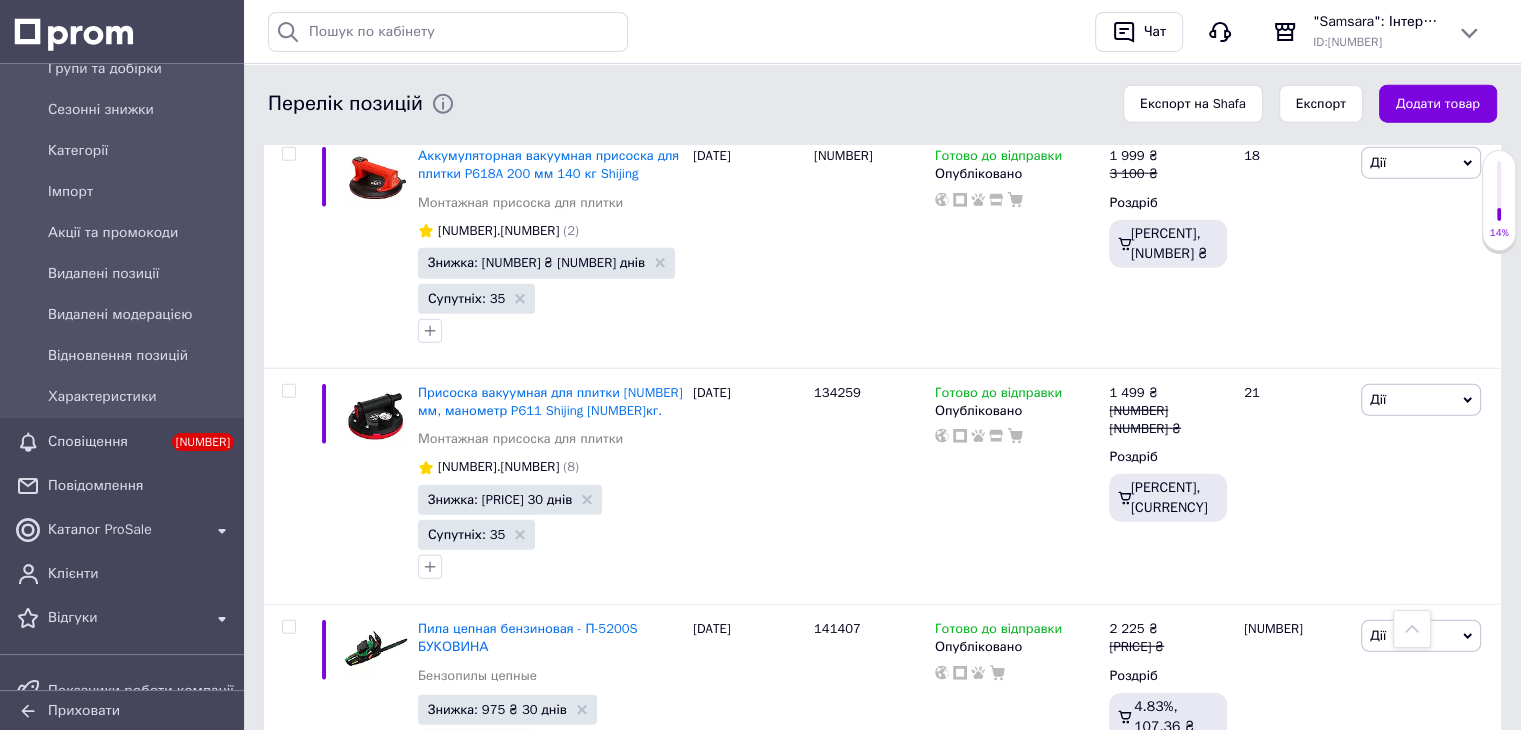 scroll, scrollTop: 20380, scrollLeft: 0, axis: vertical 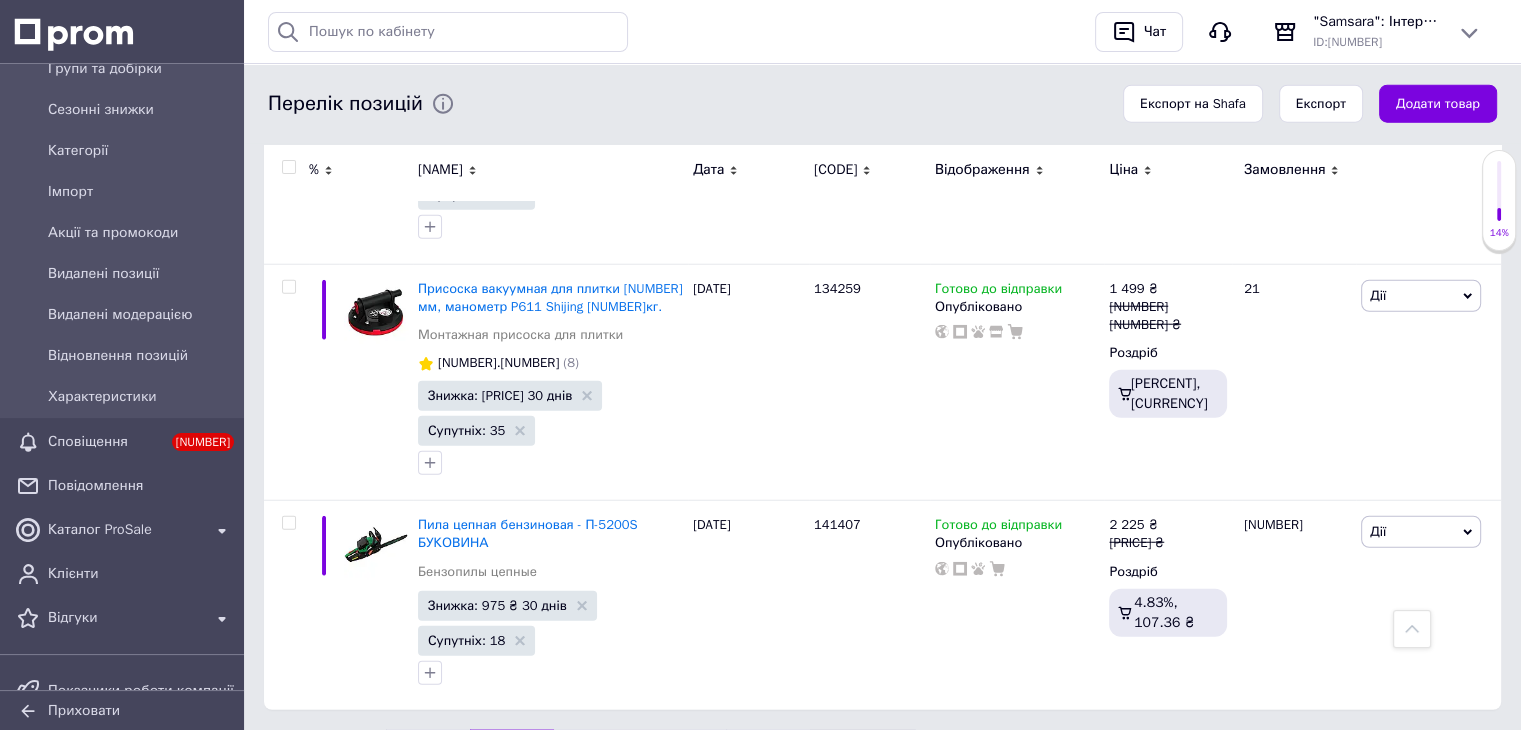 click on "3" at bounding box center [576, 751] 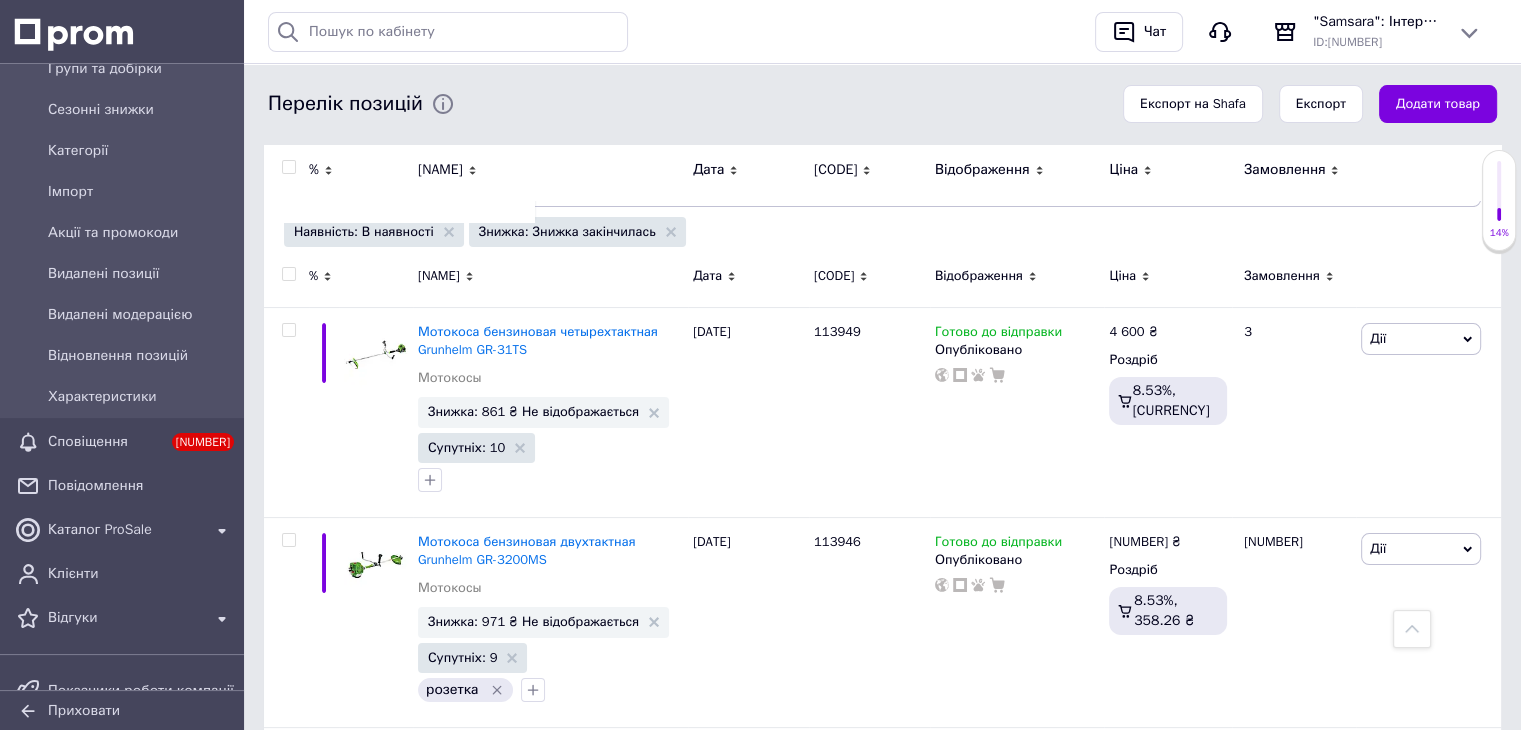 scroll, scrollTop: 0, scrollLeft: 0, axis: both 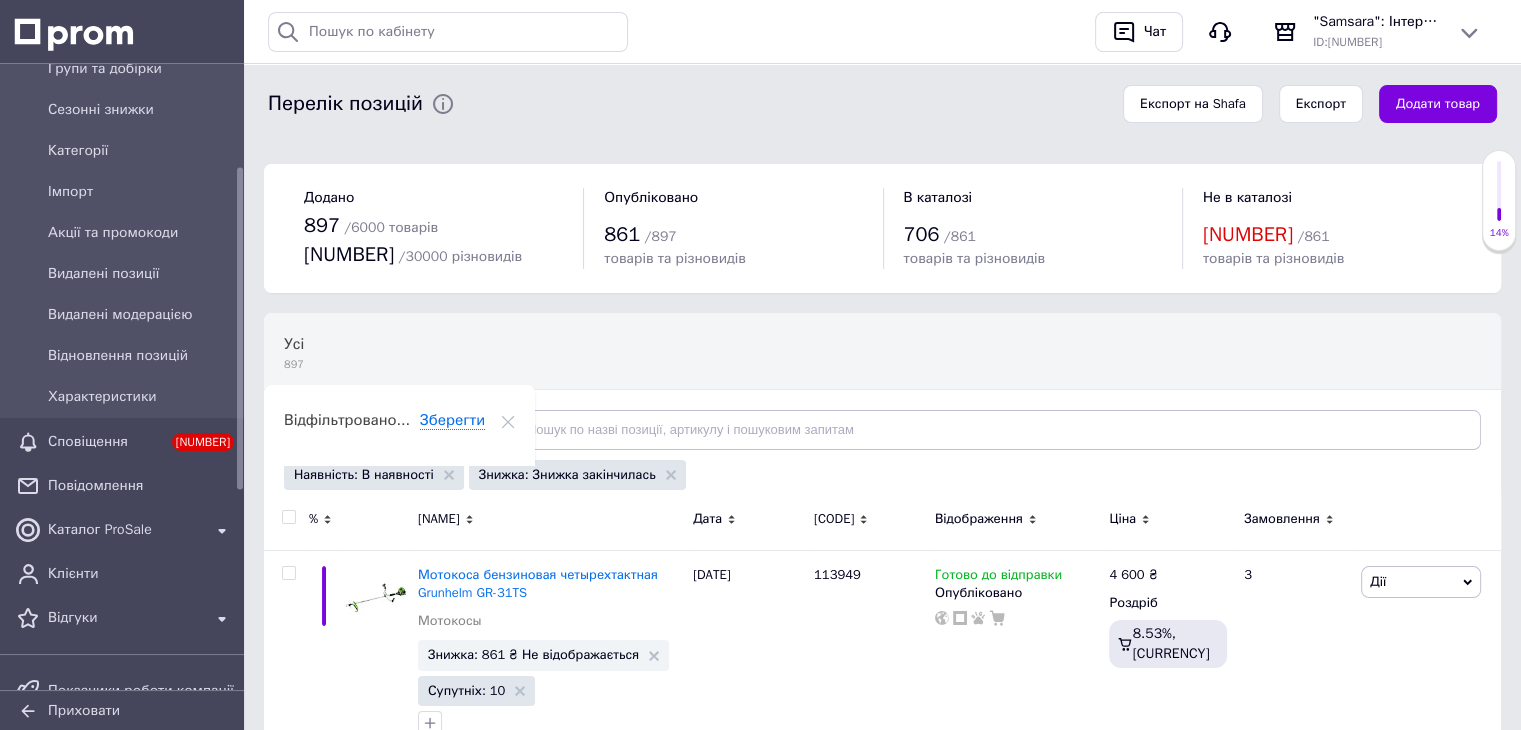 click at bounding box center [288, 517] 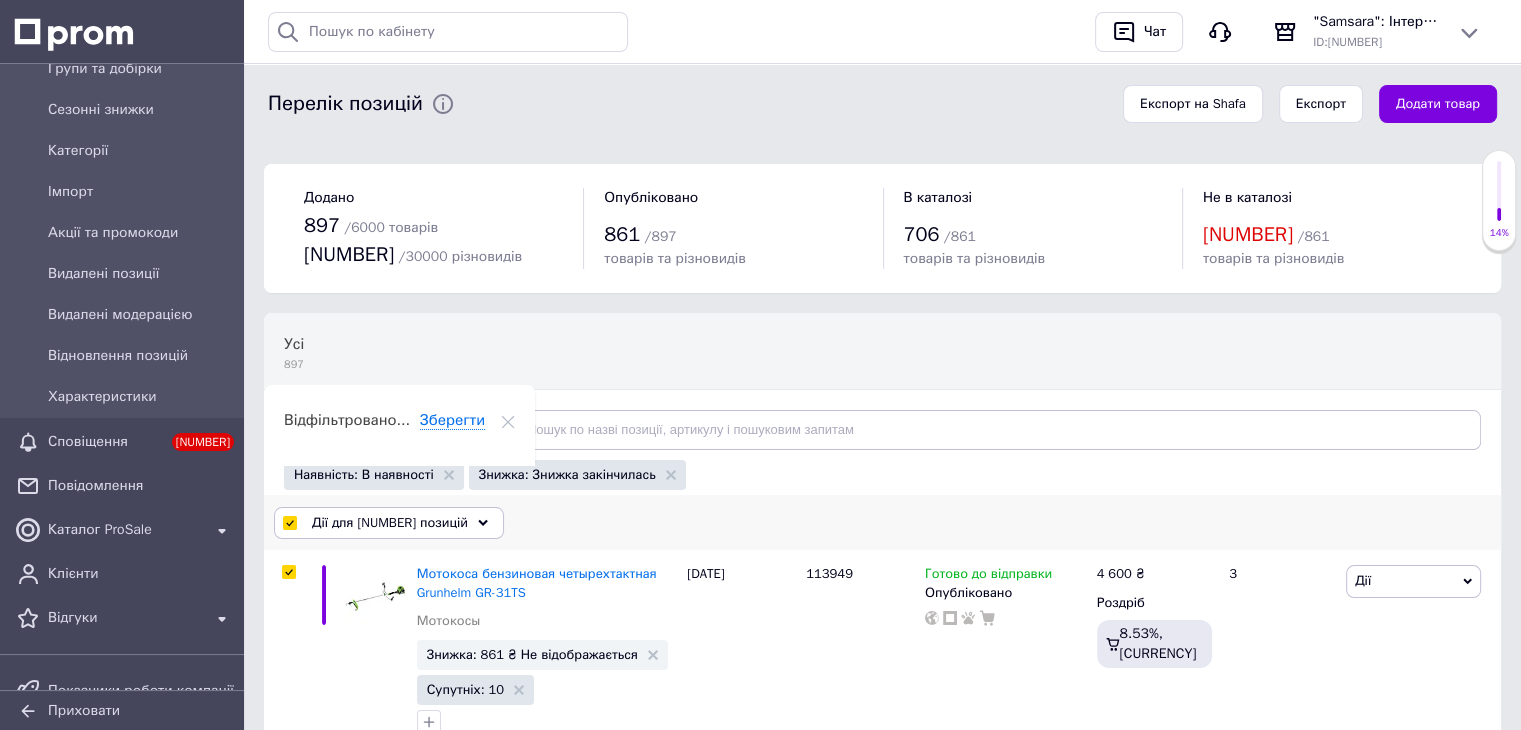 click on "Дії для [NUMBER] позицій" at bounding box center (389, 523) 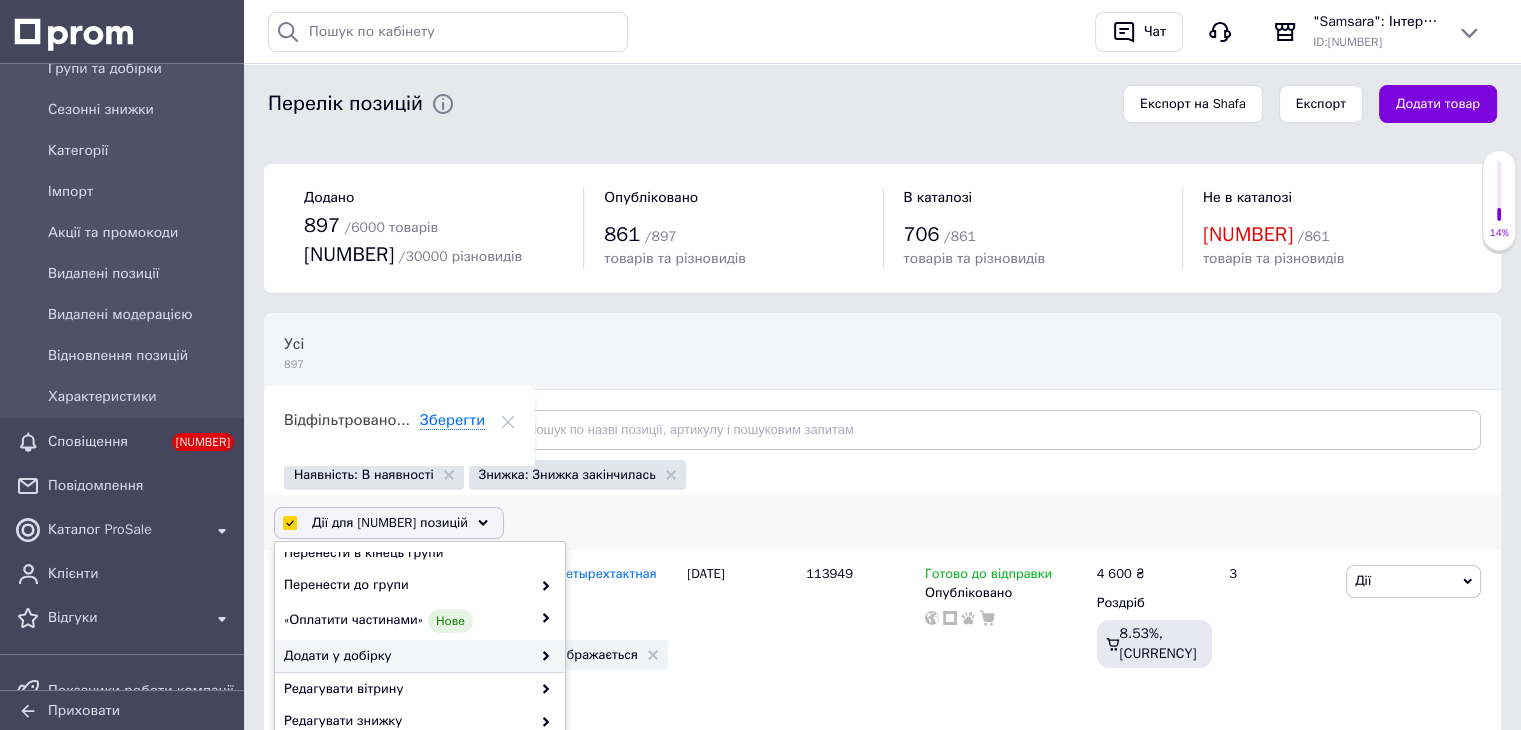 scroll, scrollTop: 100, scrollLeft: 0, axis: vertical 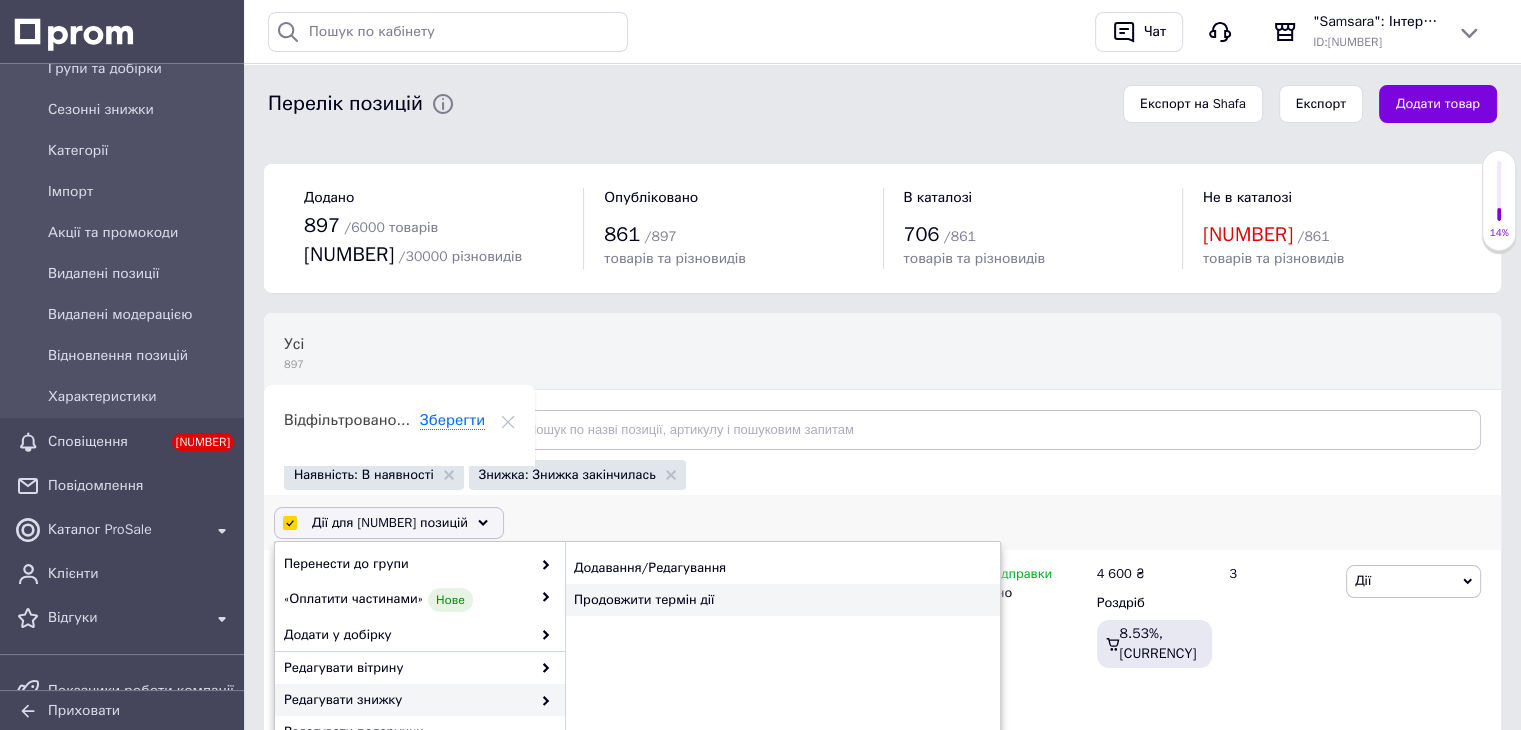 click on "Продовжити термін дії" at bounding box center (782, 600) 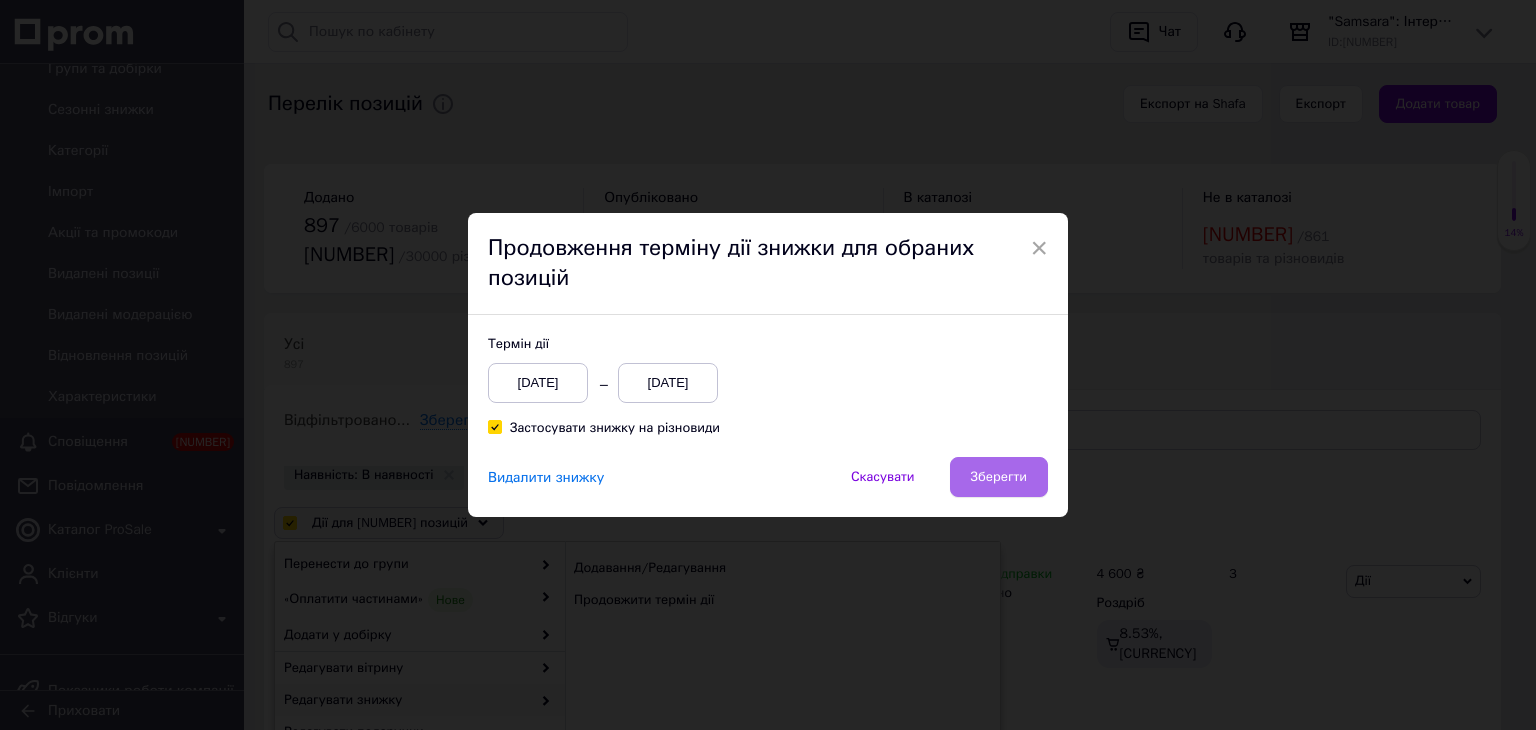 click on "Зберегти" at bounding box center [999, 477] 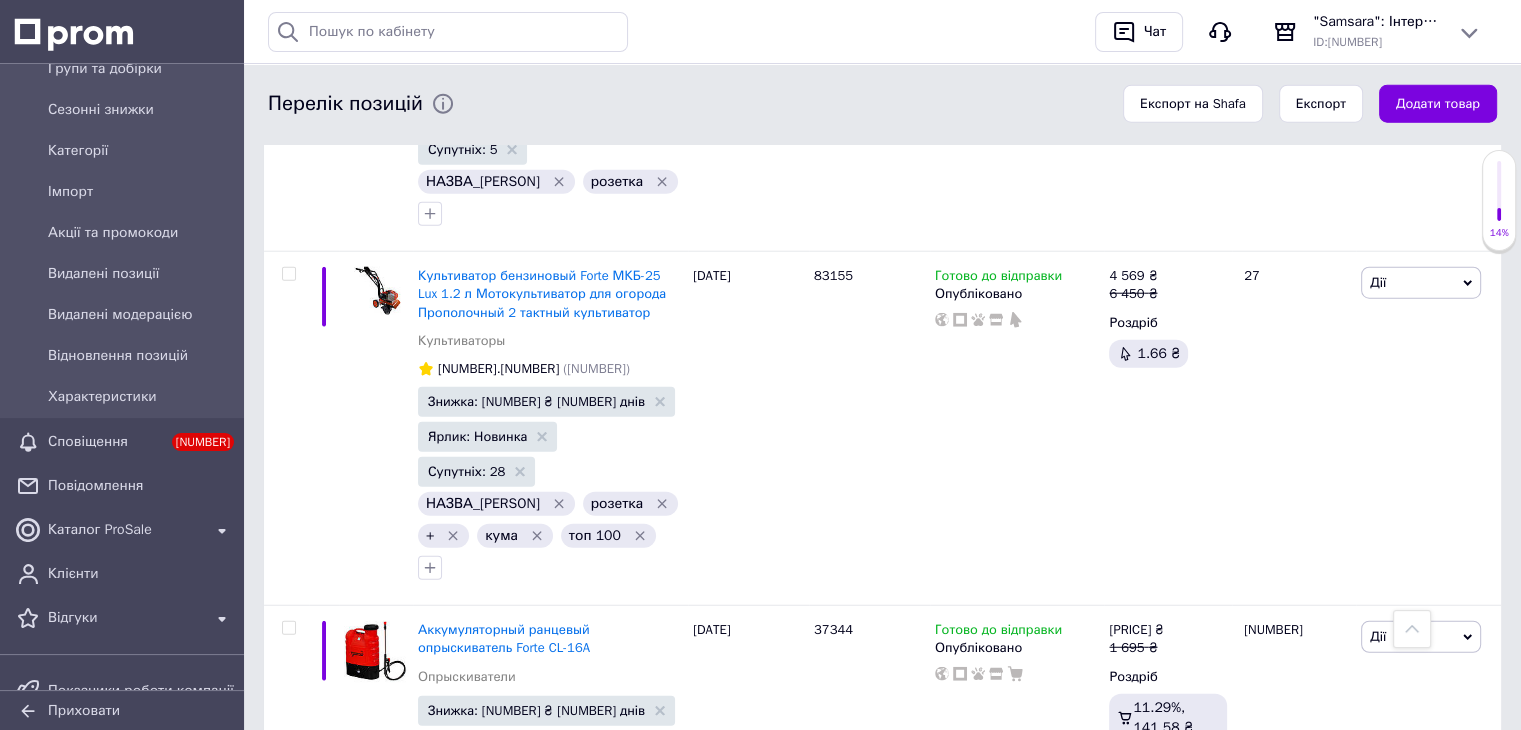 scroll, scrollTop: 21710, scrollLeft: 0, axis: vertical 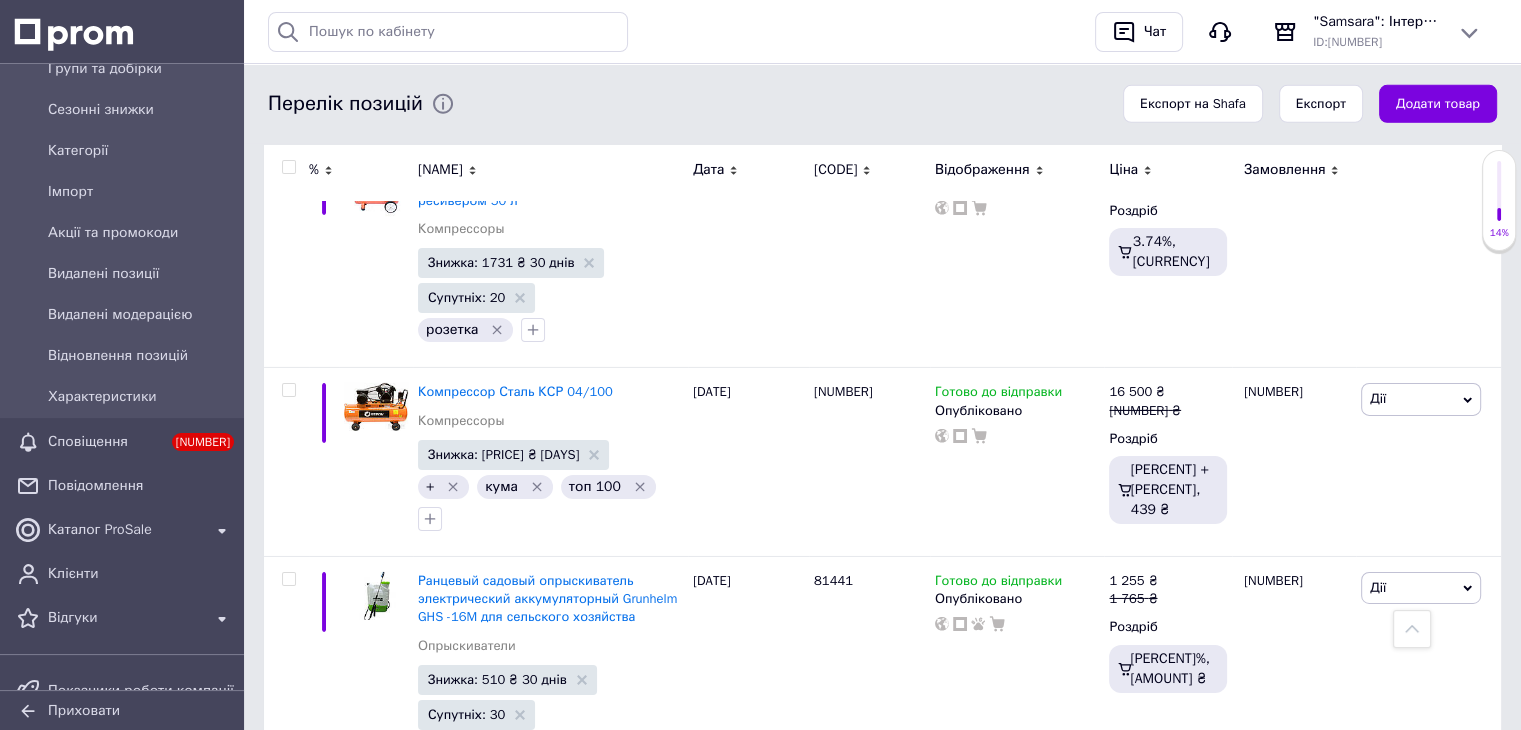 click on "[NUMBER]" at bounding box center (640, 857) 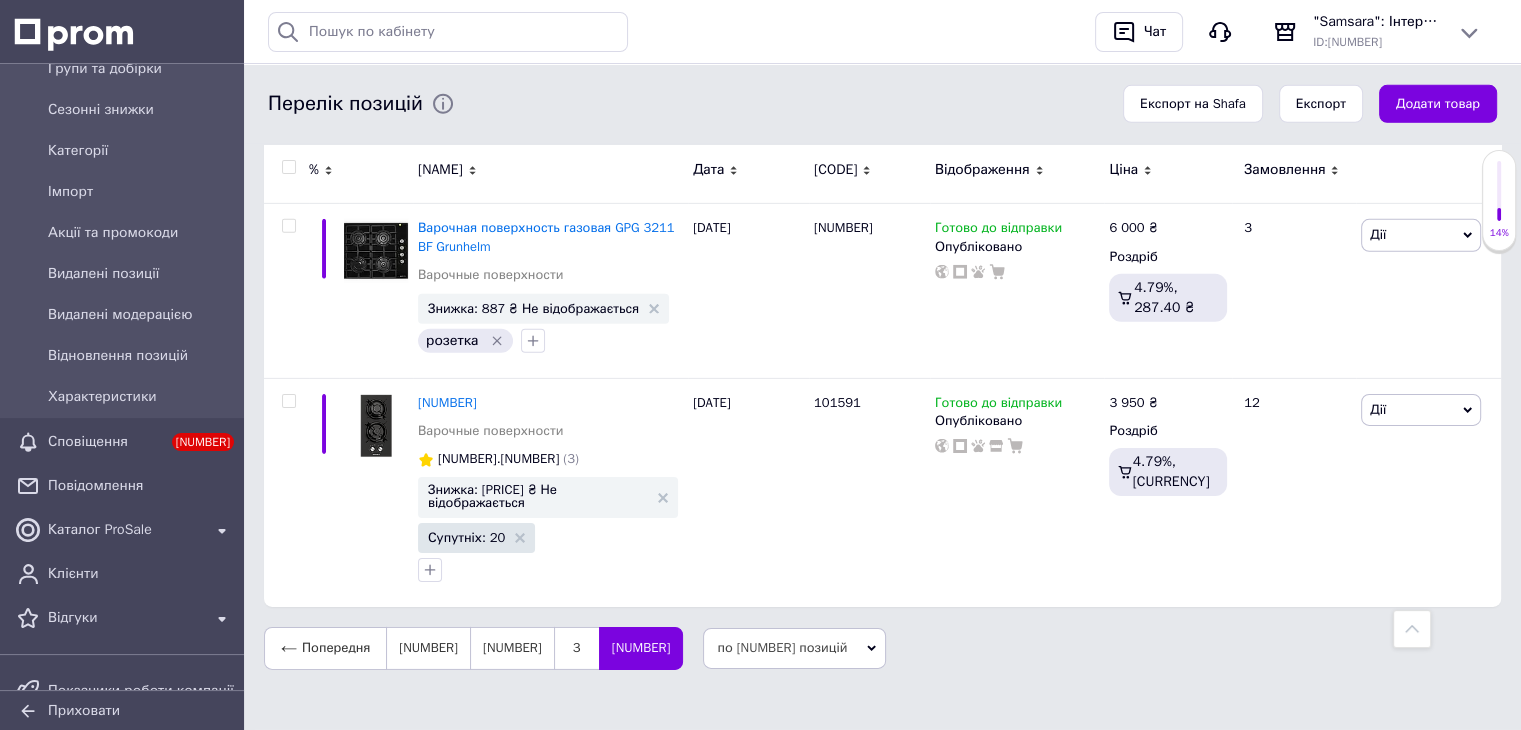 scroll, scrollTop: 6208, scrollLeft: 0, axis: vertical 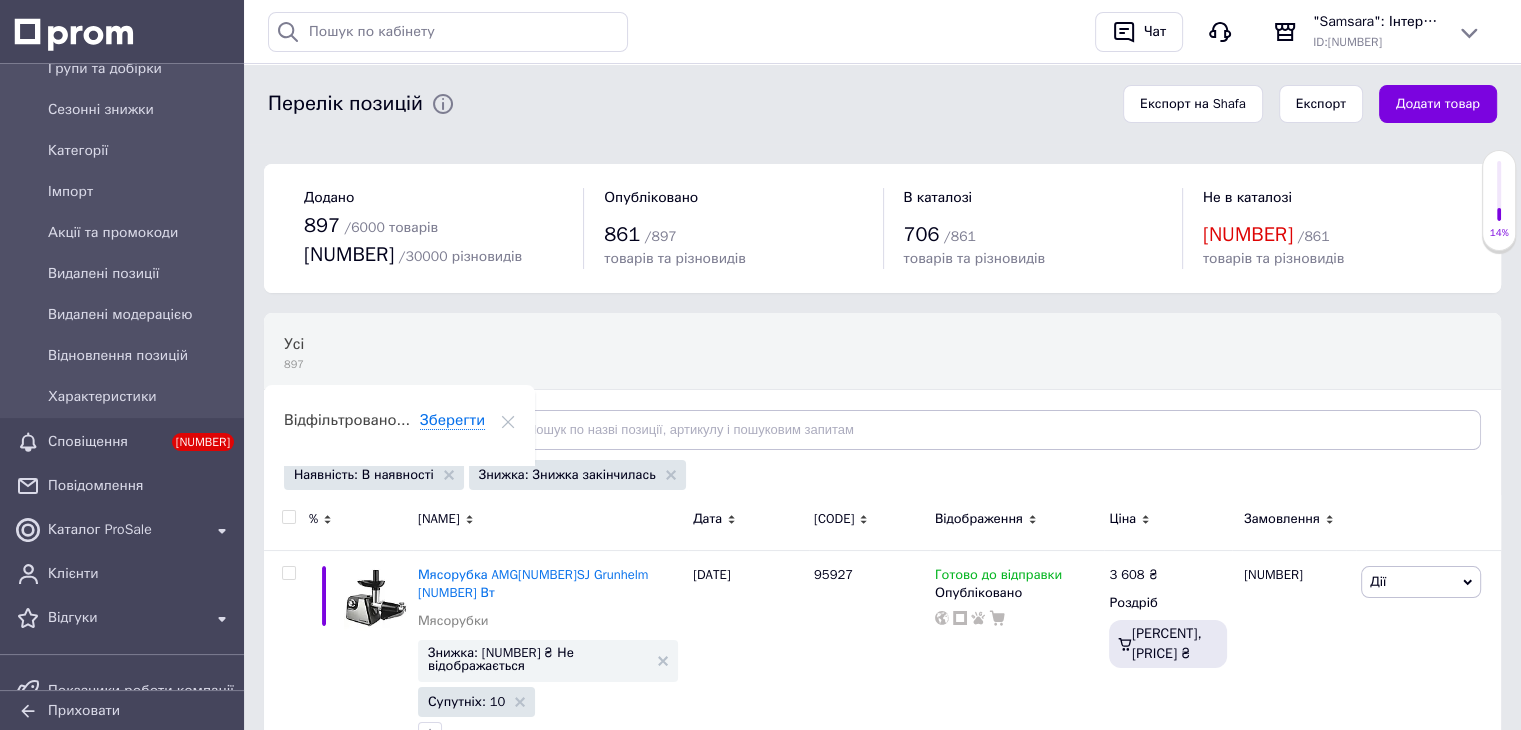click at bounding box center (288, 517) 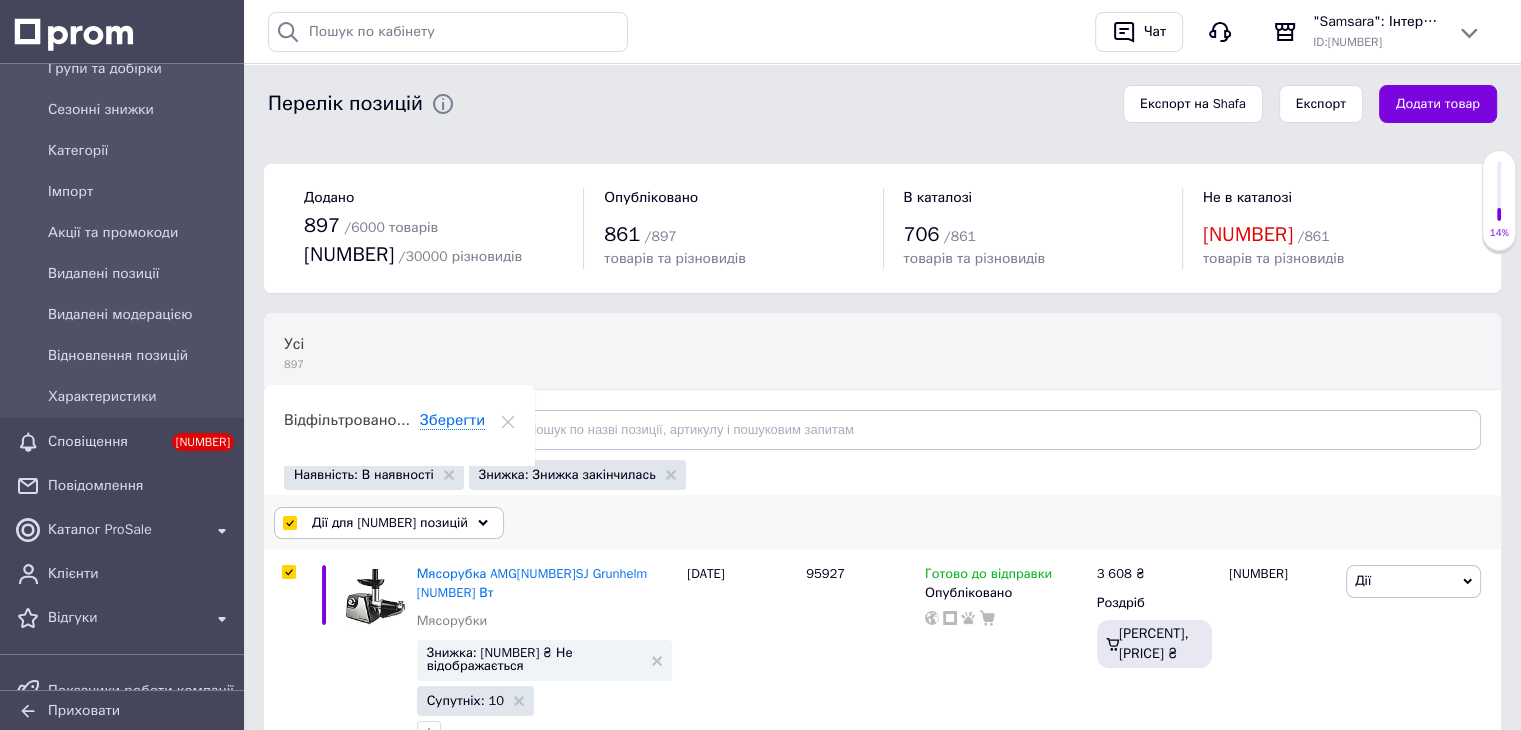 click on "Дії для [NUMBER] позицій" at bounding box center [389, 523] 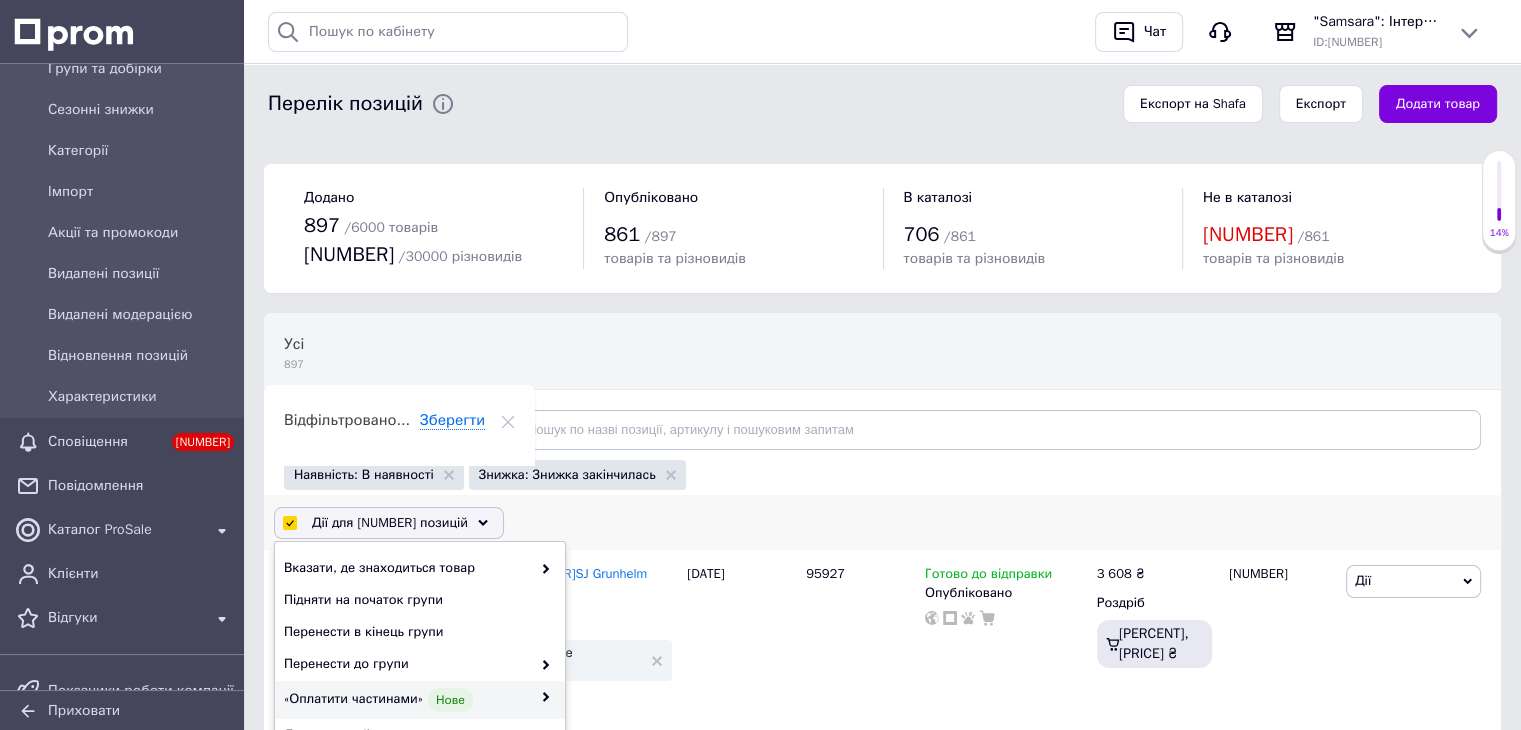 scroll, scrollTop: 169, scrollLeft: 0, axis: vertical 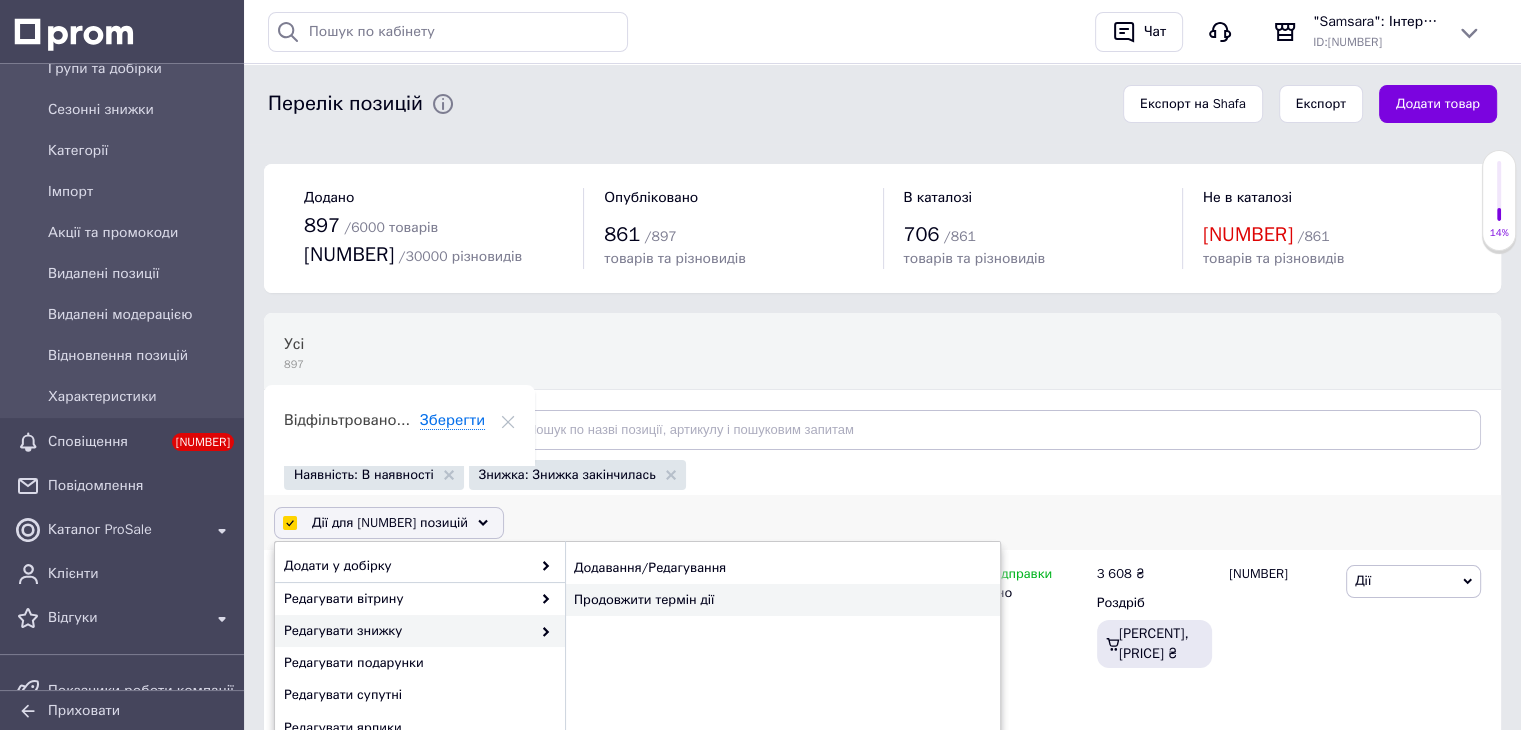 click on "Продовжити термін дії" at bounding box center [782, 600] 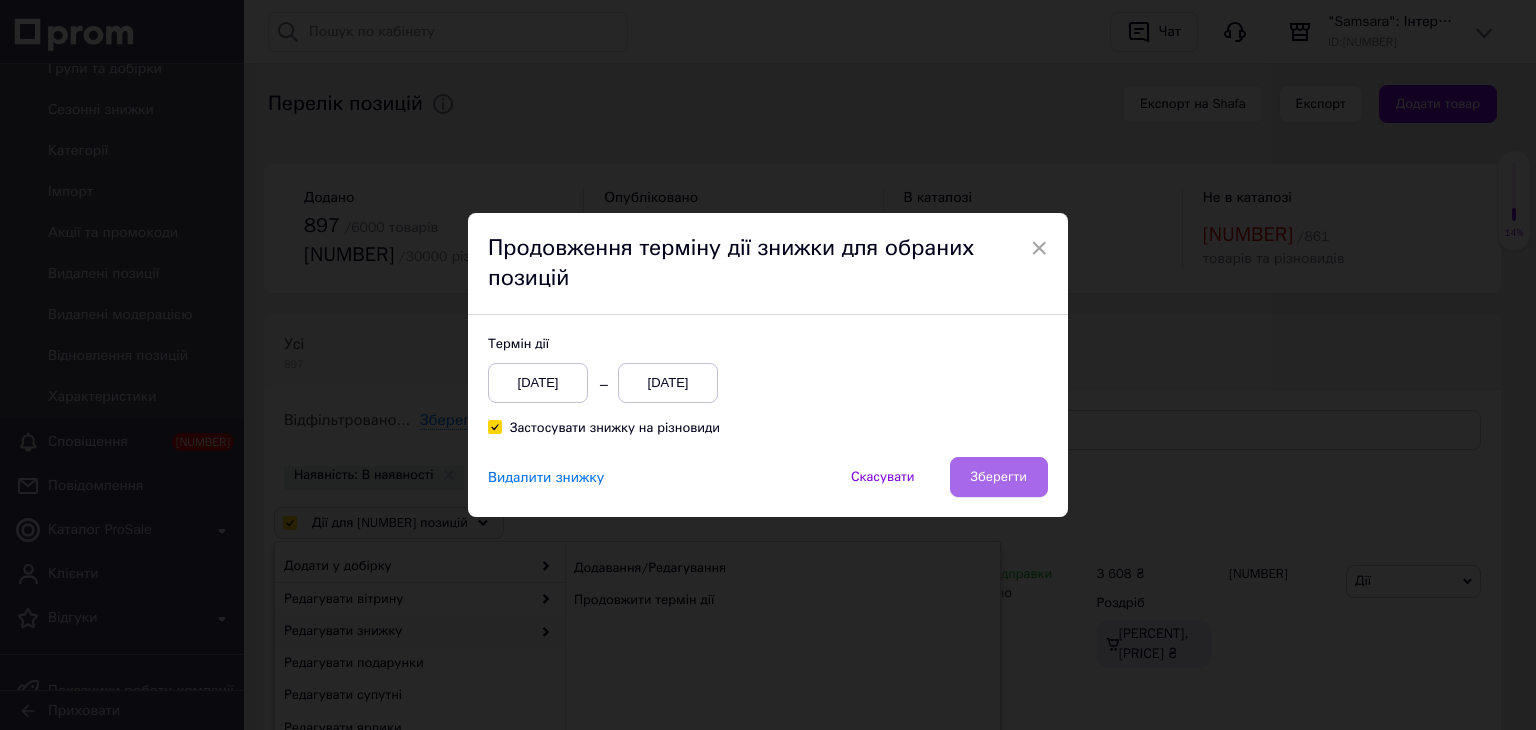 click on "Зберегти" at bounding box center (999, 477) 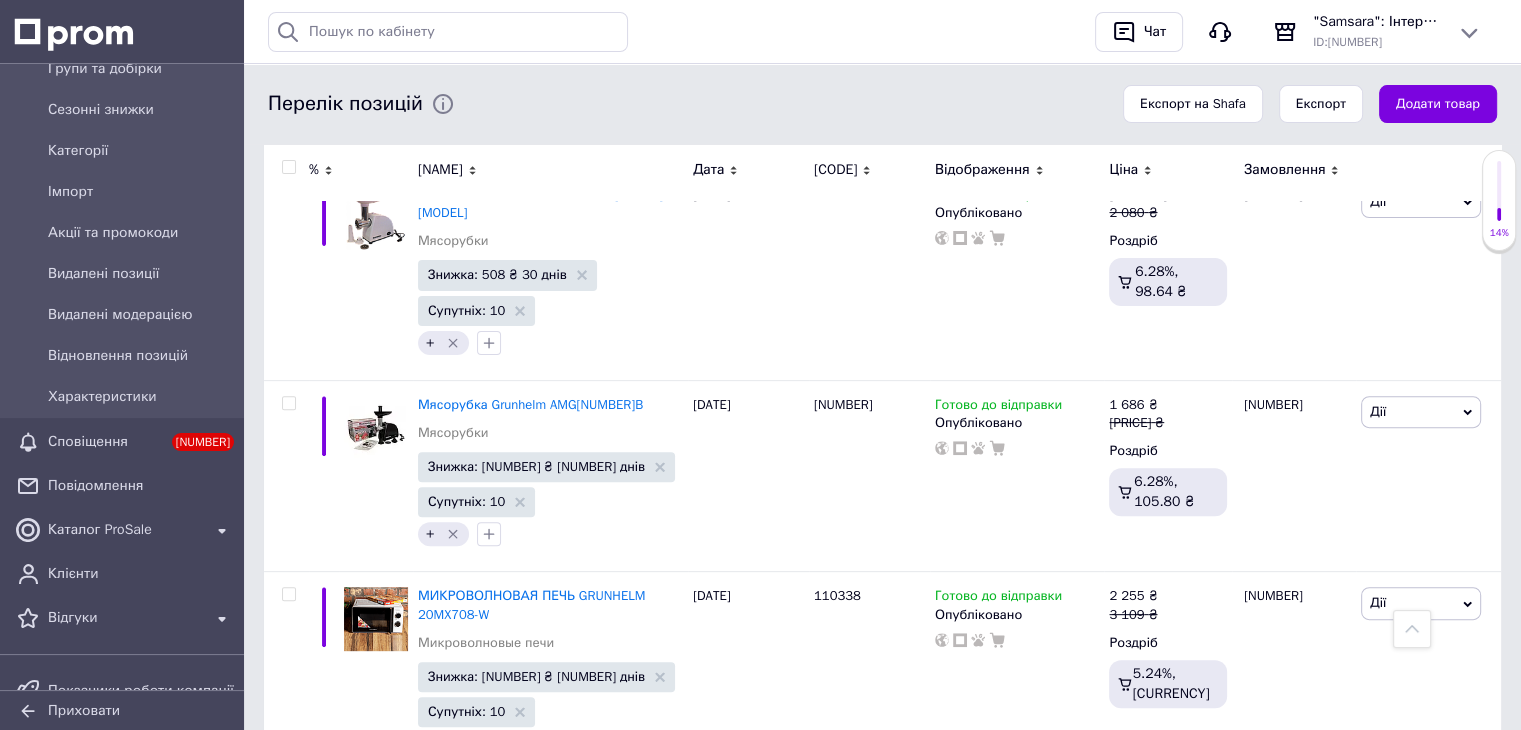 scroll, scrollTop: 0, scrollLeft: 0, axis: both 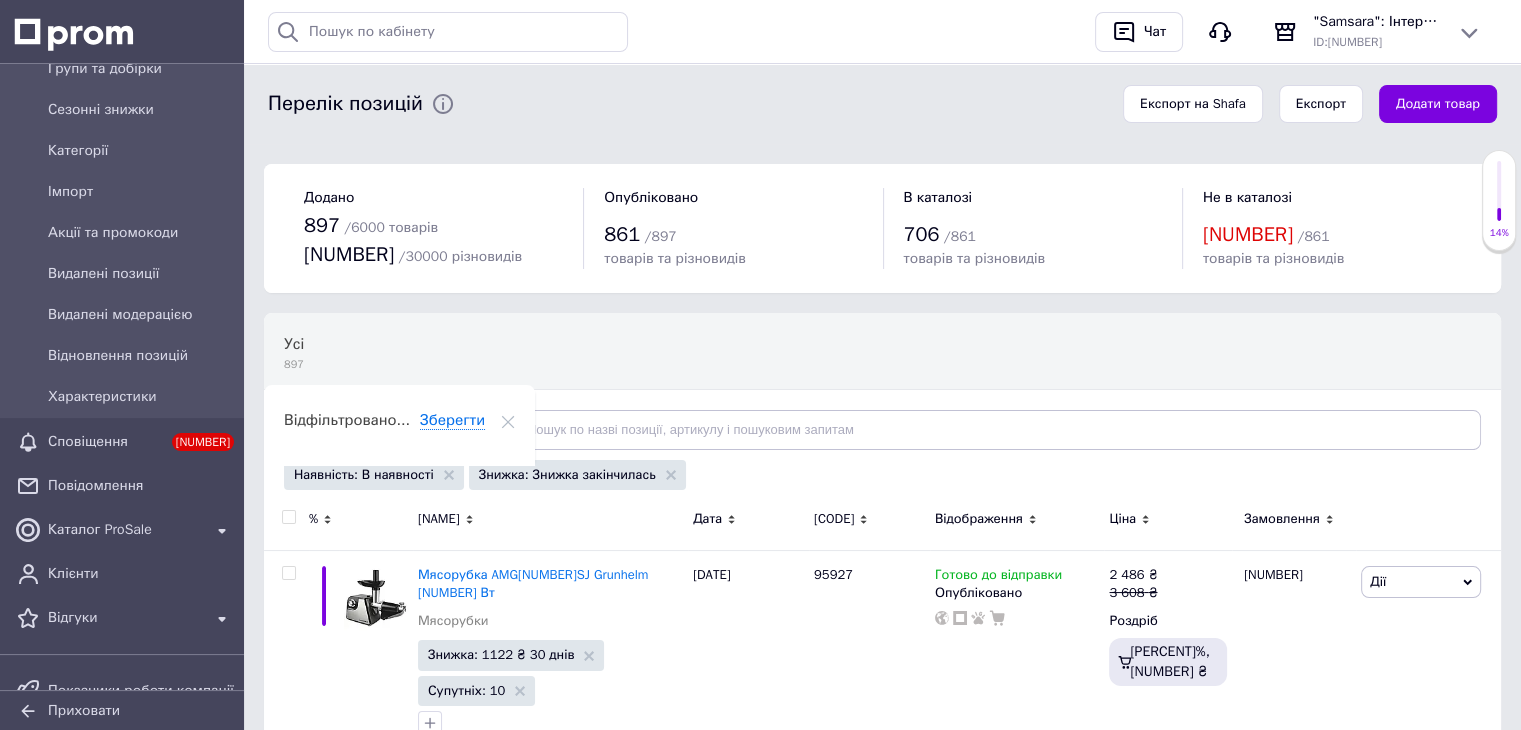 click on "Відфільтруйте товари" at bounding box center [372, 429] 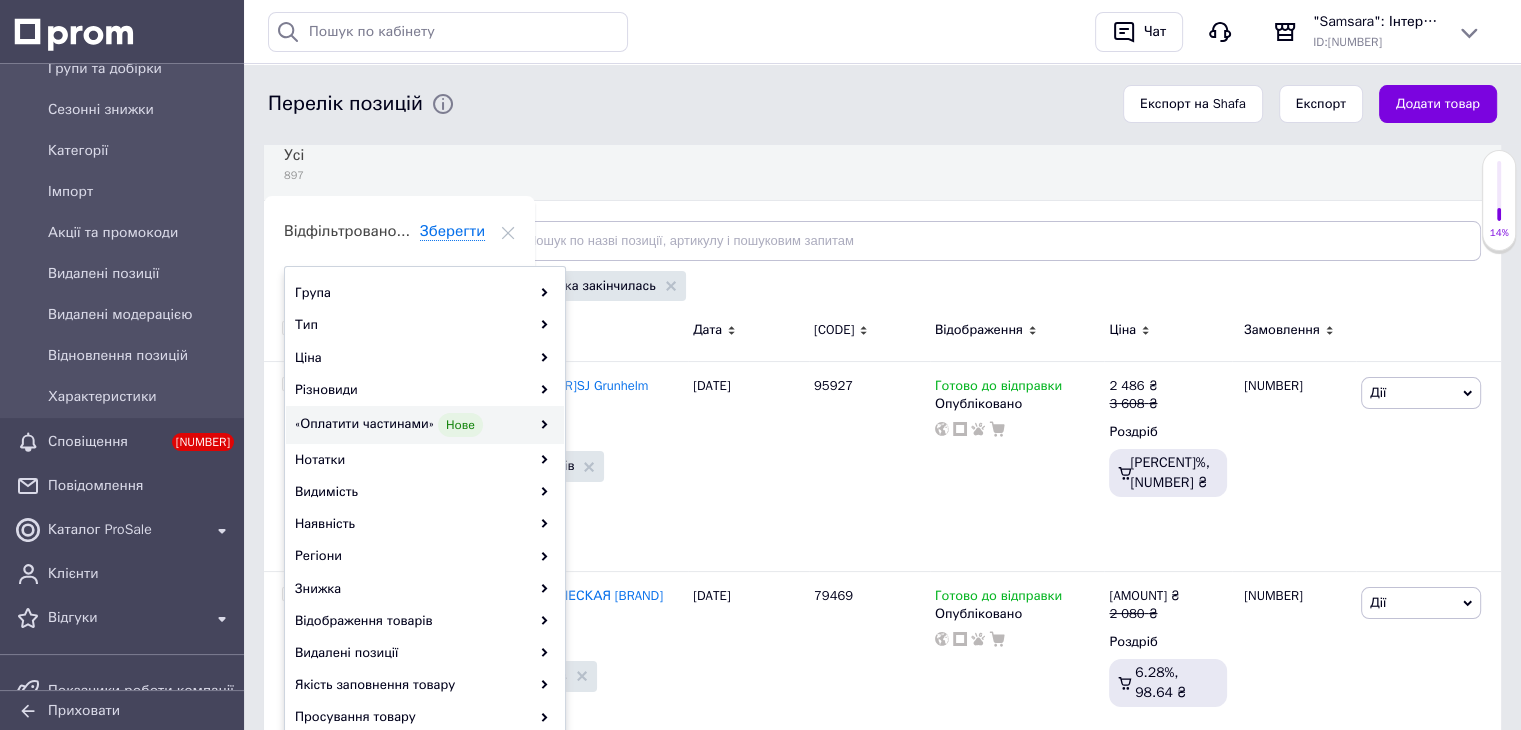 scroll, scrollTop: 200, scrollLeft: 0, axis: vertical 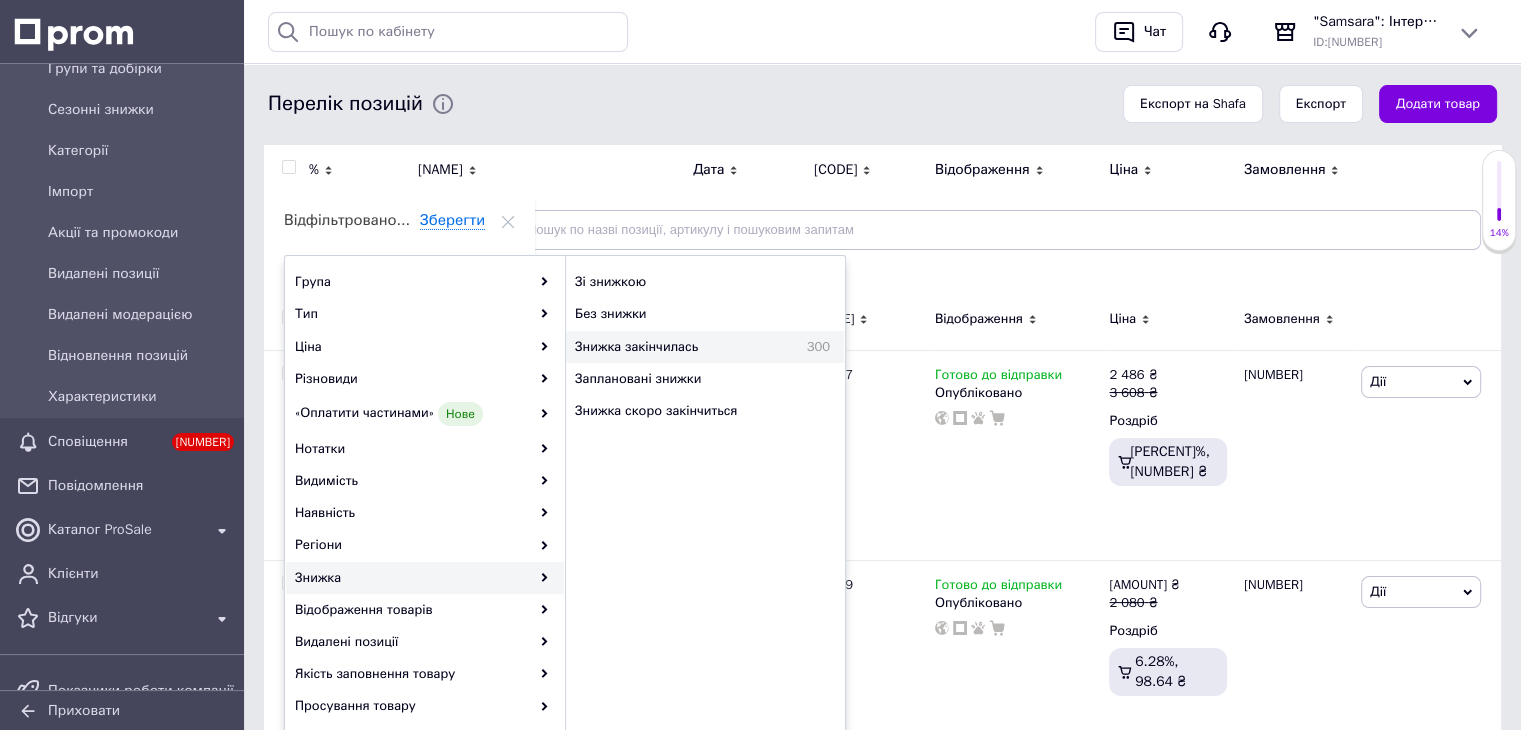 click on "Знижка закінчилась" at bounding box center [687, 282] 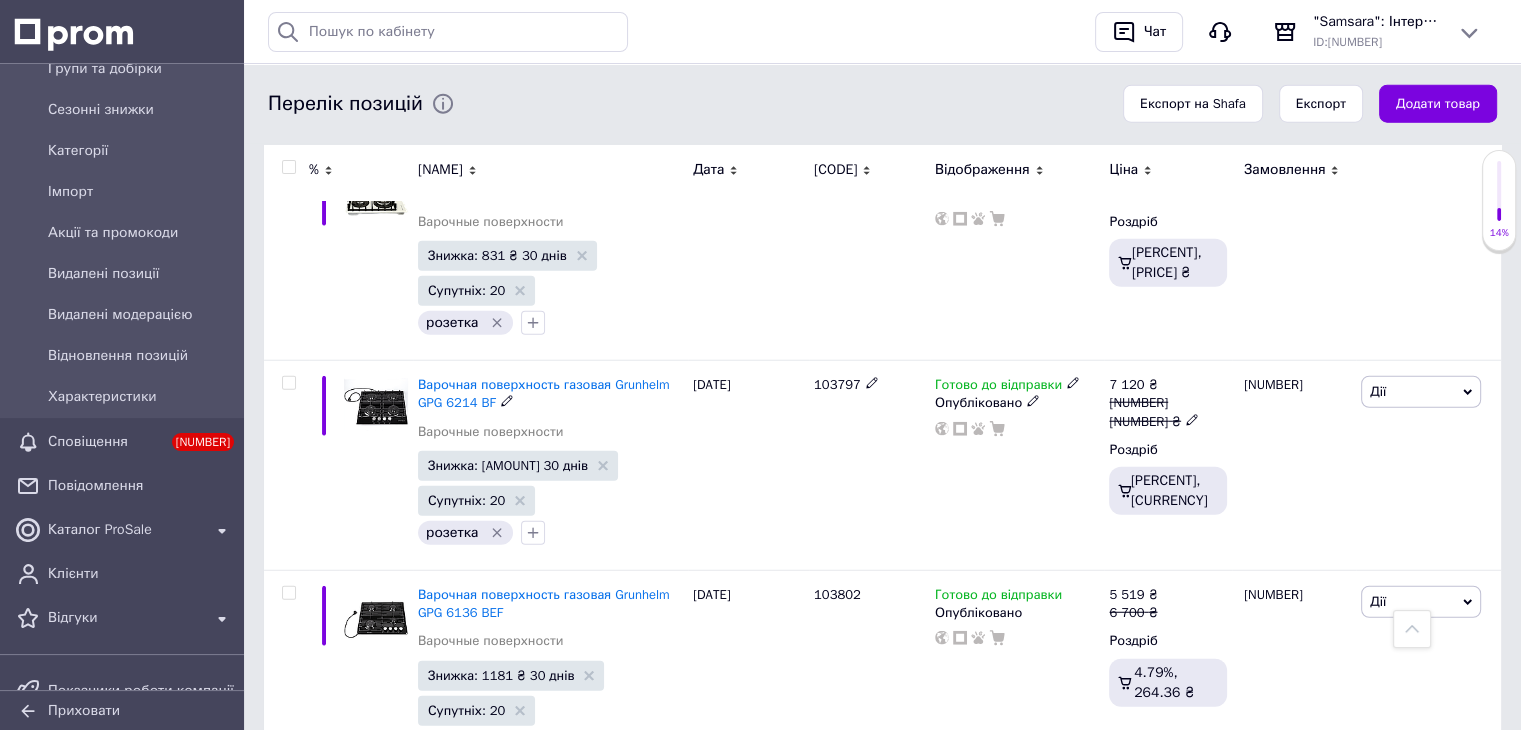 scroll, scrollTop: 5600, scrollLeft: 0, axis: vertical 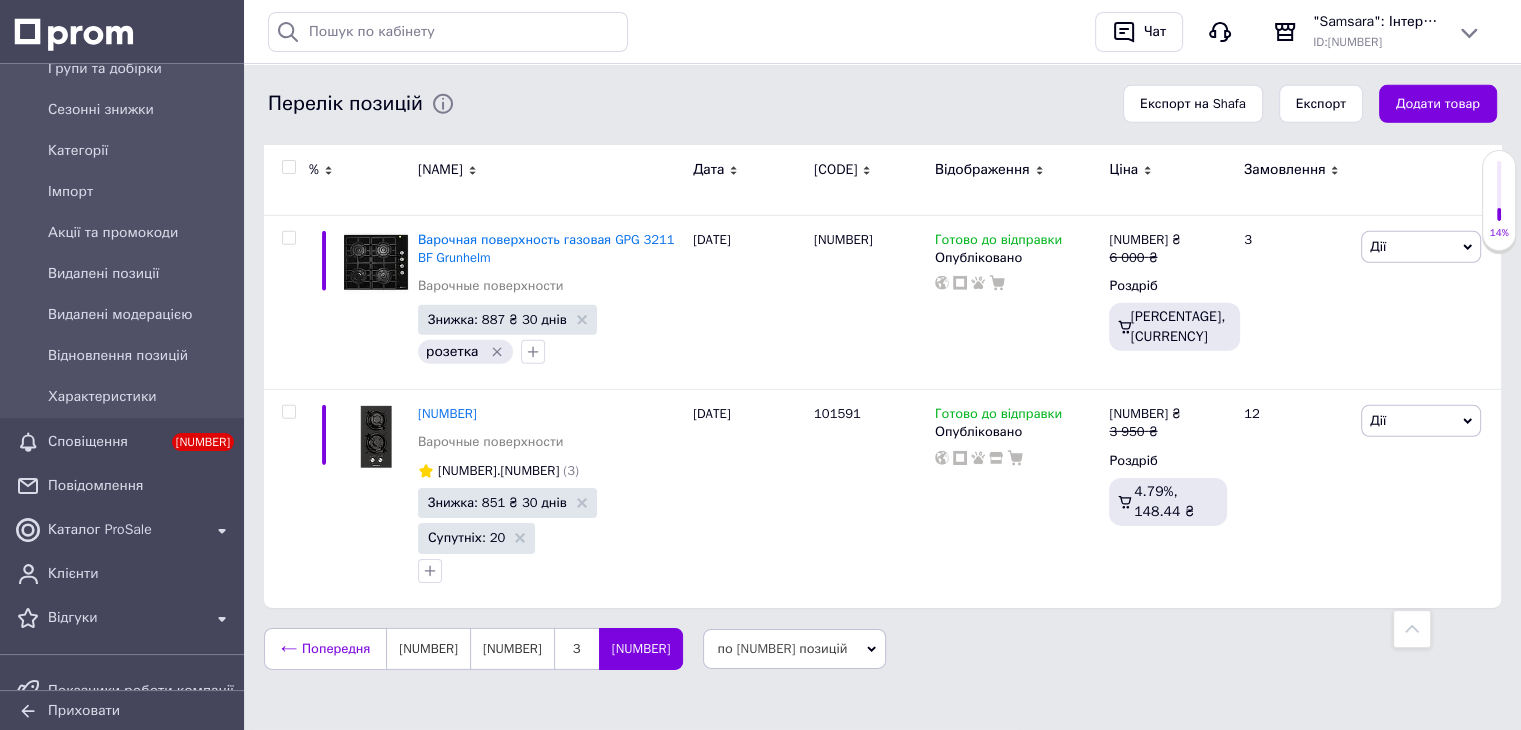 click on "Попередня" at bounding box center [325, 649] 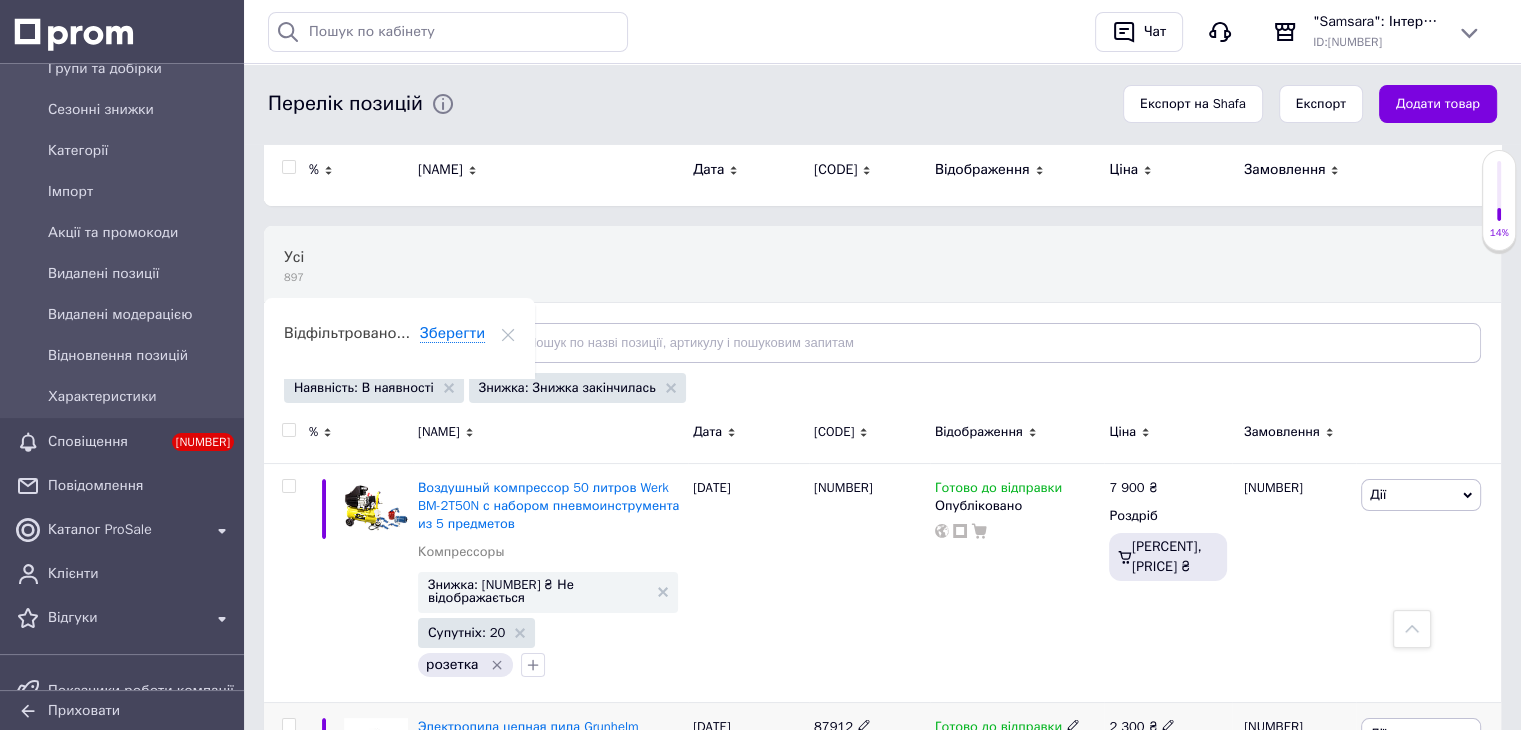 scroll, scrollTop: 0, scrollLeft: 0, axis: both 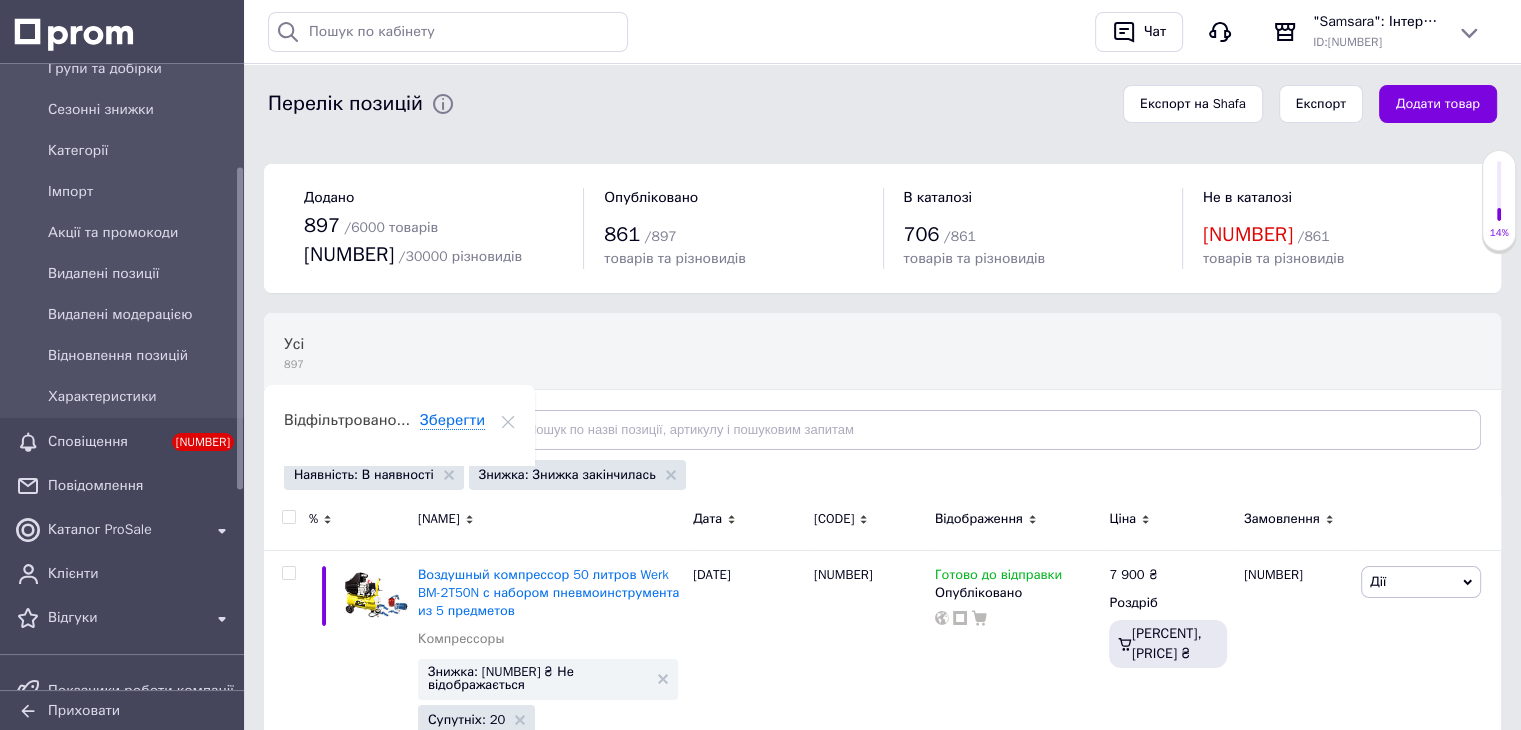 click at bounding box center [288, 517] 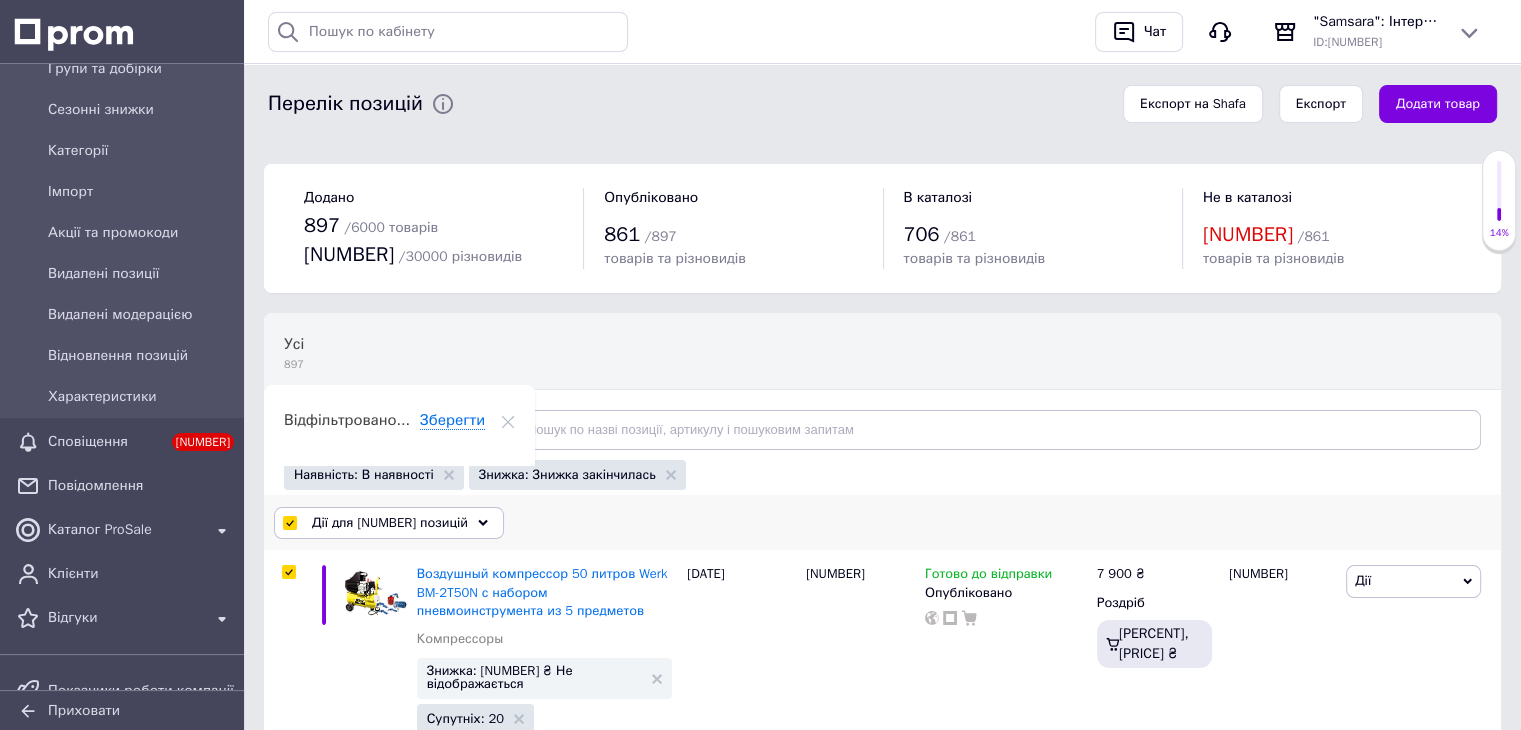 click on "Дії для [NUMBER] позицій" at bounding box center (389, 523) 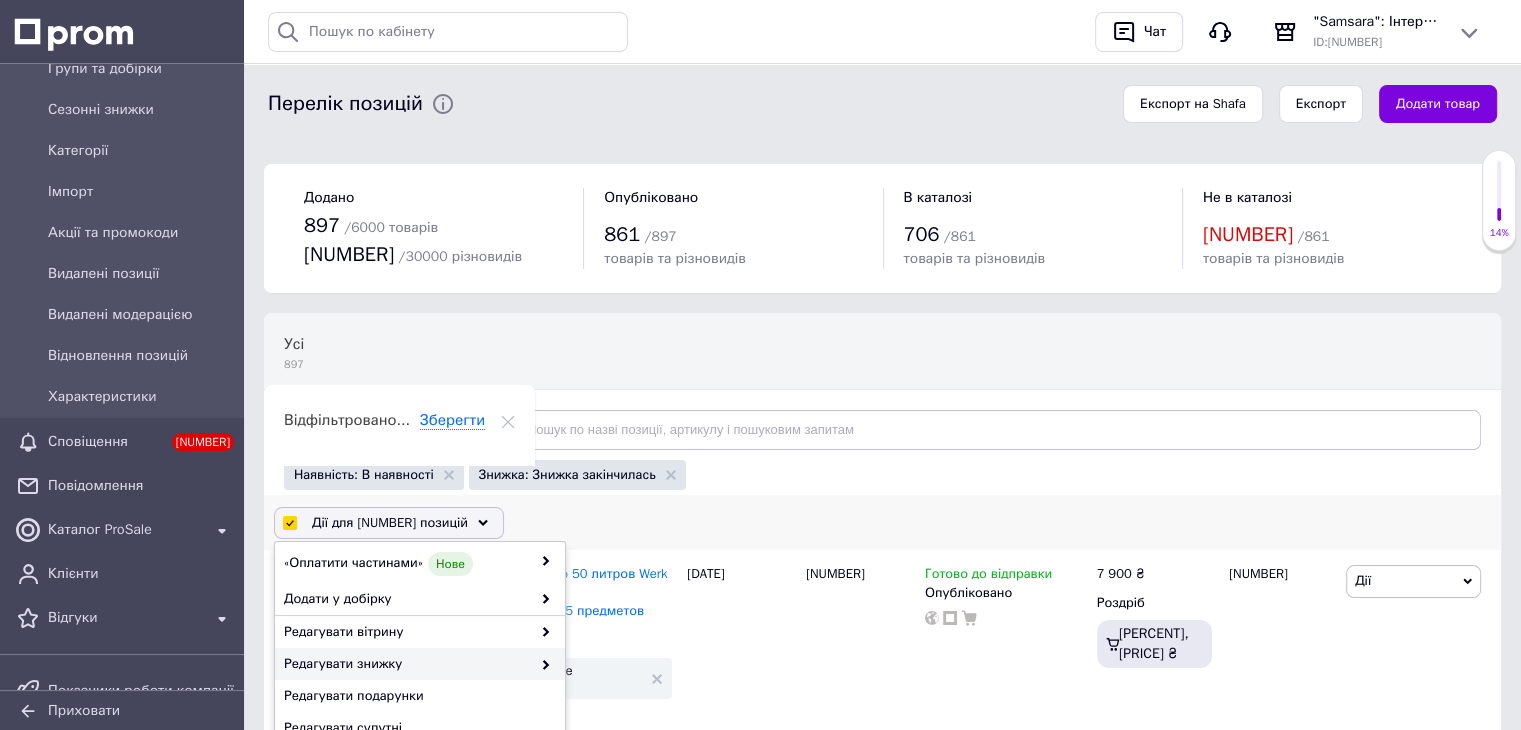 scroll, scrollTop: 169, scrollLeft: 0, axis: vertical 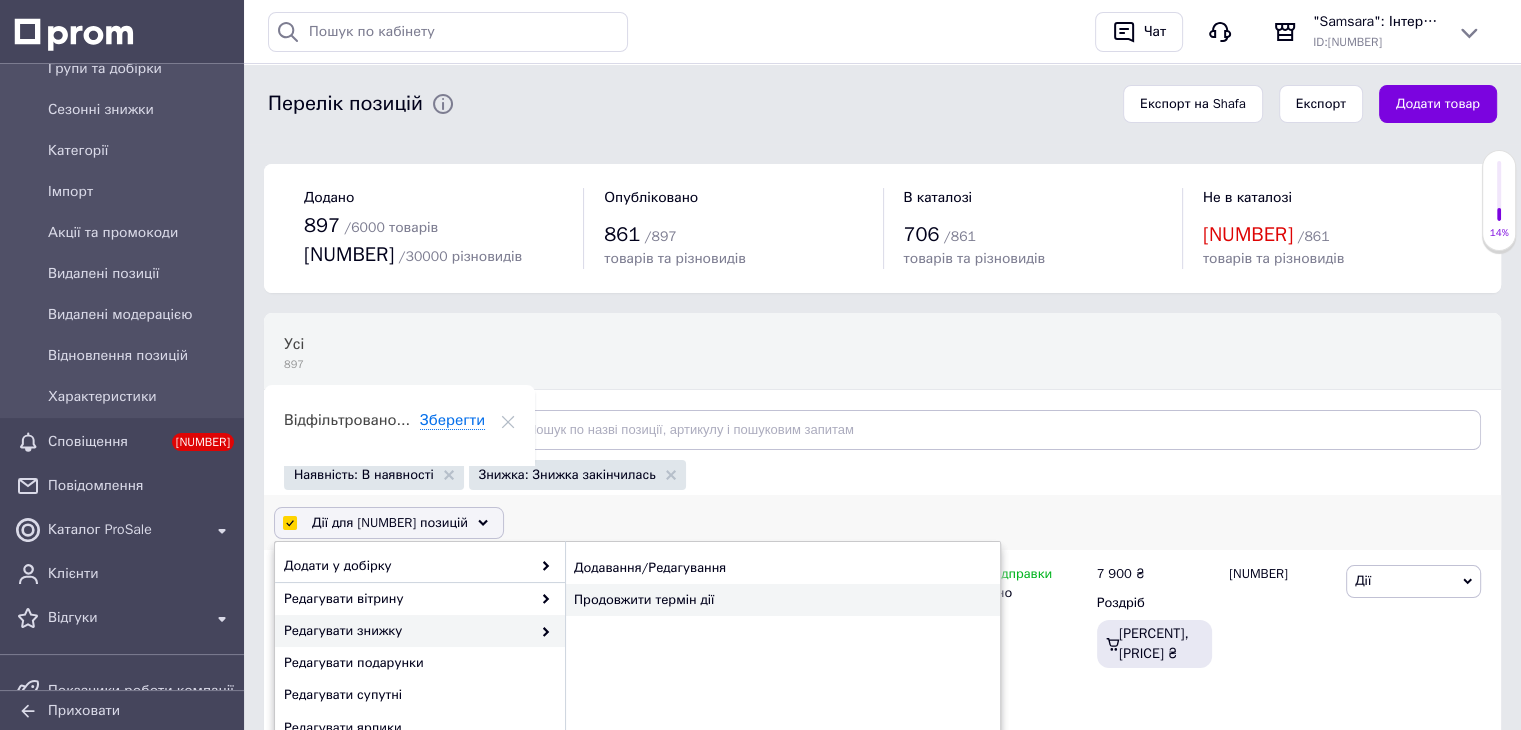 click on "Продовжити термін дії" at bounding box center [782, 600] 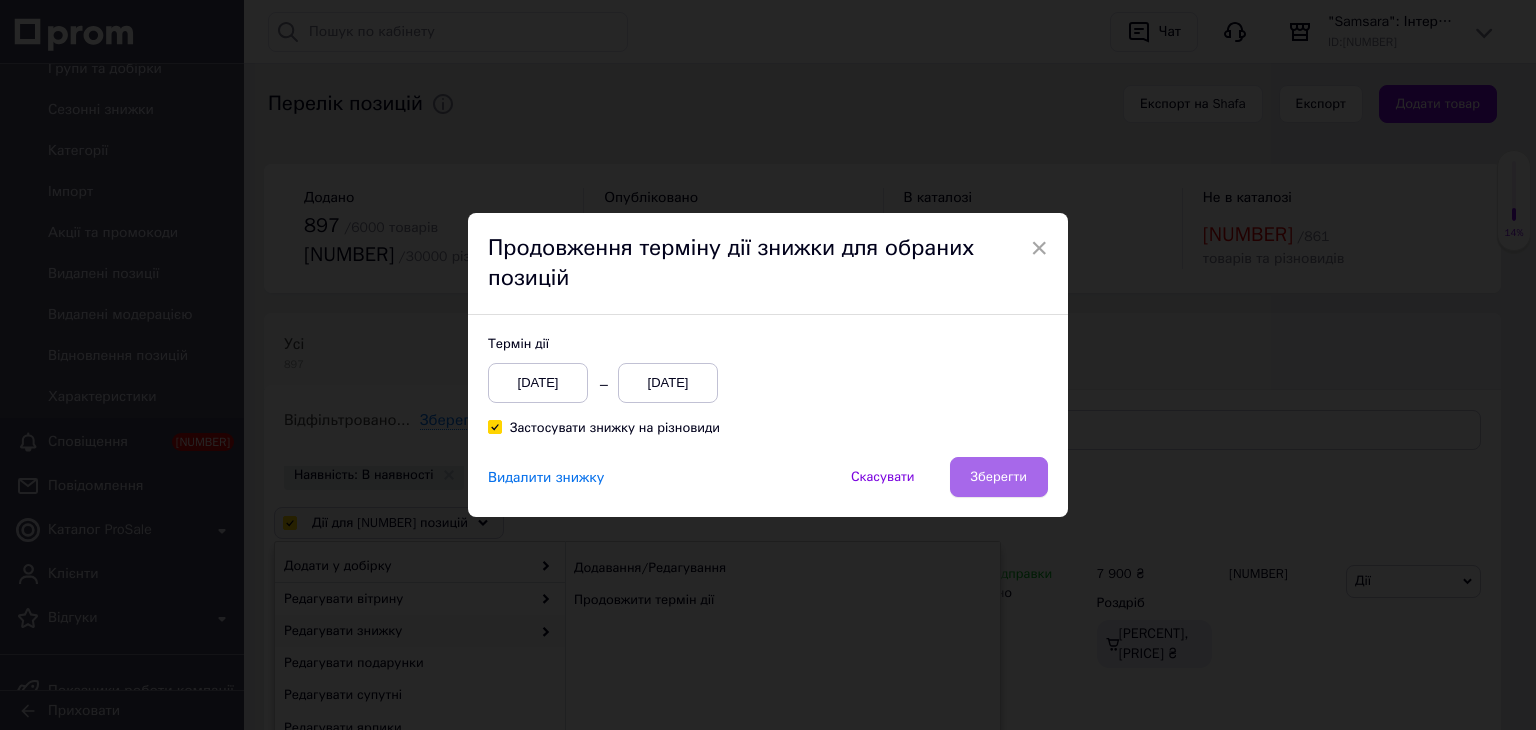 click on "Зберегти" at bounding box center (999, 477) 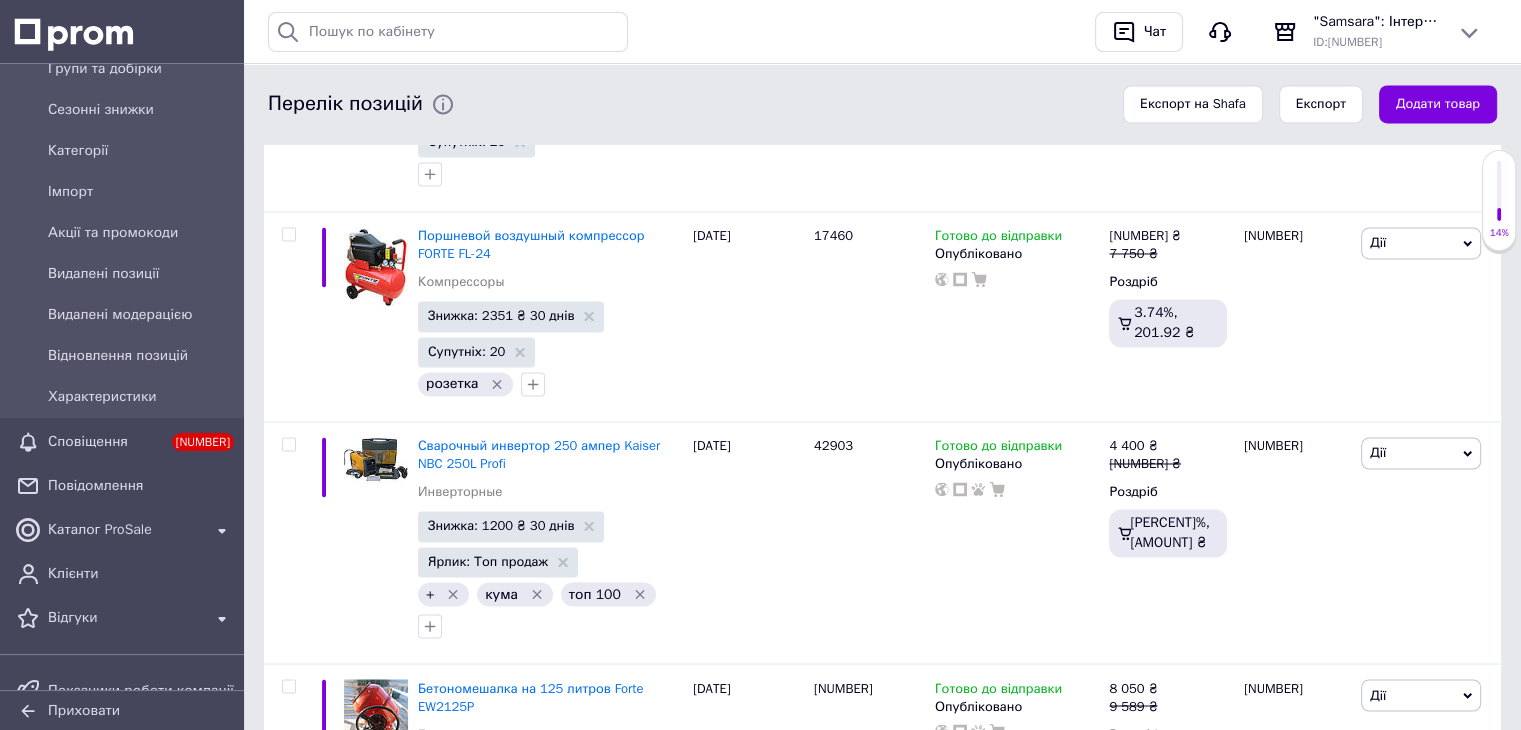 scroll, scrollTop: 20327, scrollLeft: 0, axis: vertical 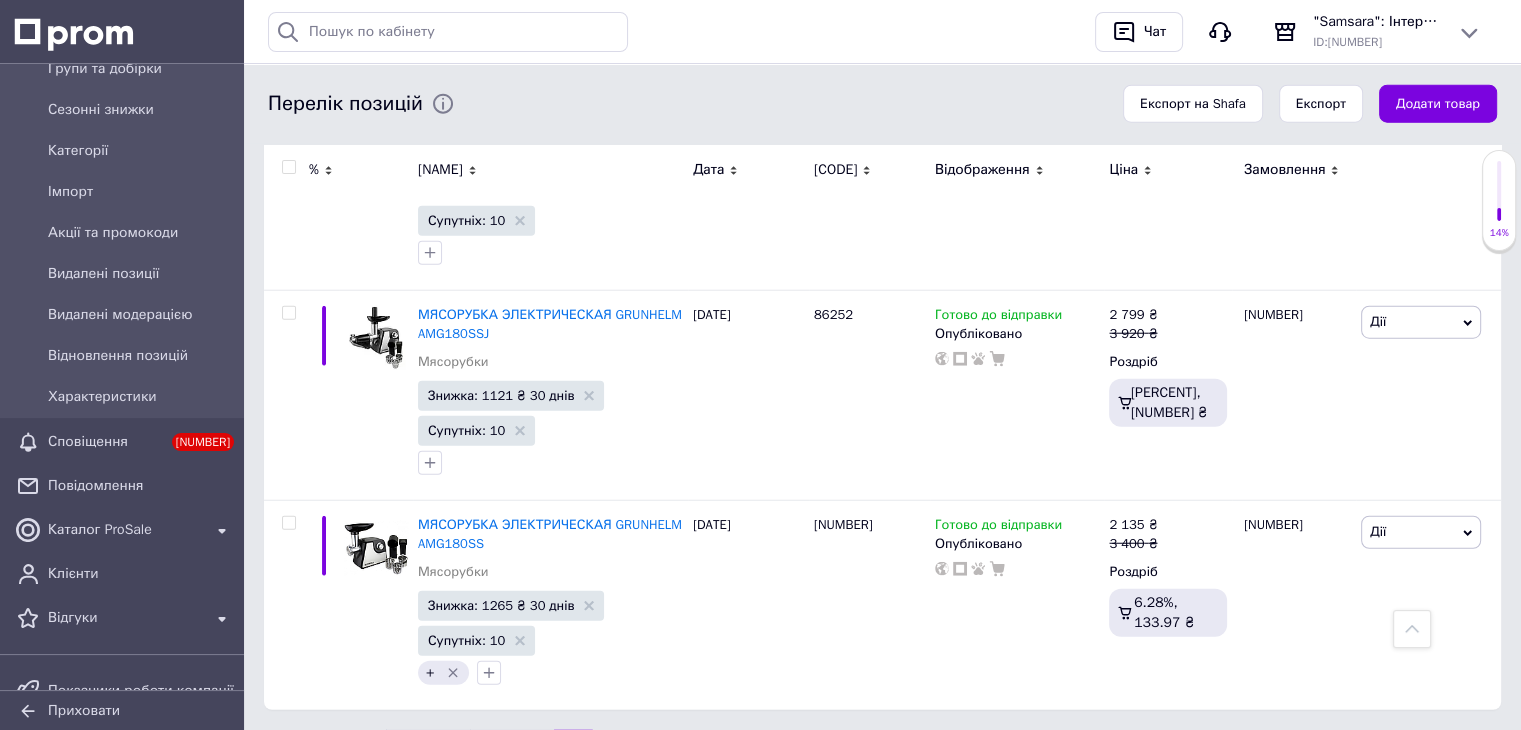 click on "[NUMBER]" at bounding box center [512, 751] 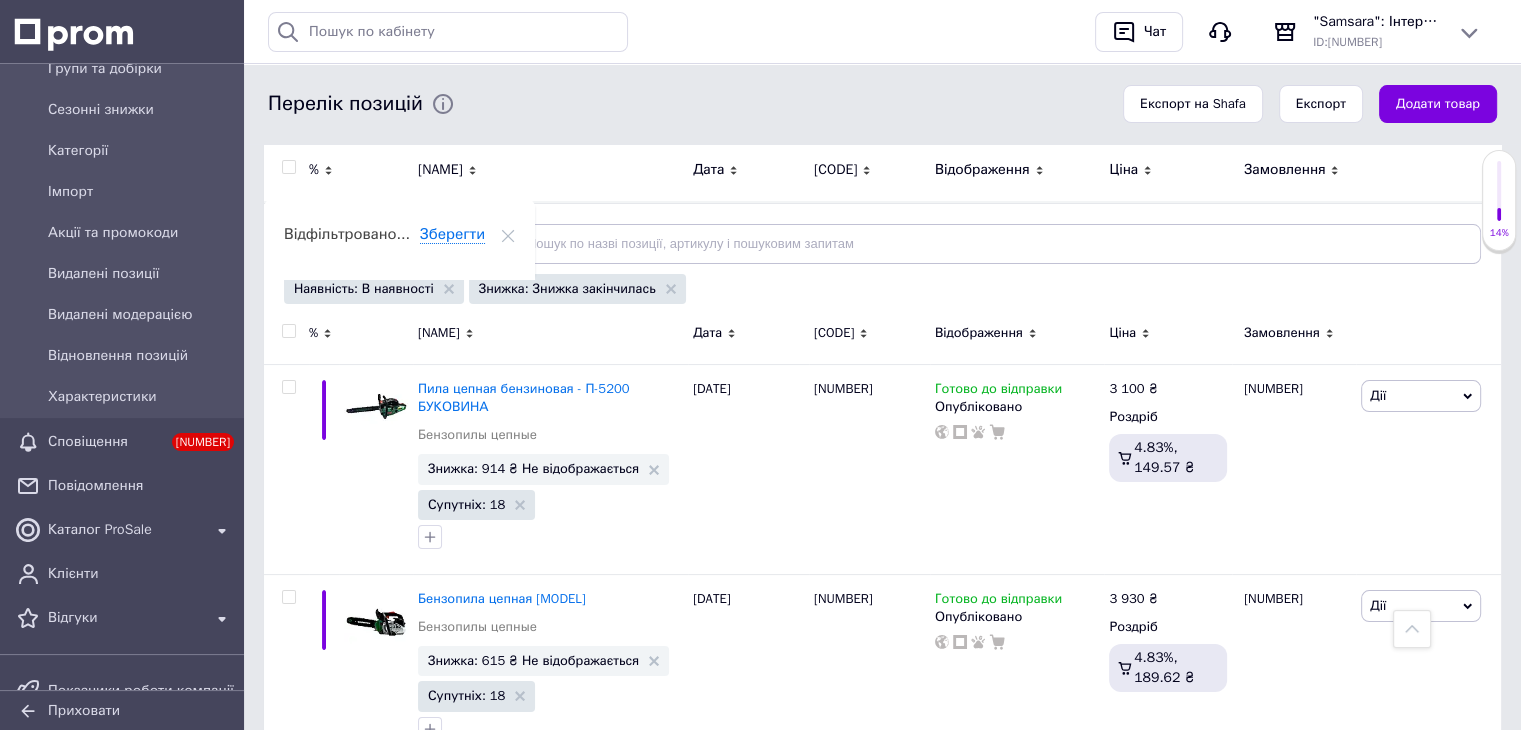 scroll, scrollTop: 0, scrollLeft: 0, axis: both 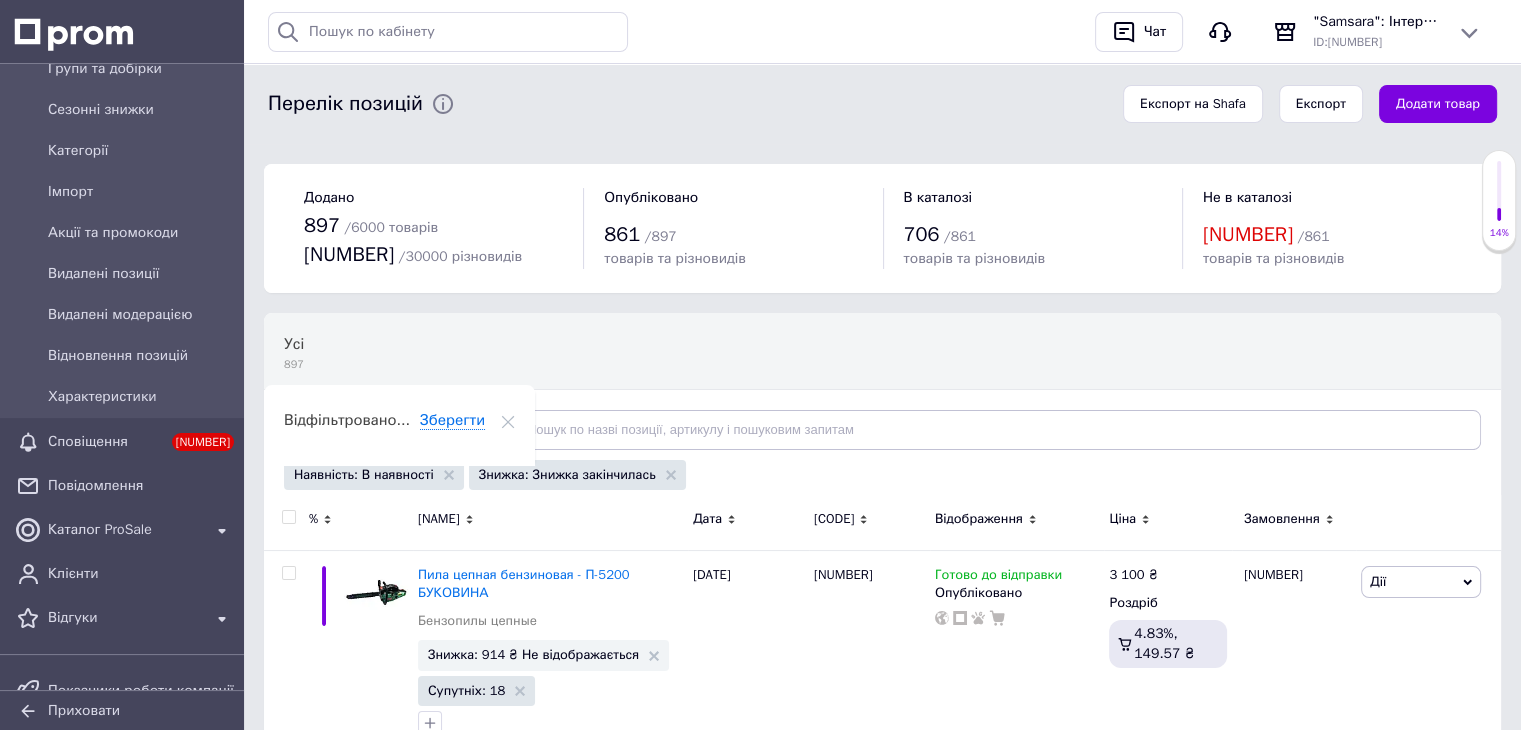 click at bounding box center [288, 517] 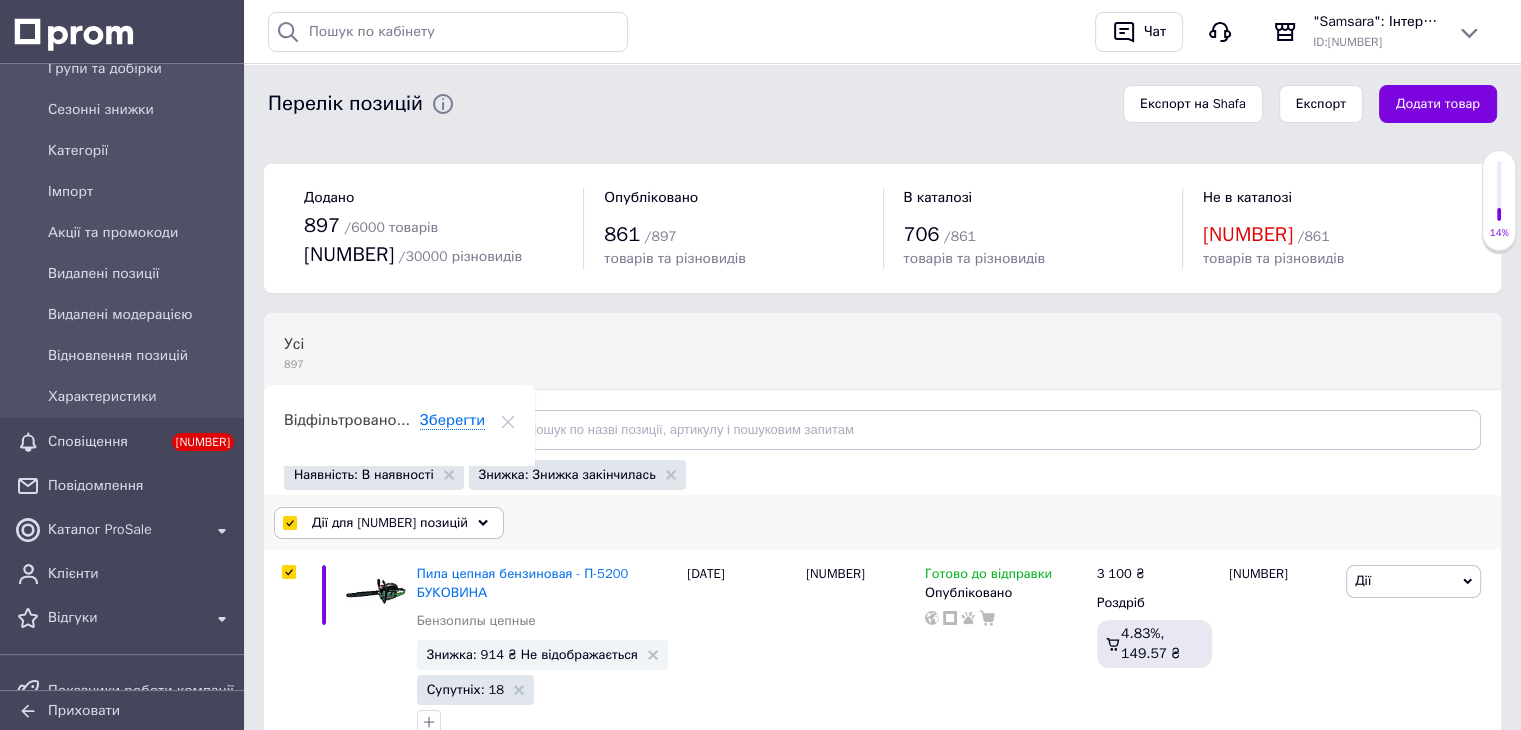 click at bounding box center [483, 523] 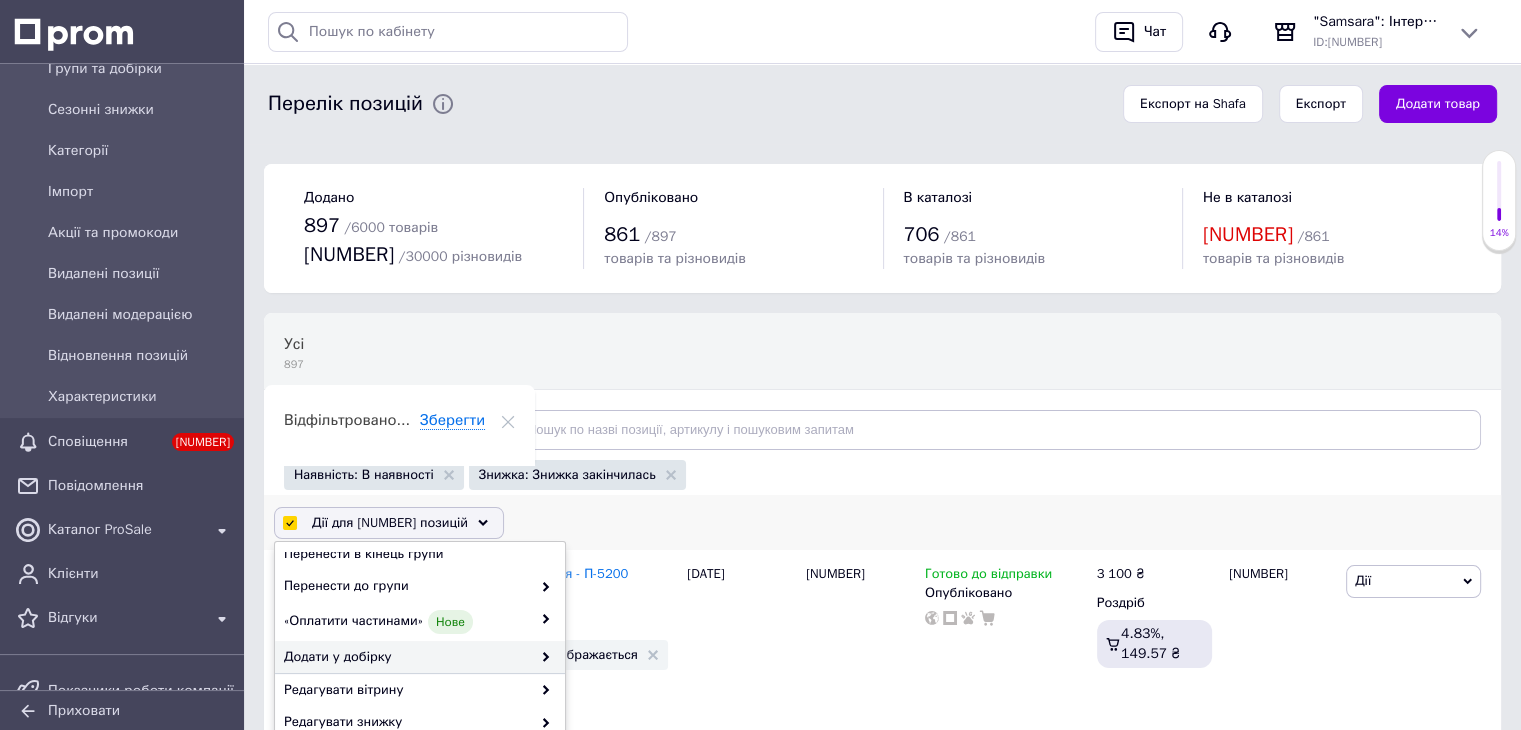 scroll, scrollTop: 100, scrollLeft: 0, axis: vertical 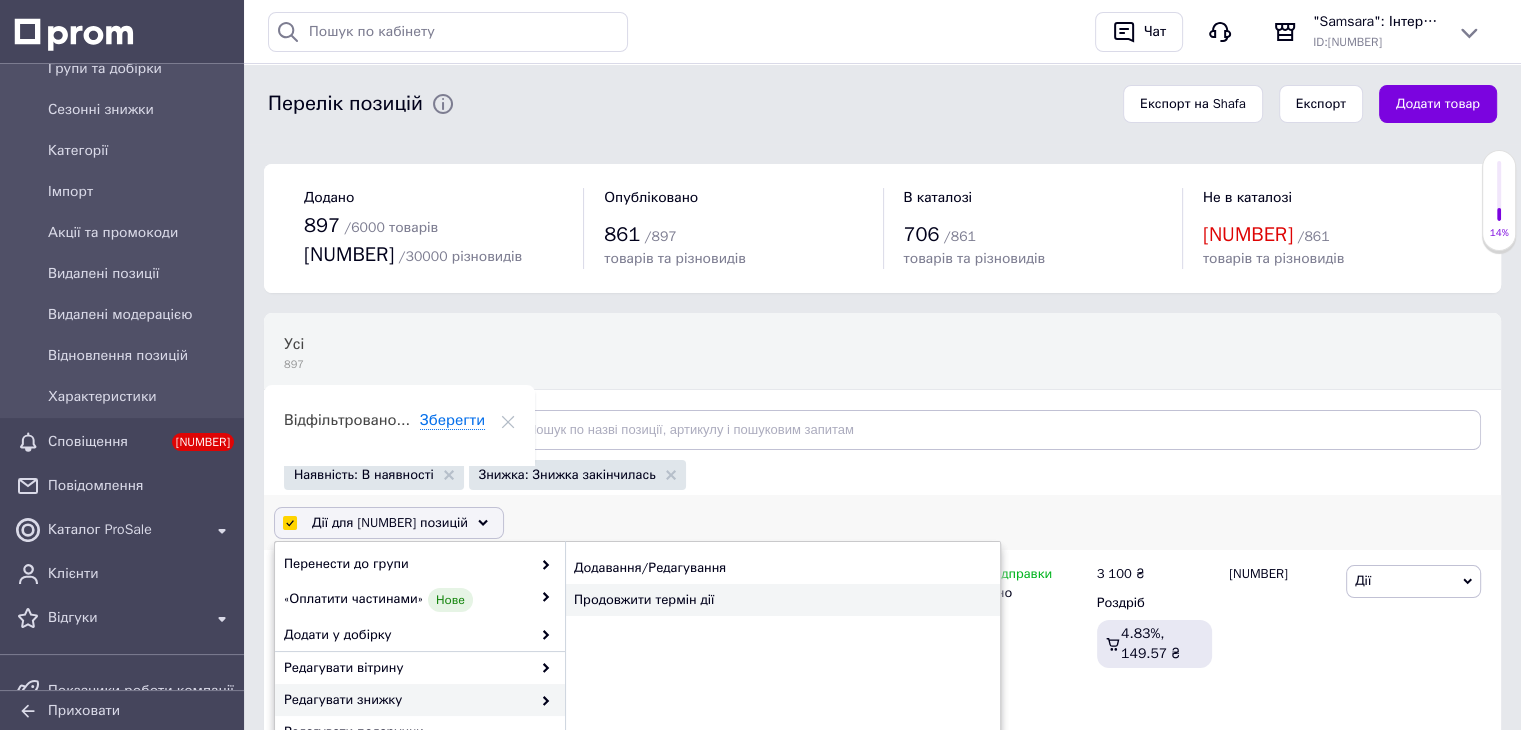 click on "Продовжити термін дії" at bounding box center (782, 600) 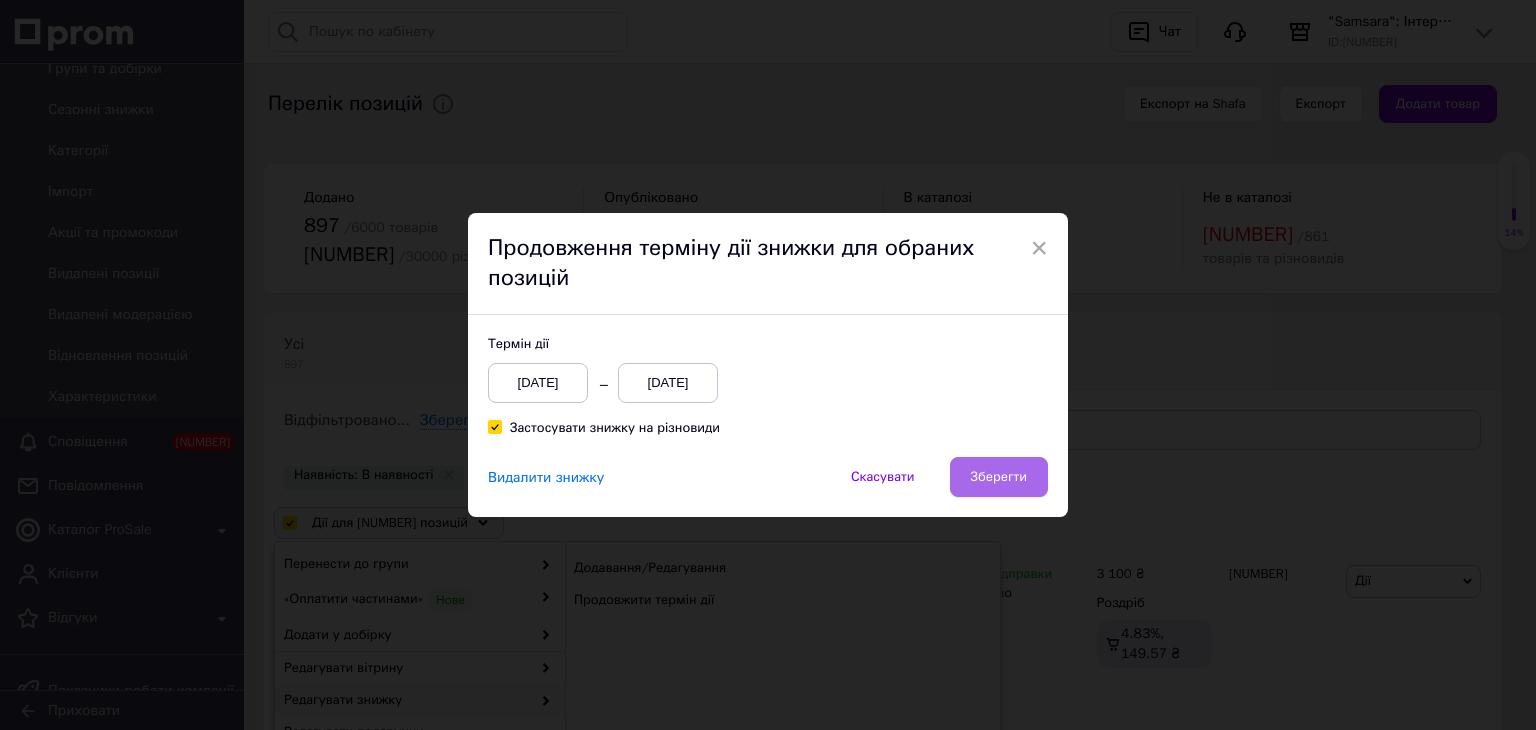 click on "Зберегти" at bounding box center (999, 477) 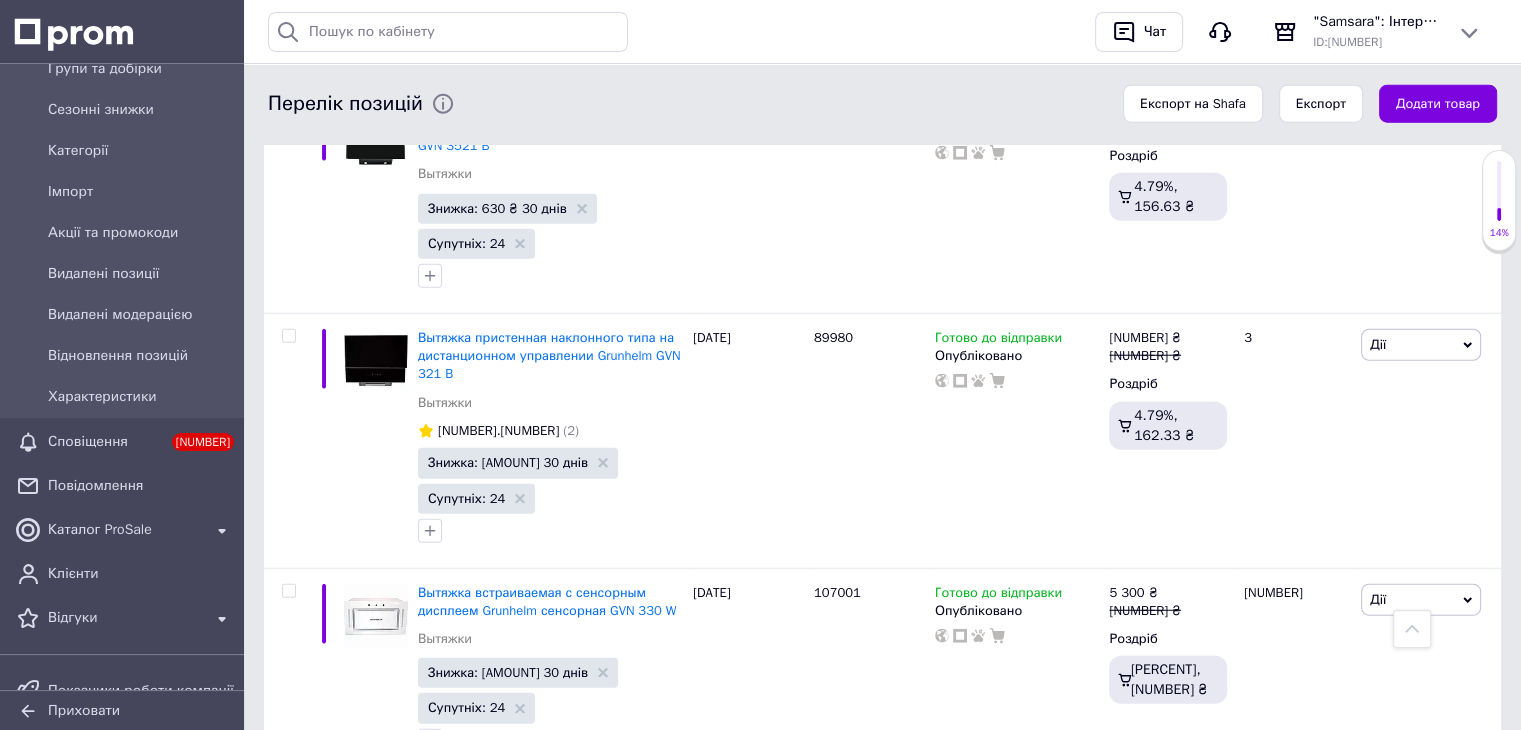 scroll, scrollTop: 20782, scrollLeft: 0, axis: vertical 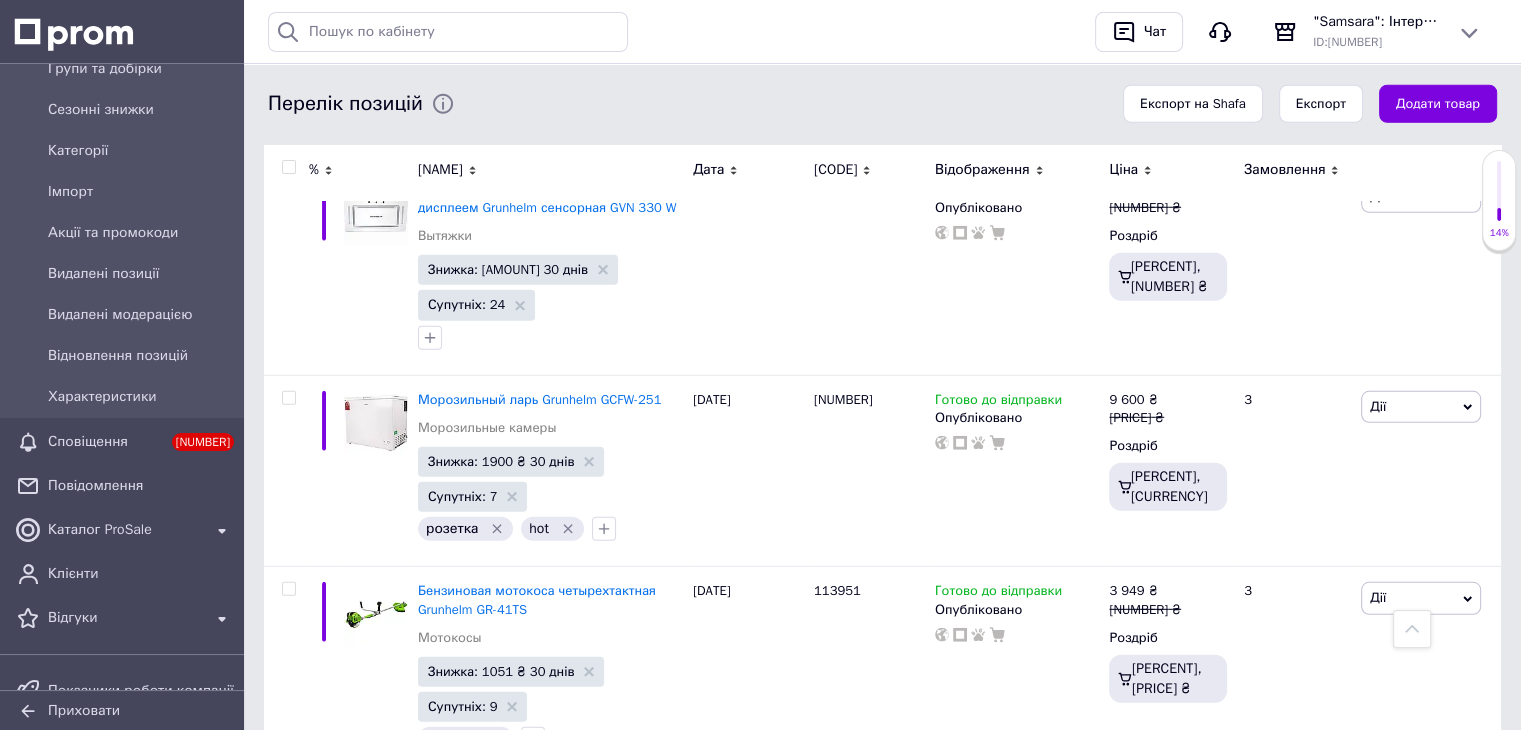 click on "[NUMBER]" at bounding box center (428, 817) 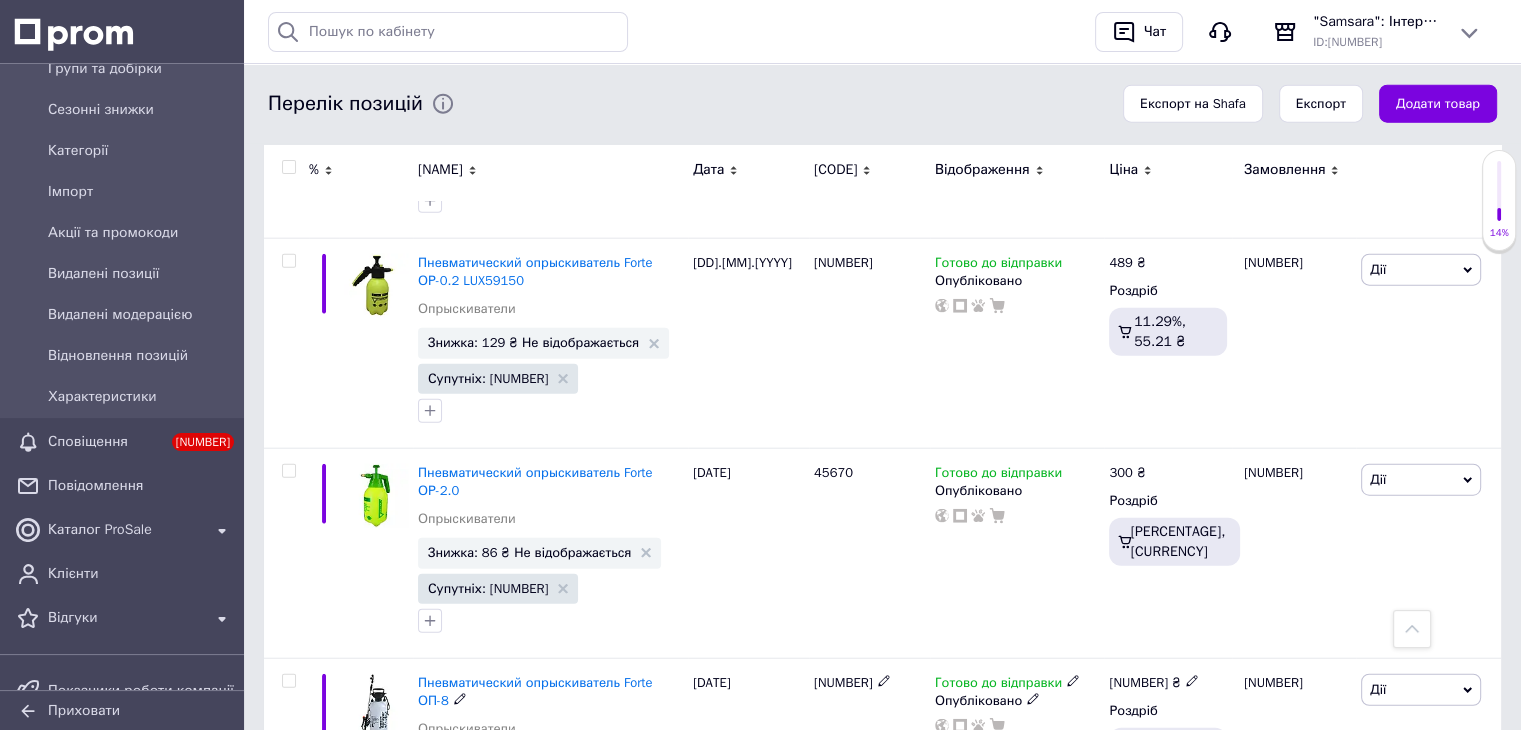 scroll, scrollTop: 20039, scrollLeft: 0, axis: vertical 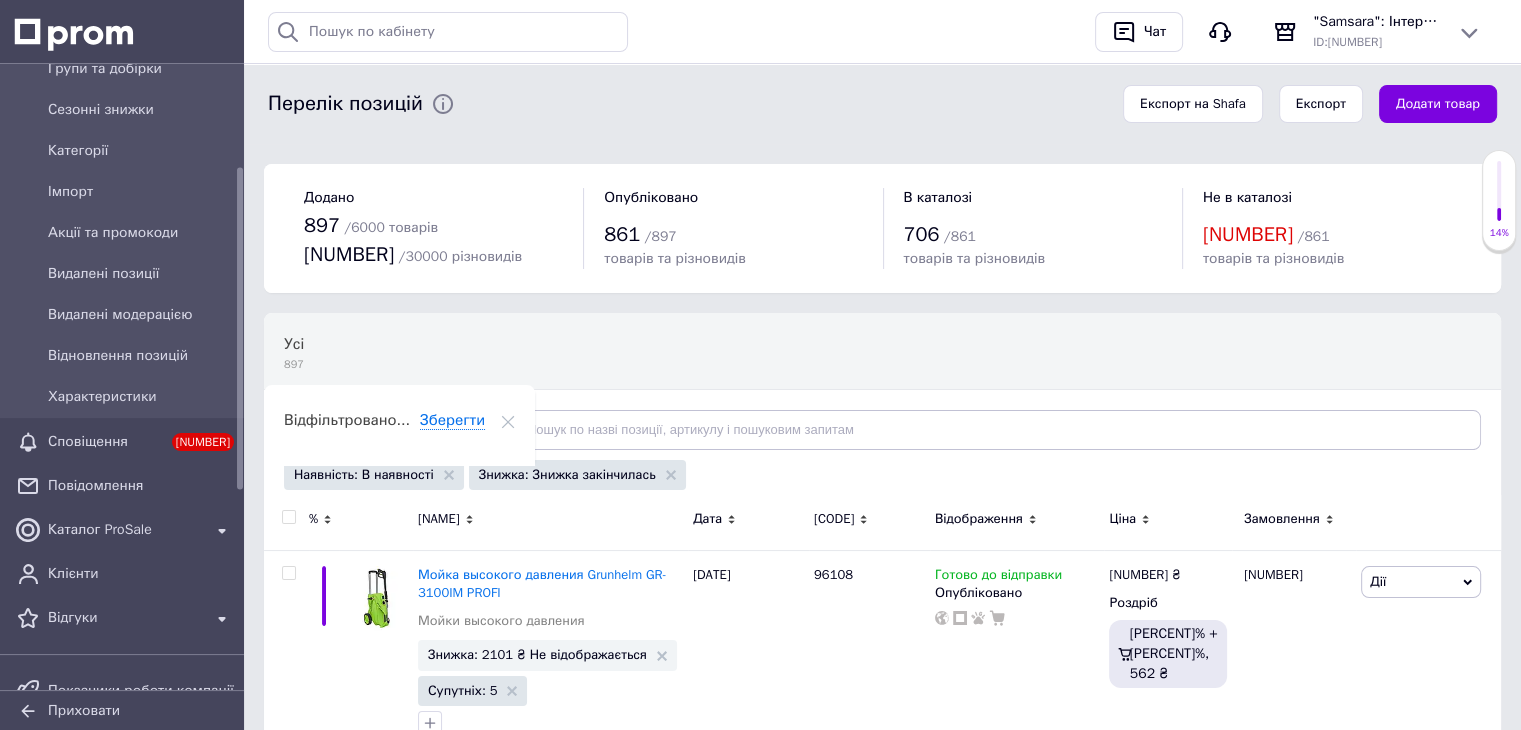 click at bounding box center (288, 517) 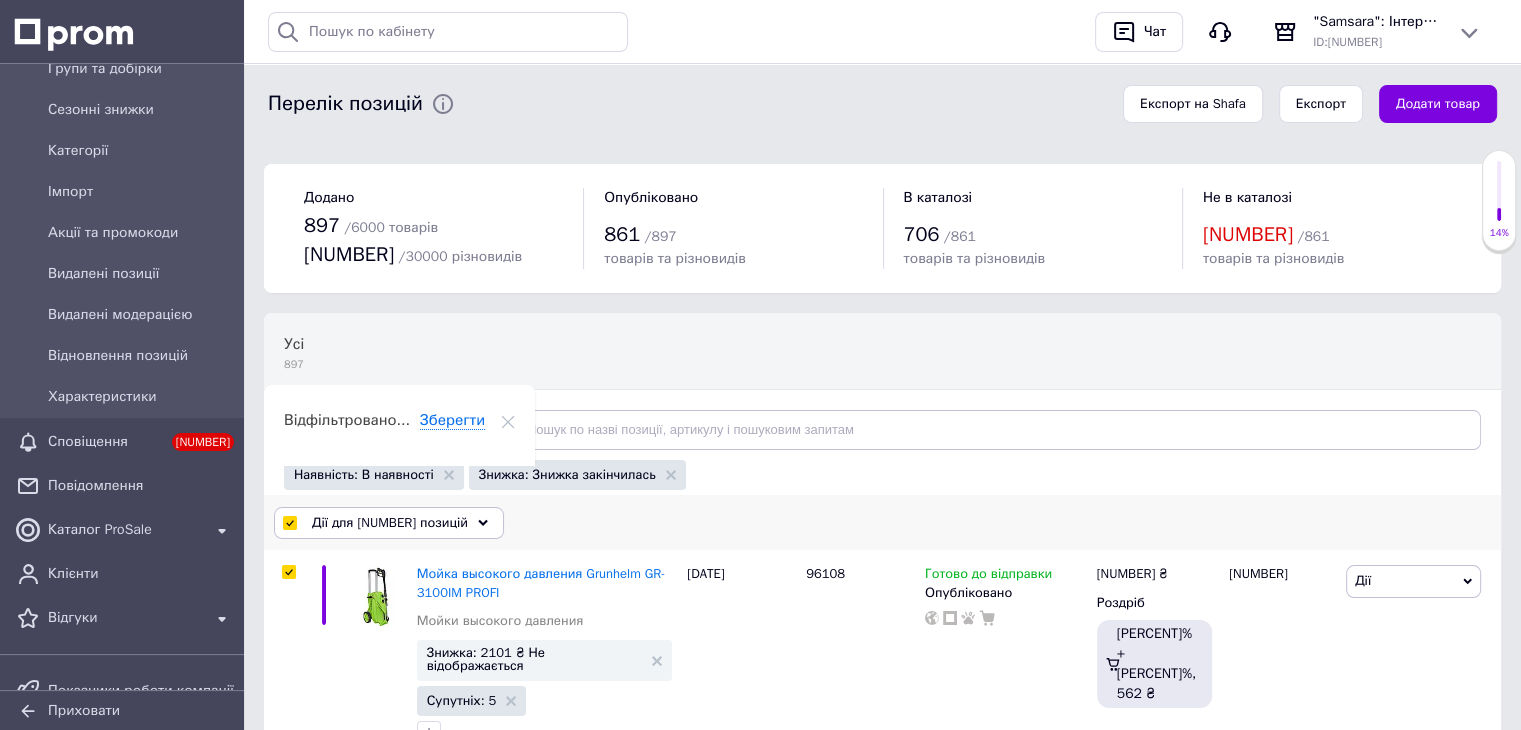 click on "Дії для [NUMBER] позицій" at bounding box center (389, 523) 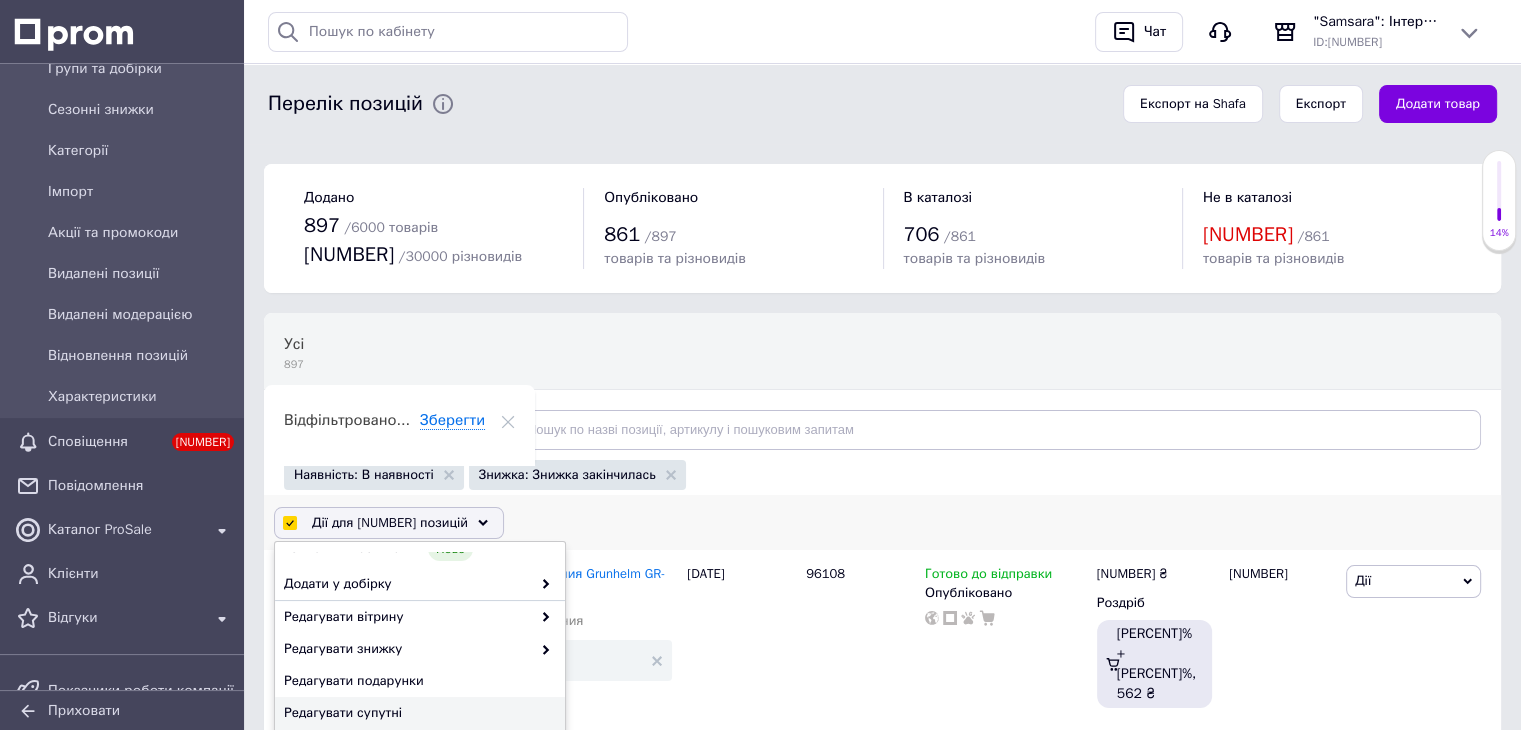 scroll, scrollTop: 169, scrollLeft: 0, axis: vertical 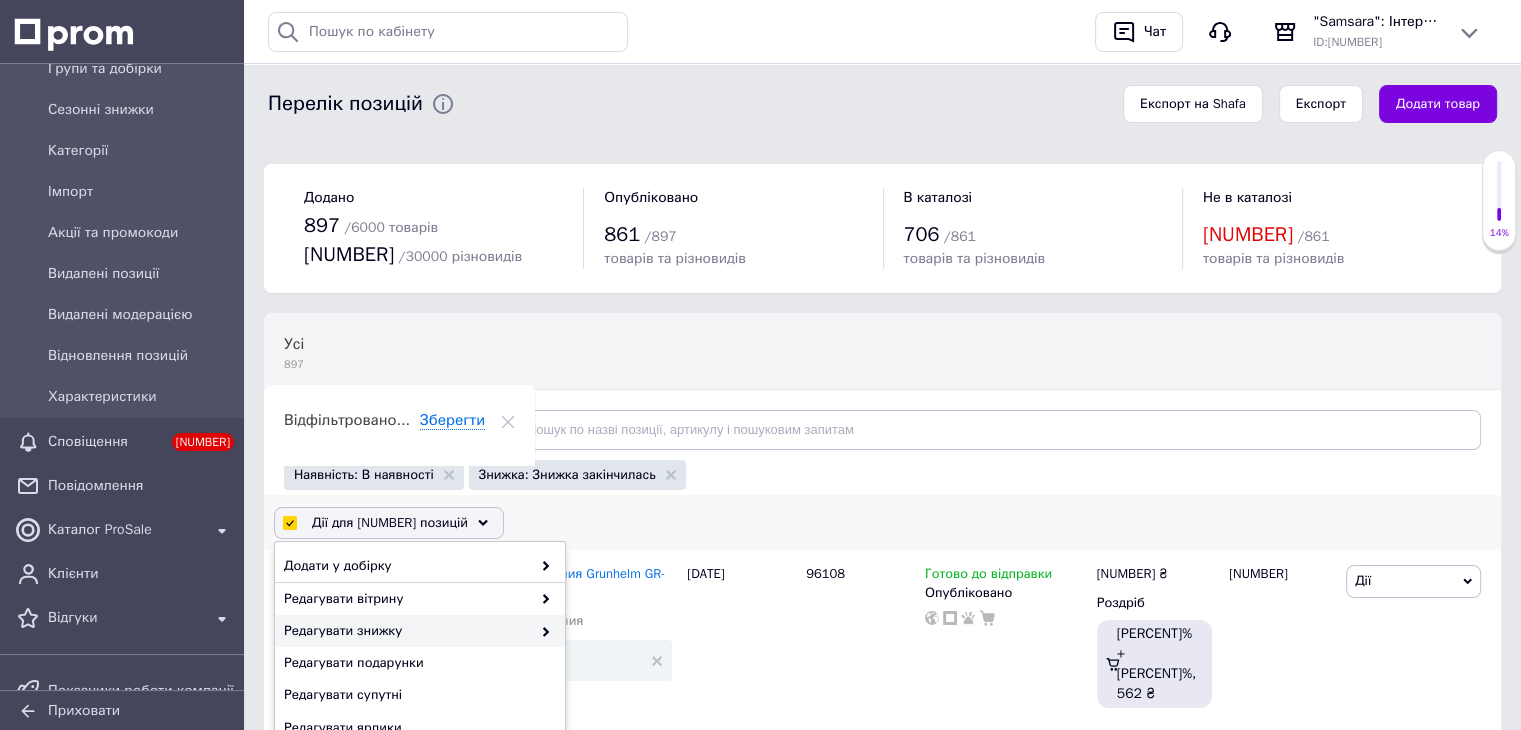 click on "Редагувати знижку" at bounding box center [407, 399] 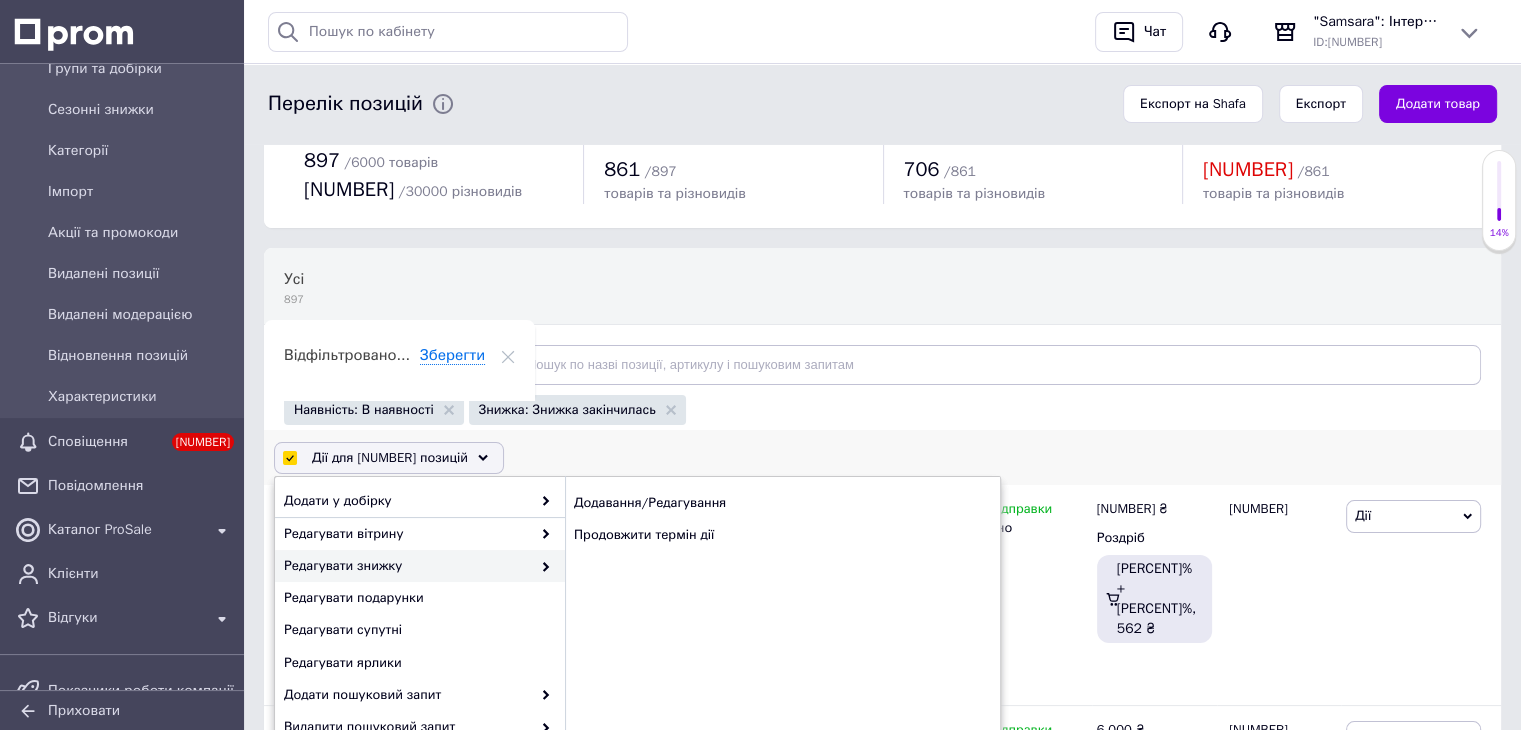 scroll, scrollTop: 100, scrollLeft: 0, axis: vertical 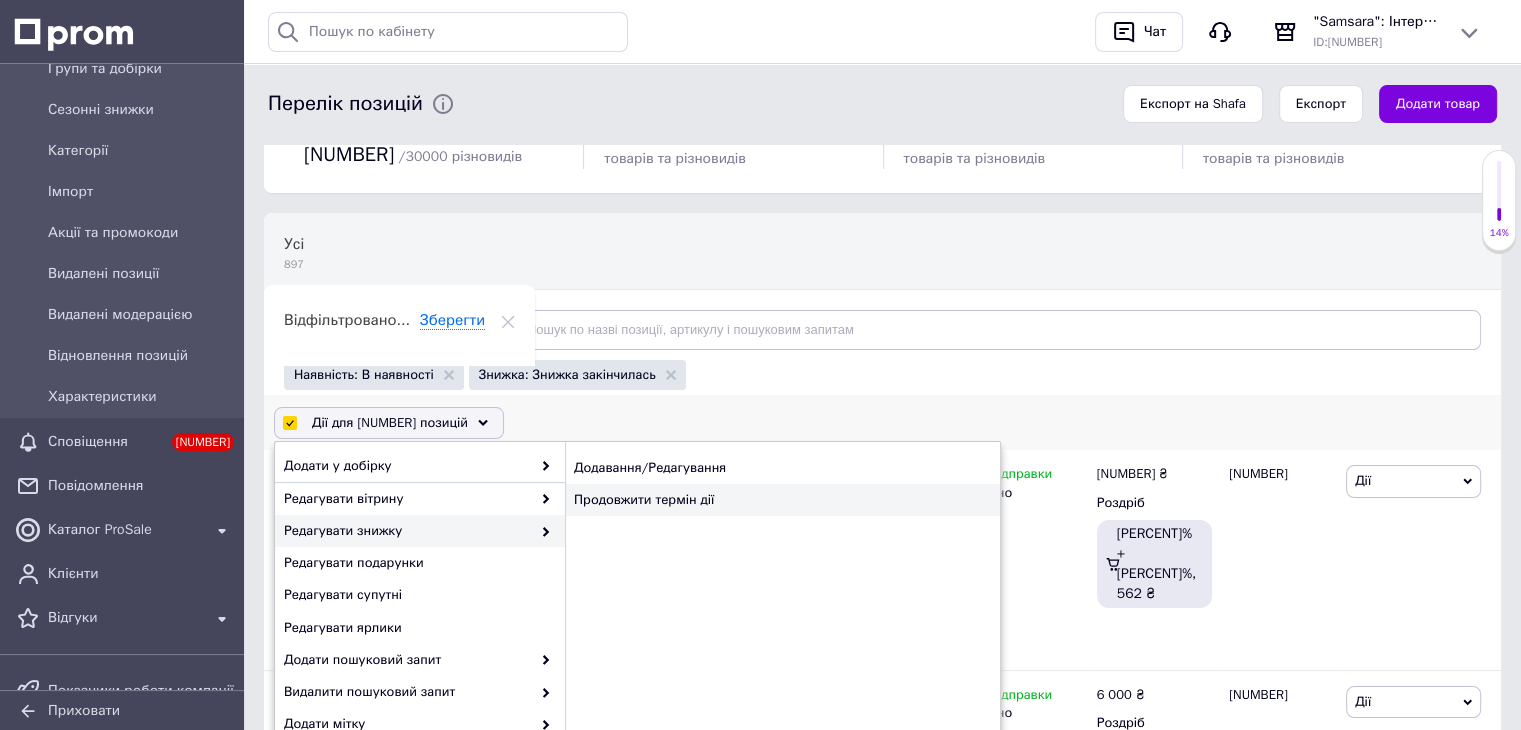 click on "Продовжити термін дії" at bounding box center [782, 500] 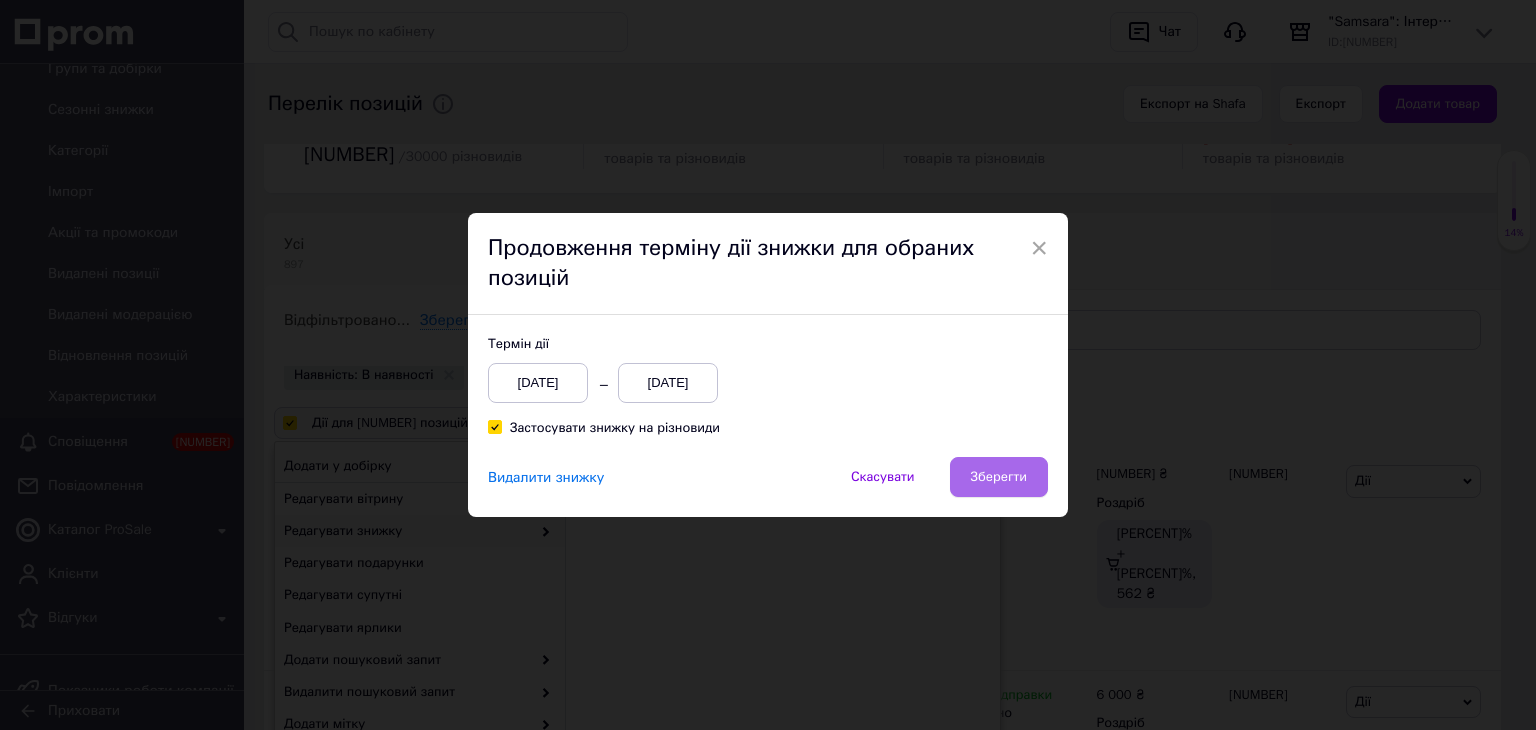 click on "Зберегти" at bounding box center (999, 477) 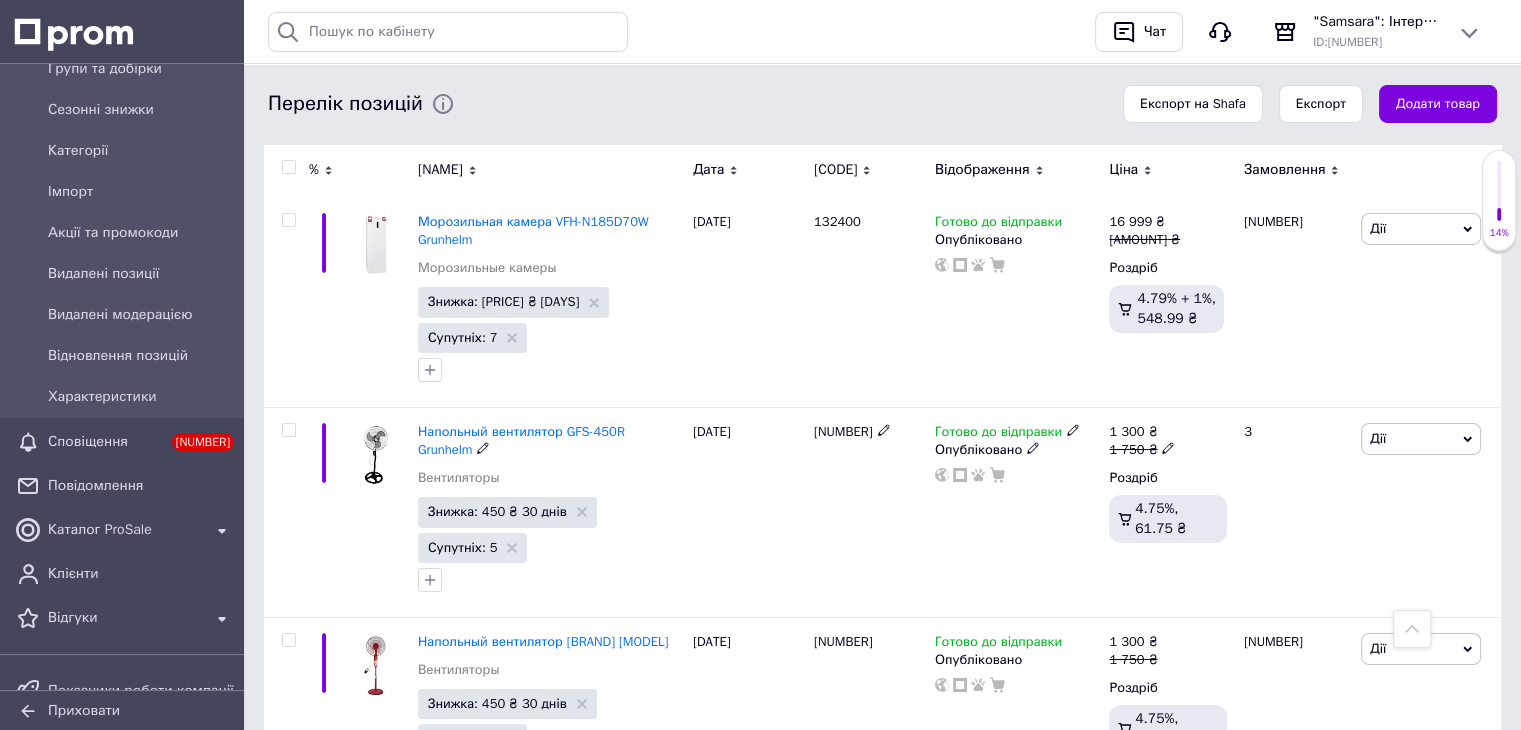 scroll, scrollTop: 7400, scrollLeft: 0, axis: vertical 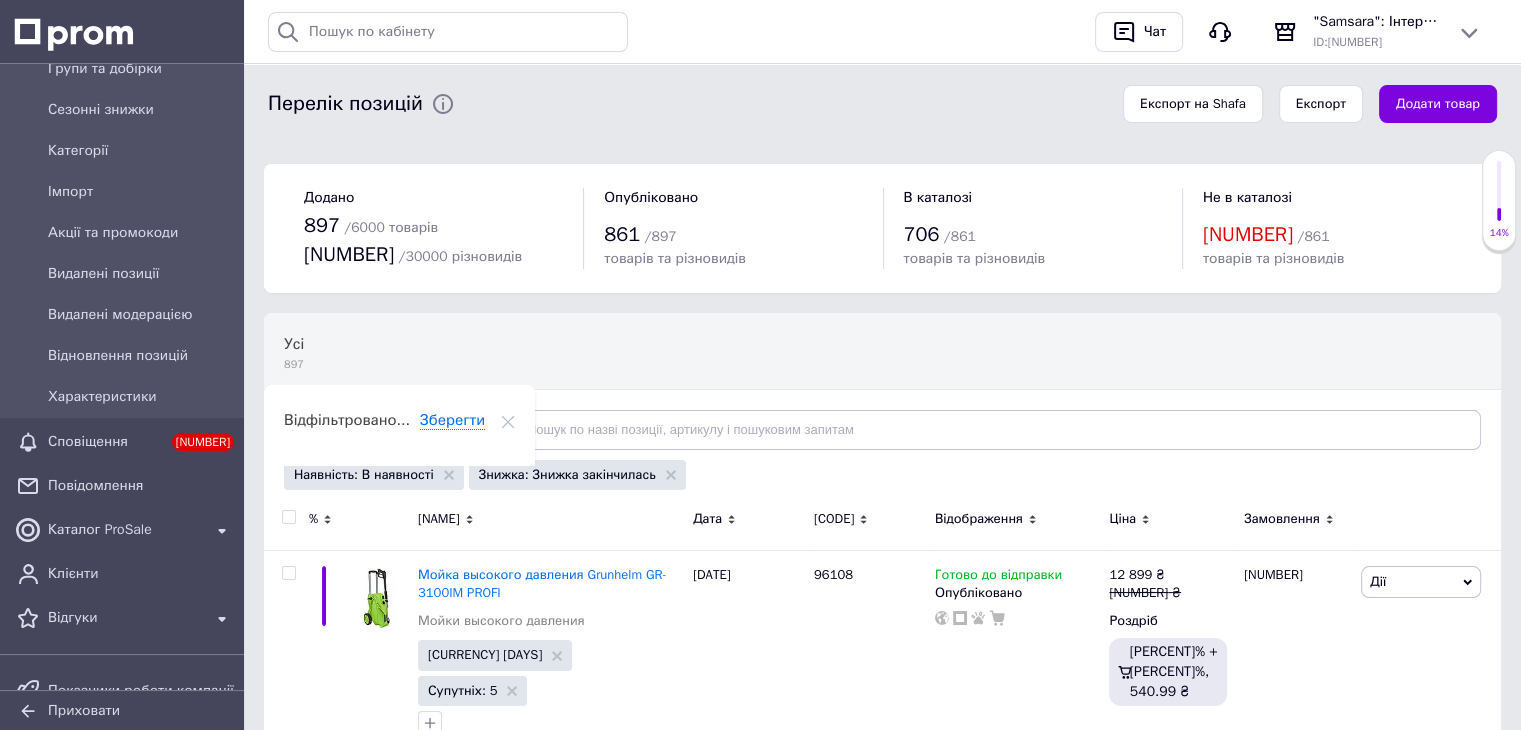 click at bounding box center [455, 430] 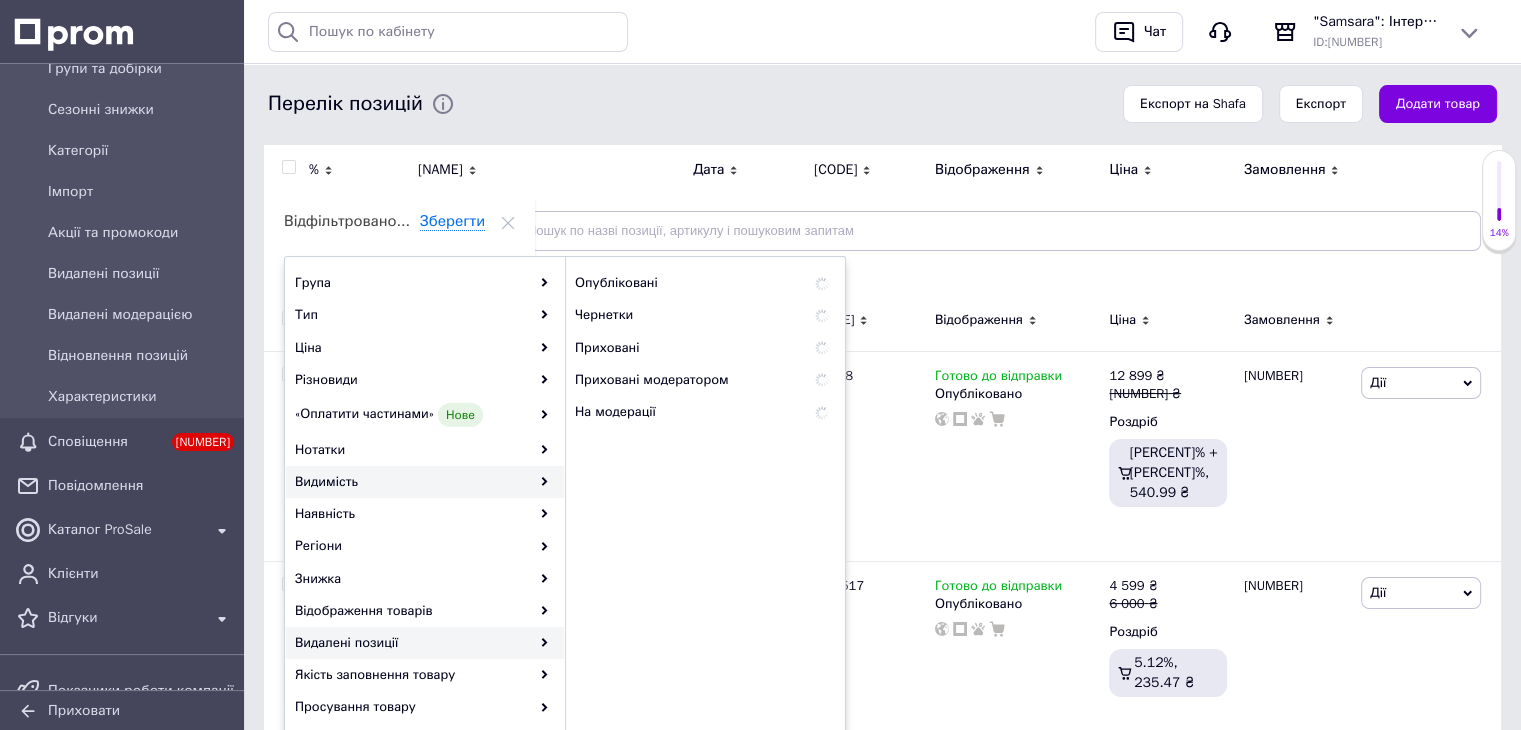 scroll, scrollTop: 200, scrollLeft: 0, axis: vertical 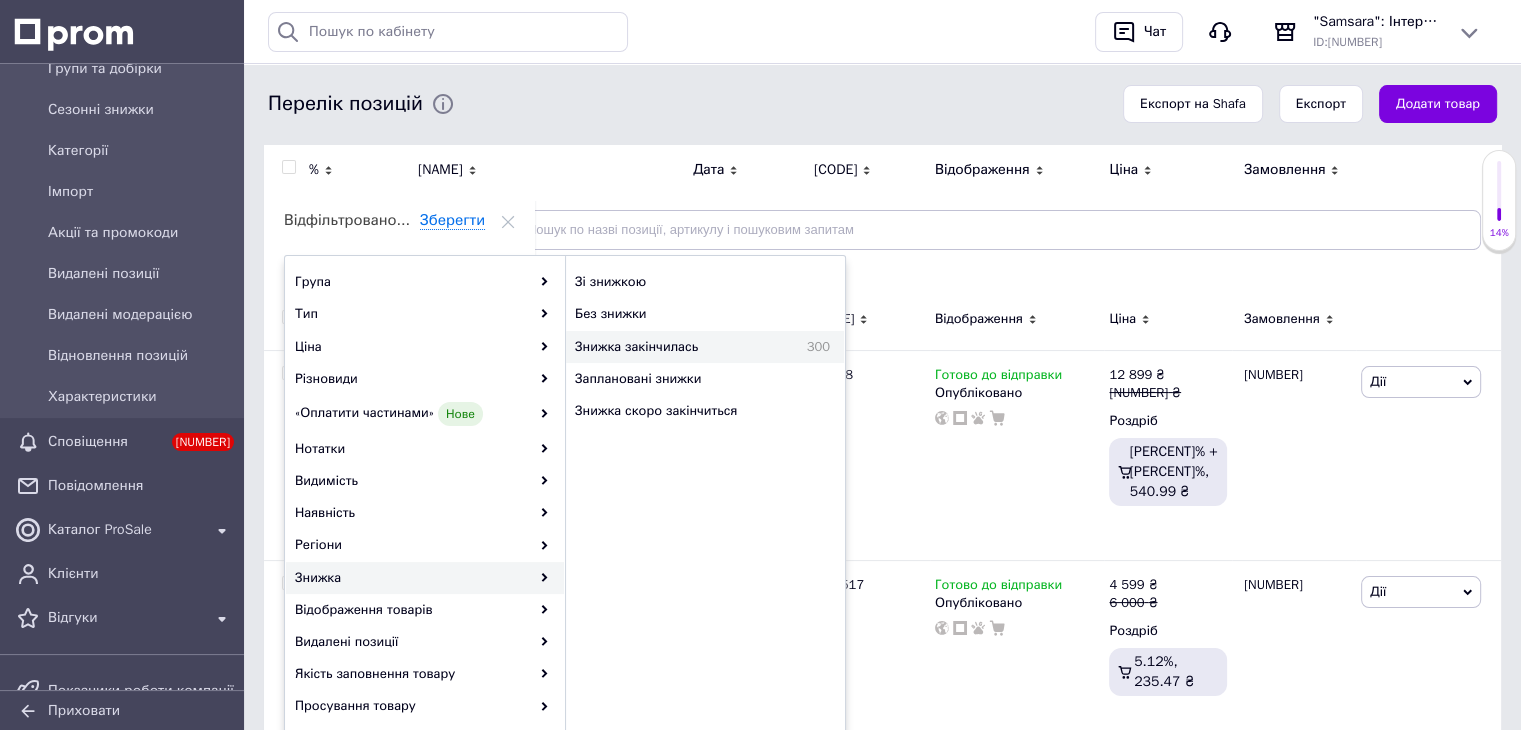 click on "Знижка закінчилась" at bounding box center (687, 282) 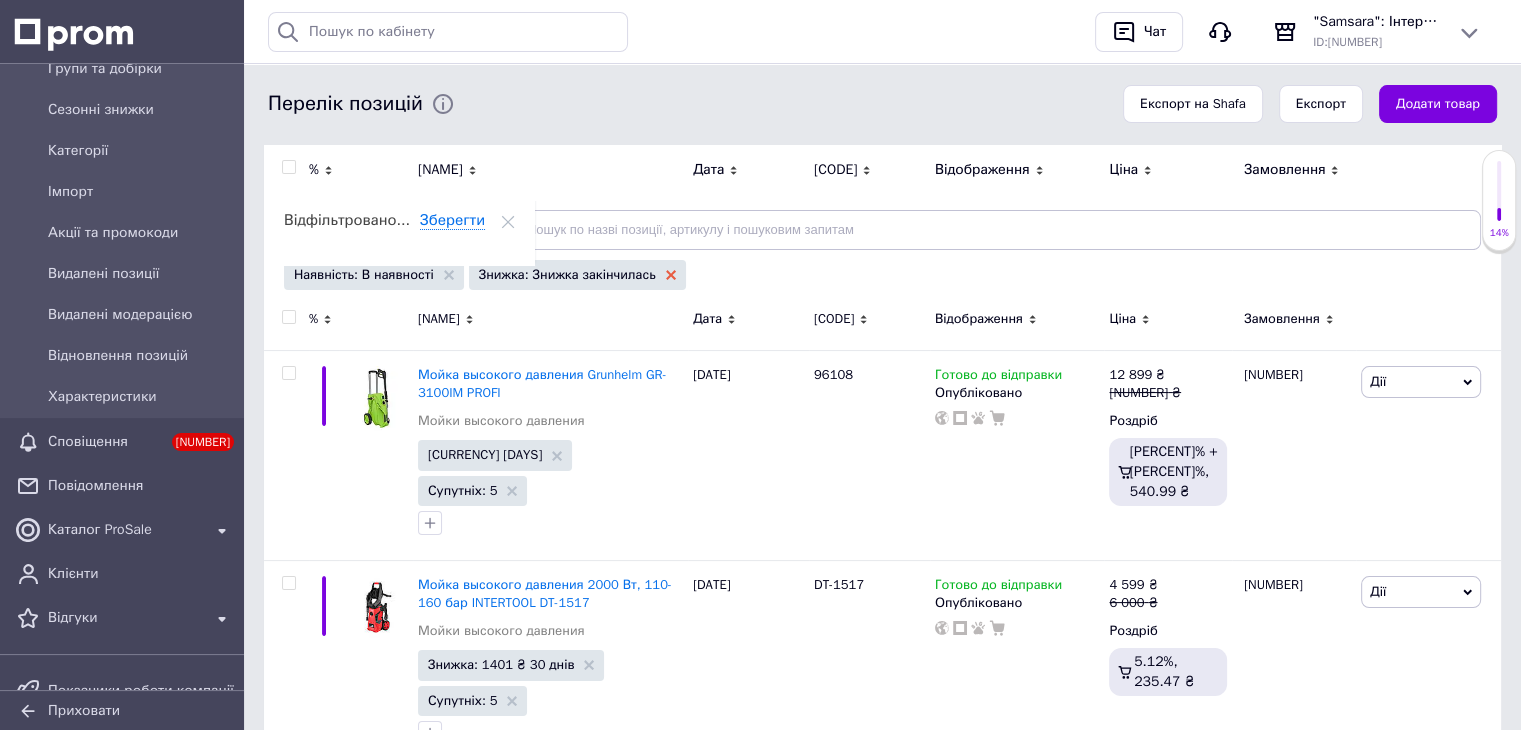 click at bounding box center [449, 275] 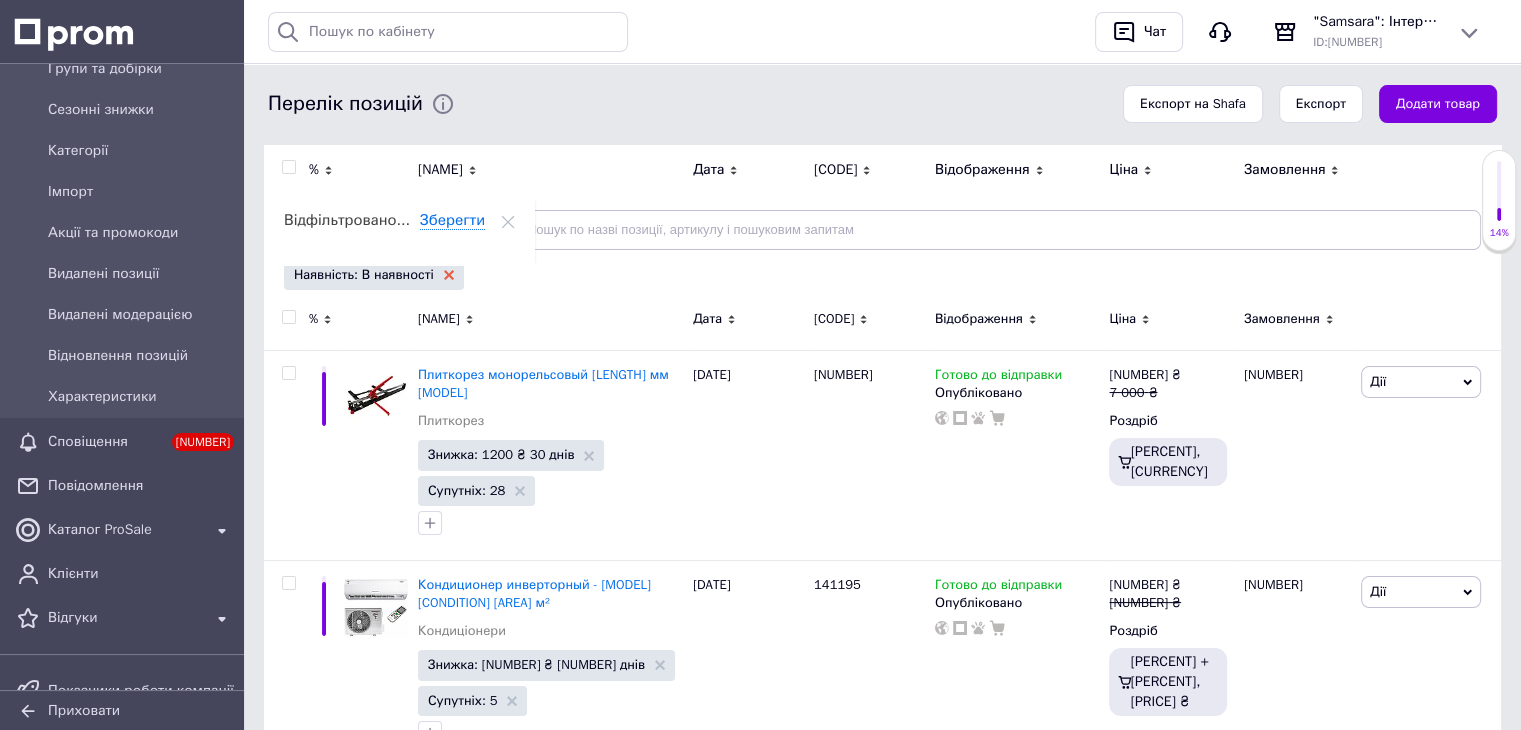 click at bounding box center (449, 275) 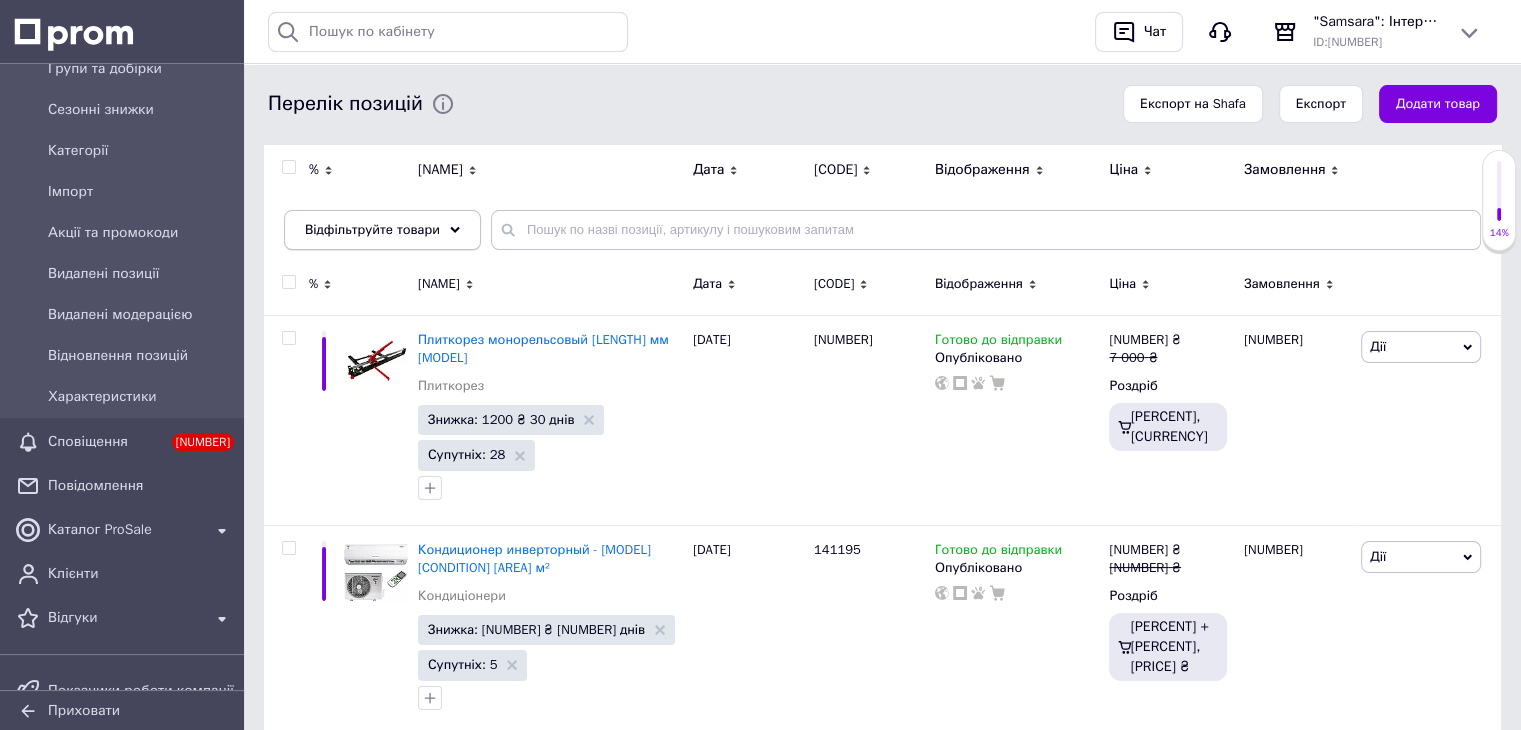 click on "Відфільтруйте товари" at bounding box center (382, 230) 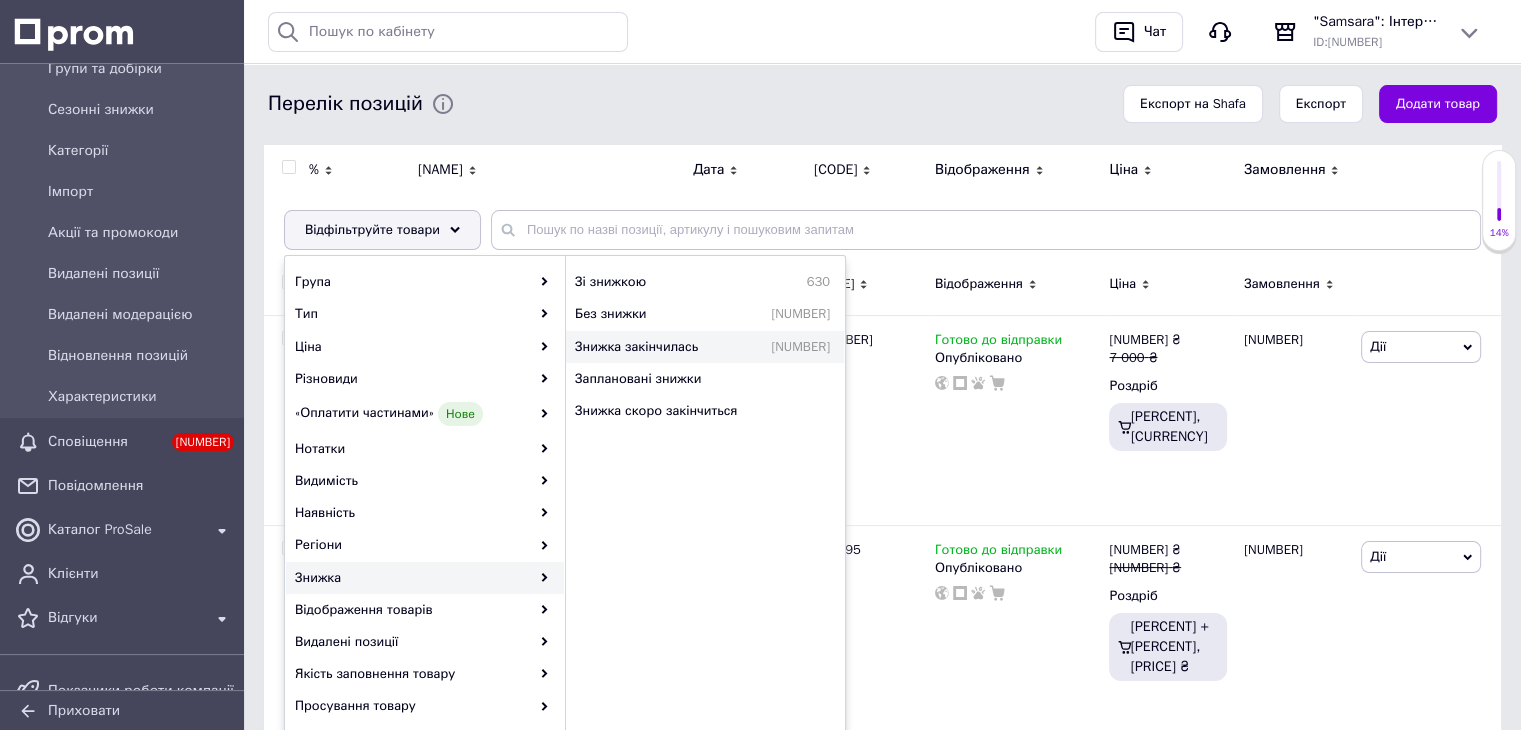click on "Знижка закінчилась" at bounding box center (661, 282) 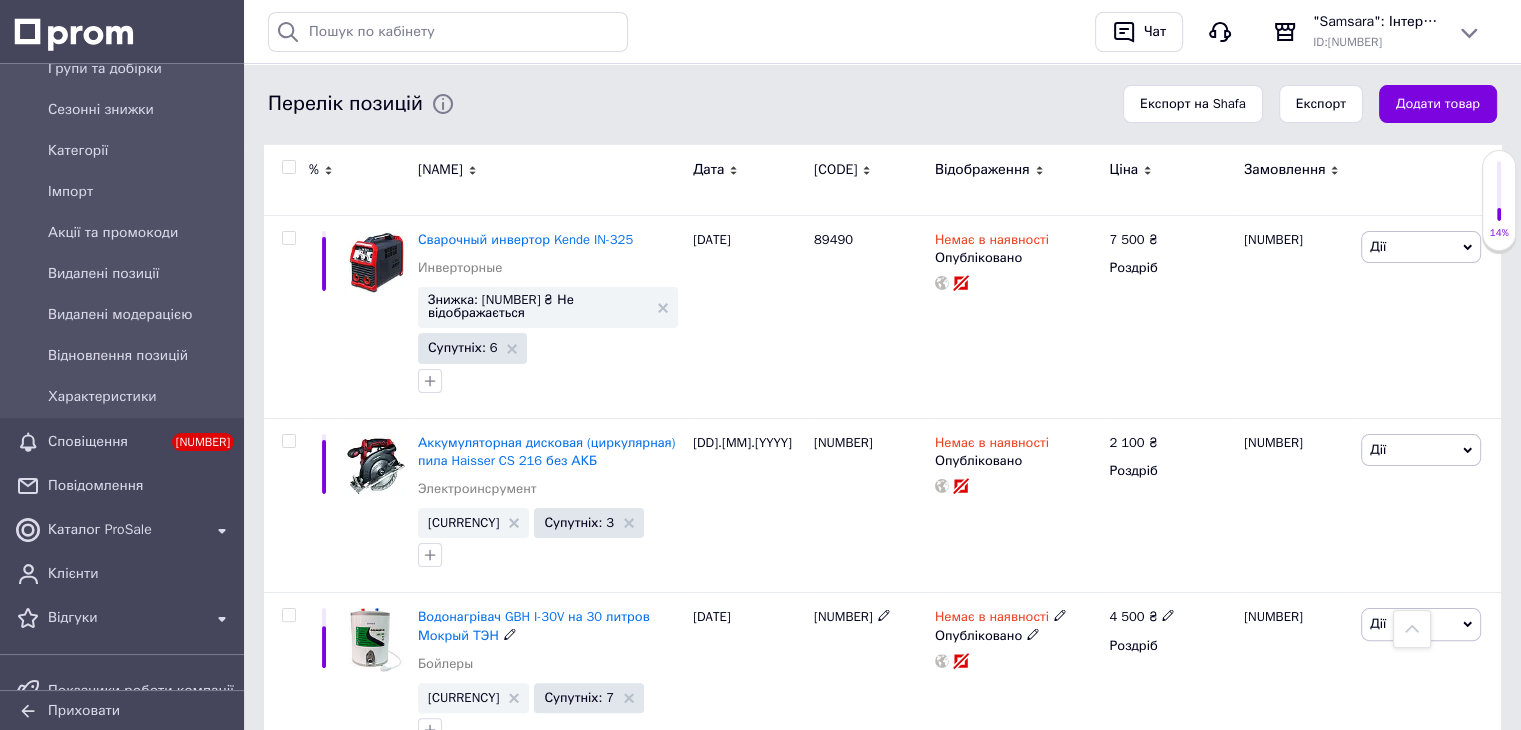scroll, scrollTop: 0, scrollLeft: 0, axis: both 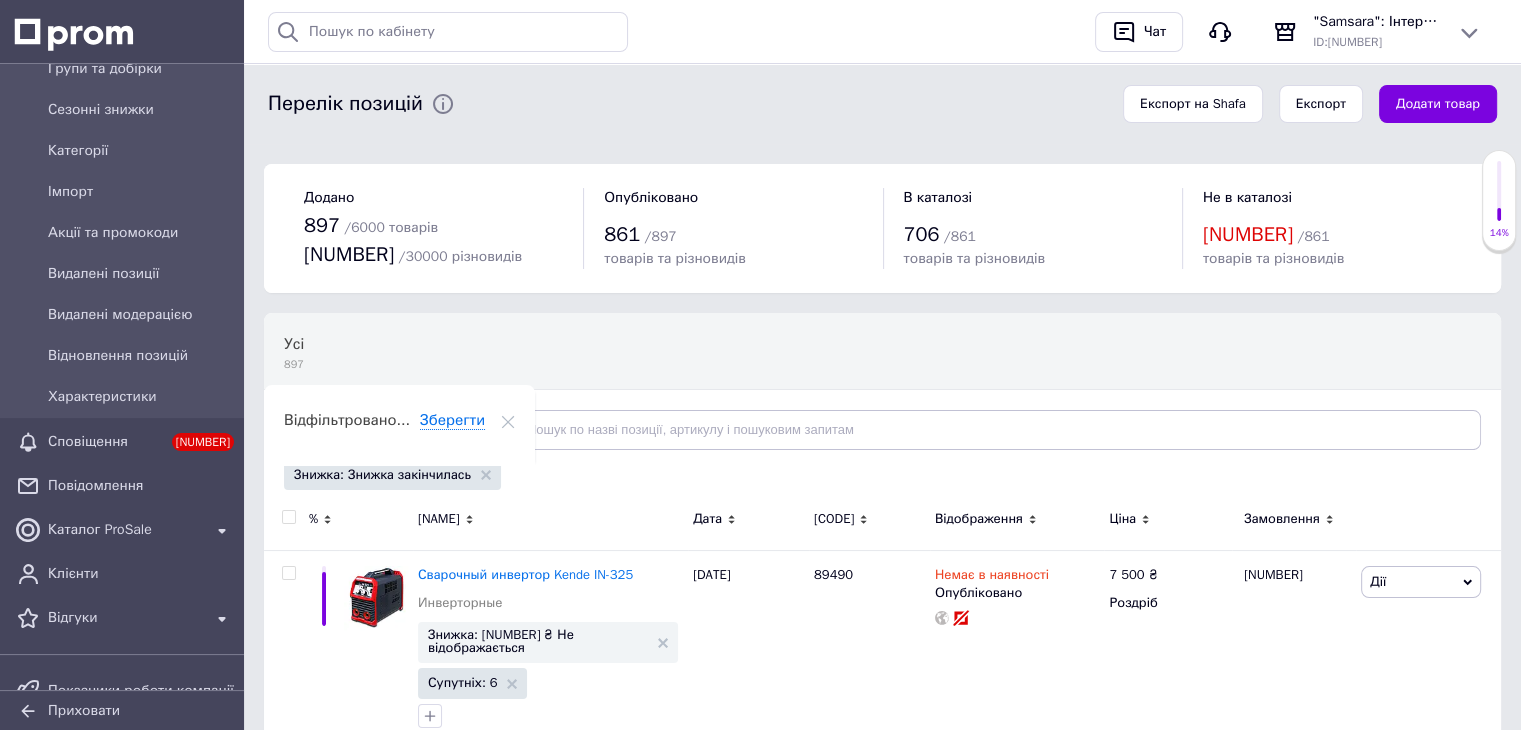 click at bounding box center (455, 430) 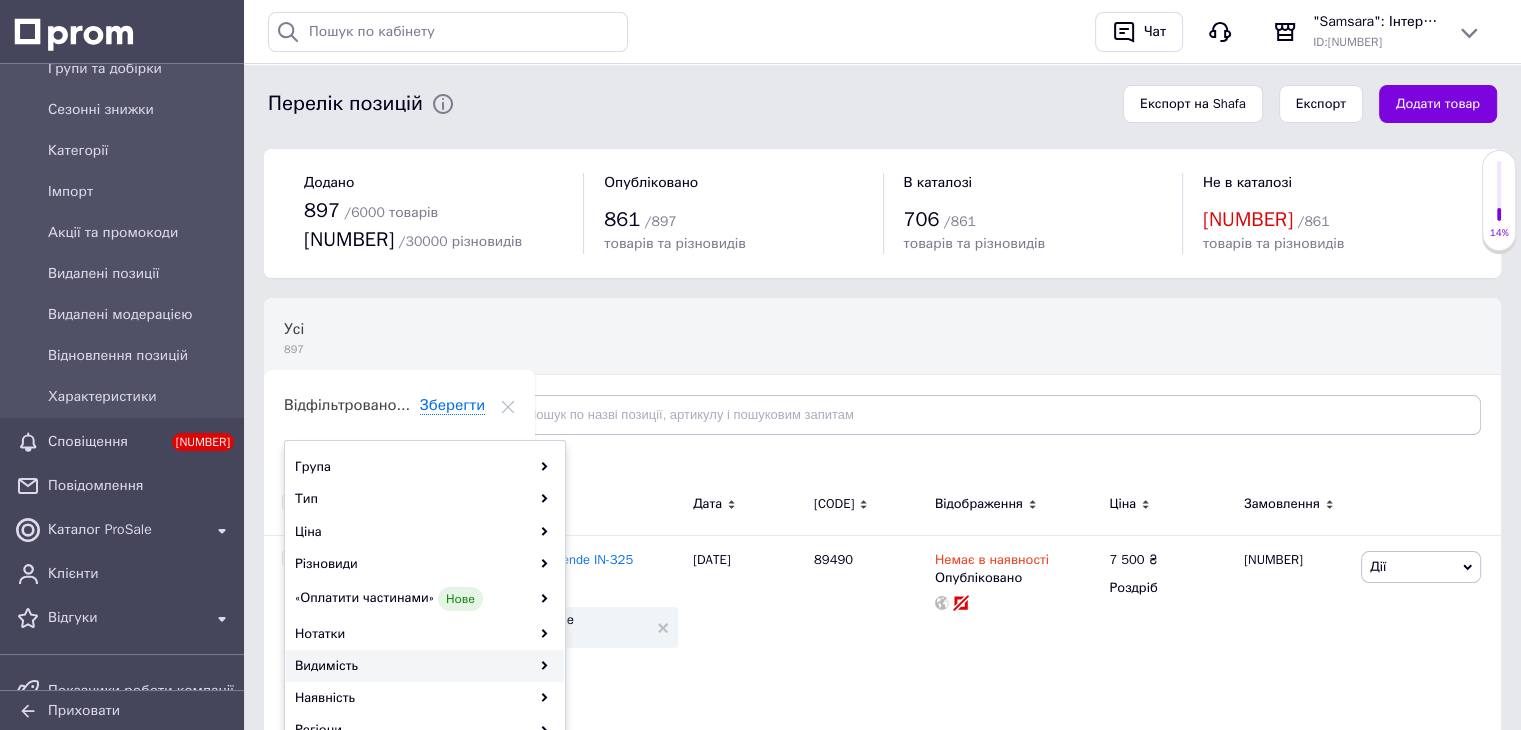 scroll, scrollTop: 100, scrollLeft: 0, axis: vertical 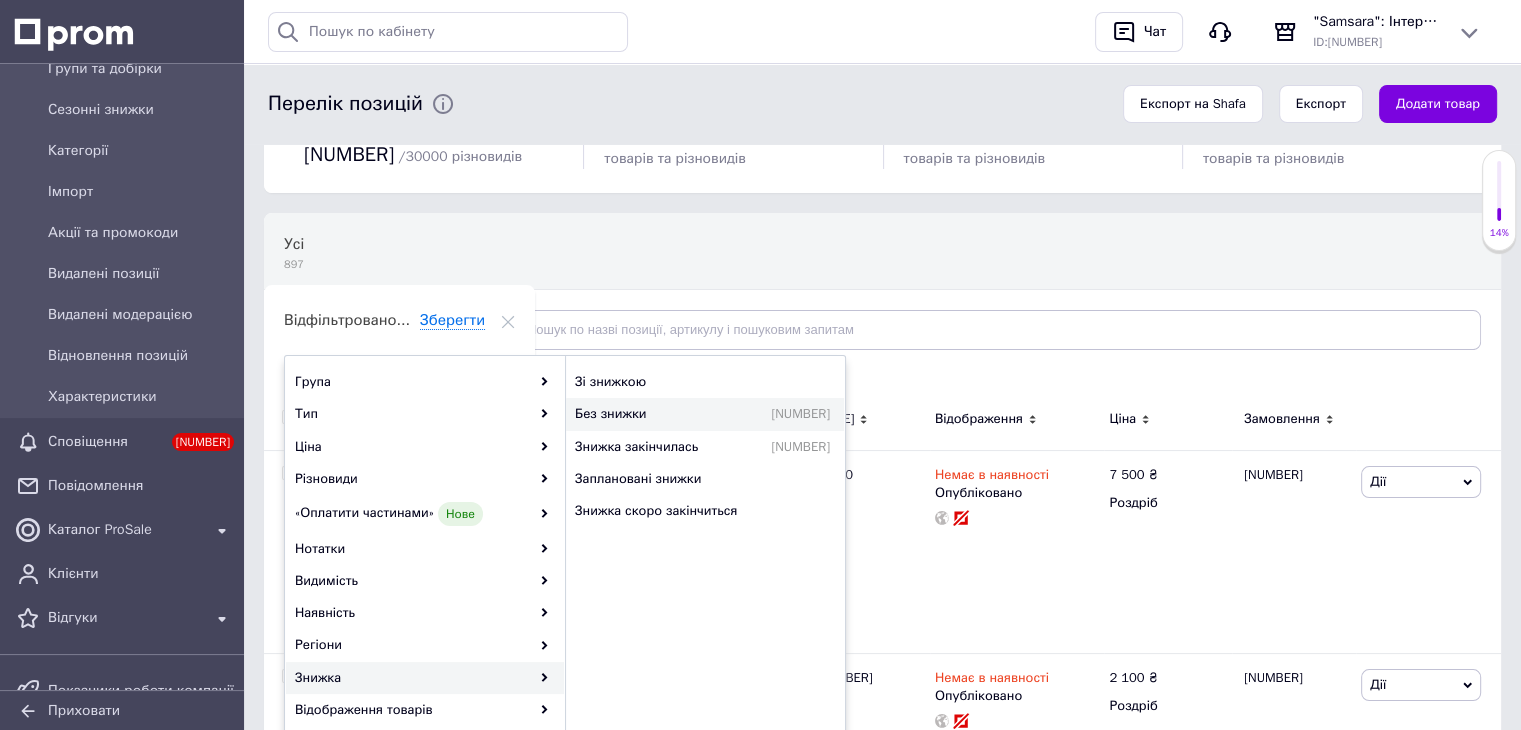 click on "Без знижки" at bounding box center (687, 382) 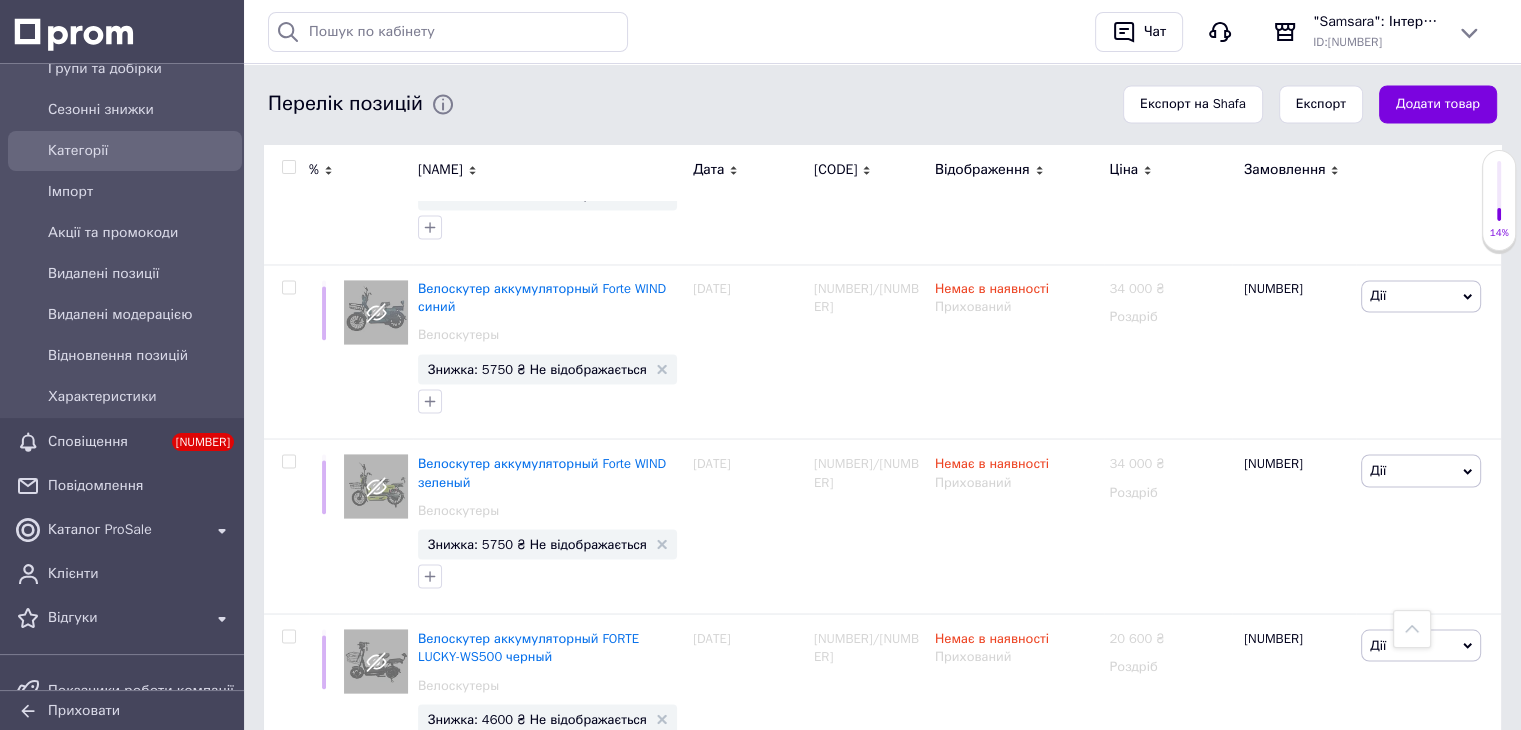 scroll, scrollTop: 3100, scrollLeft: 0, axis: vertical 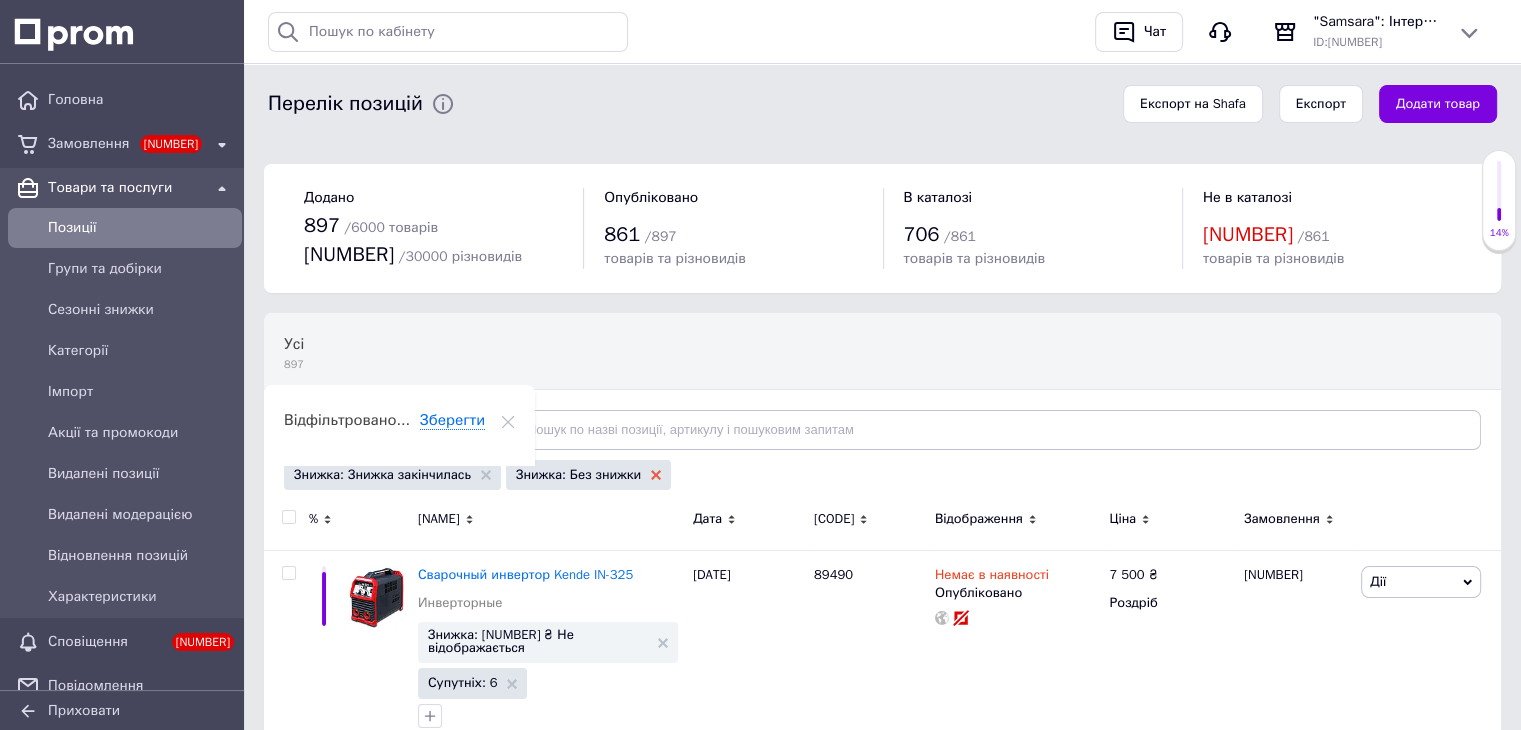 click at bounding box center [486, 475] 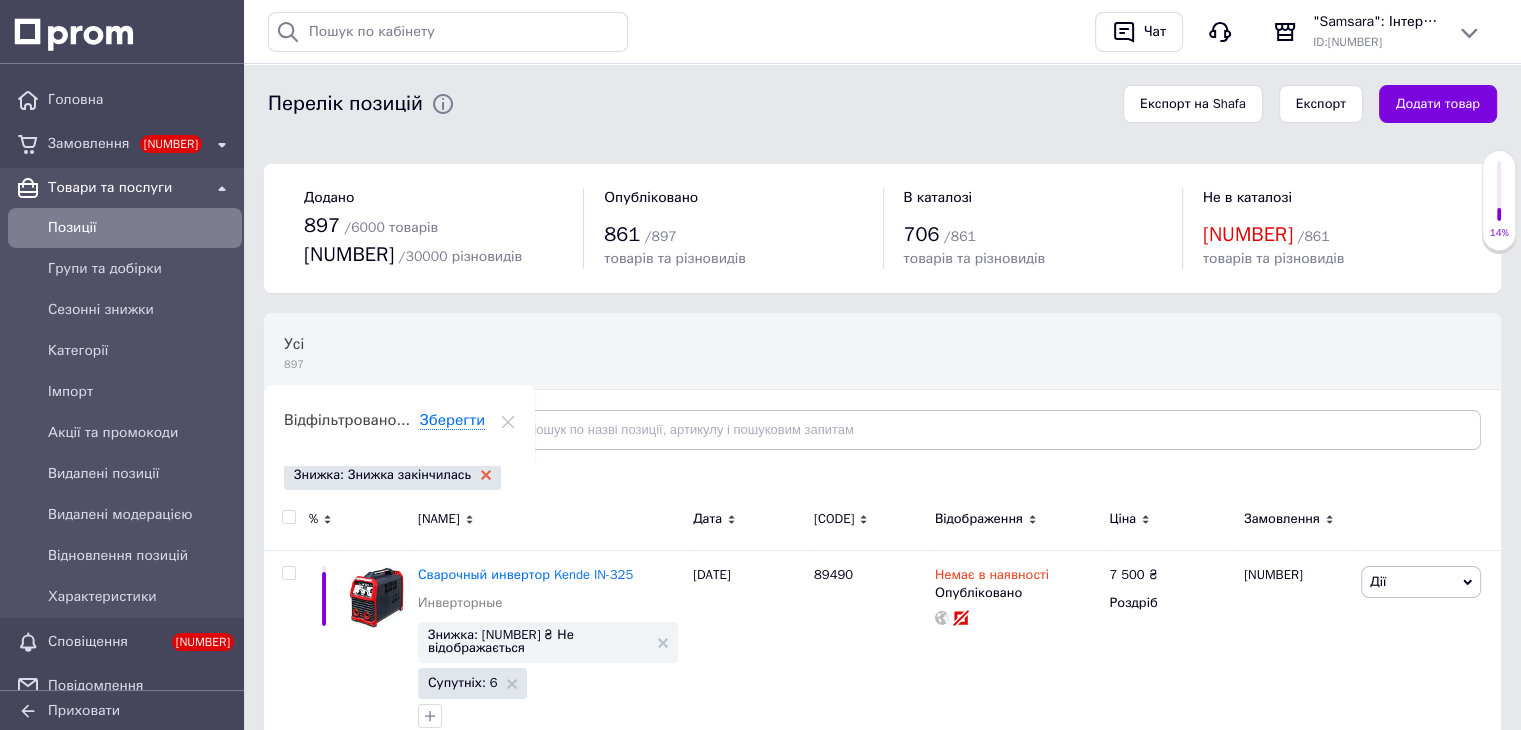 click at bounding box center [486, 475] 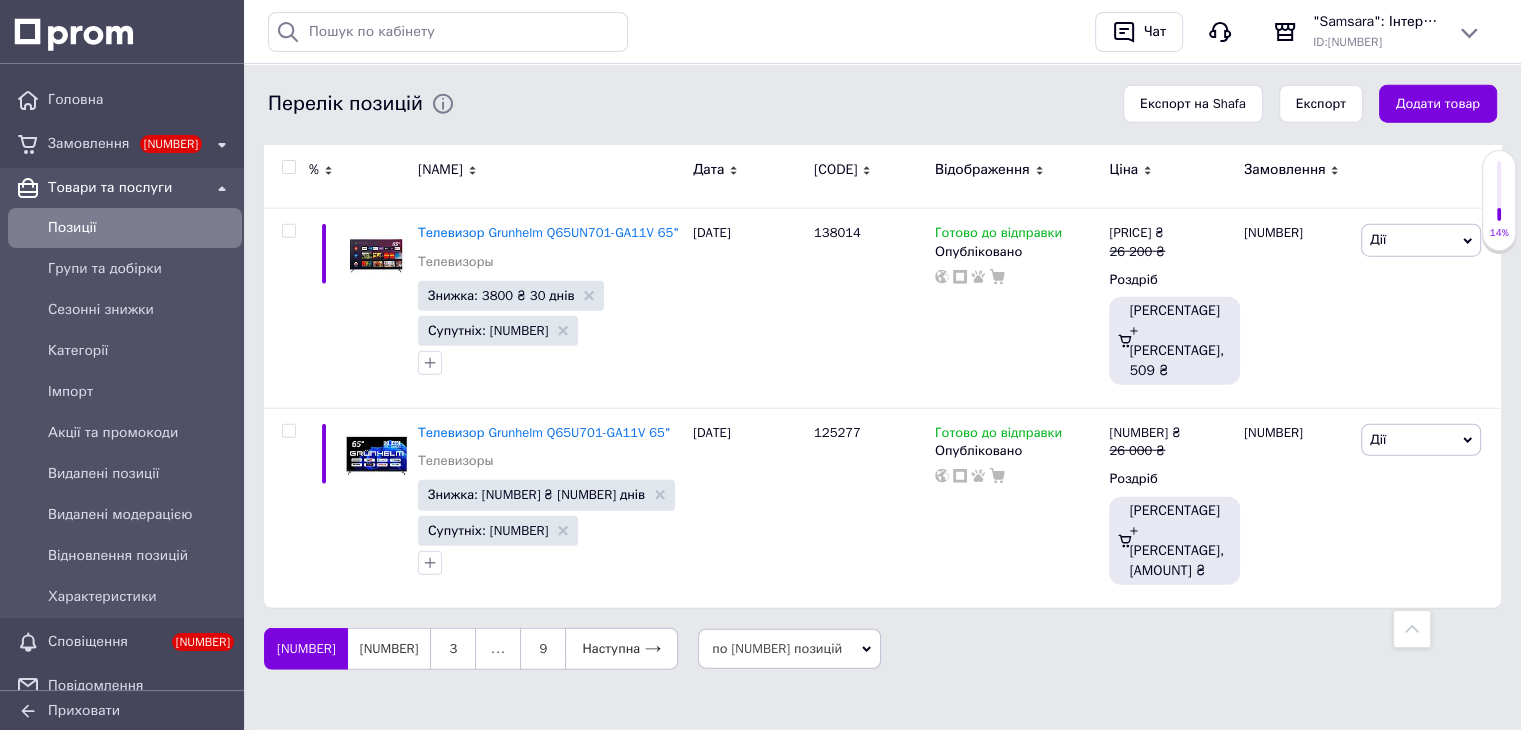 scroll, scrollTop: 20360, scrollLeft: 0, axis: vertical 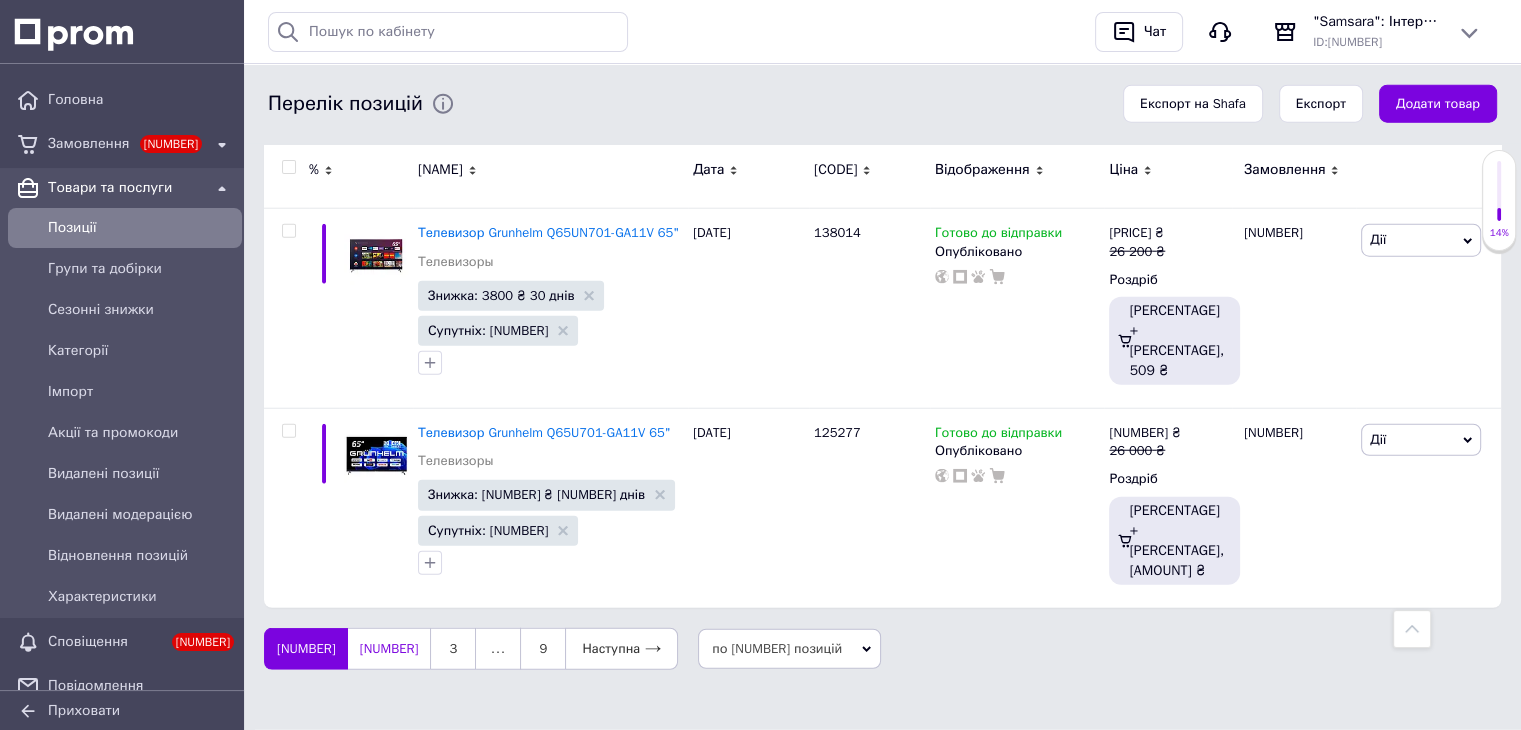 click on "[NUMBER]" at bounding box center (389, 649) 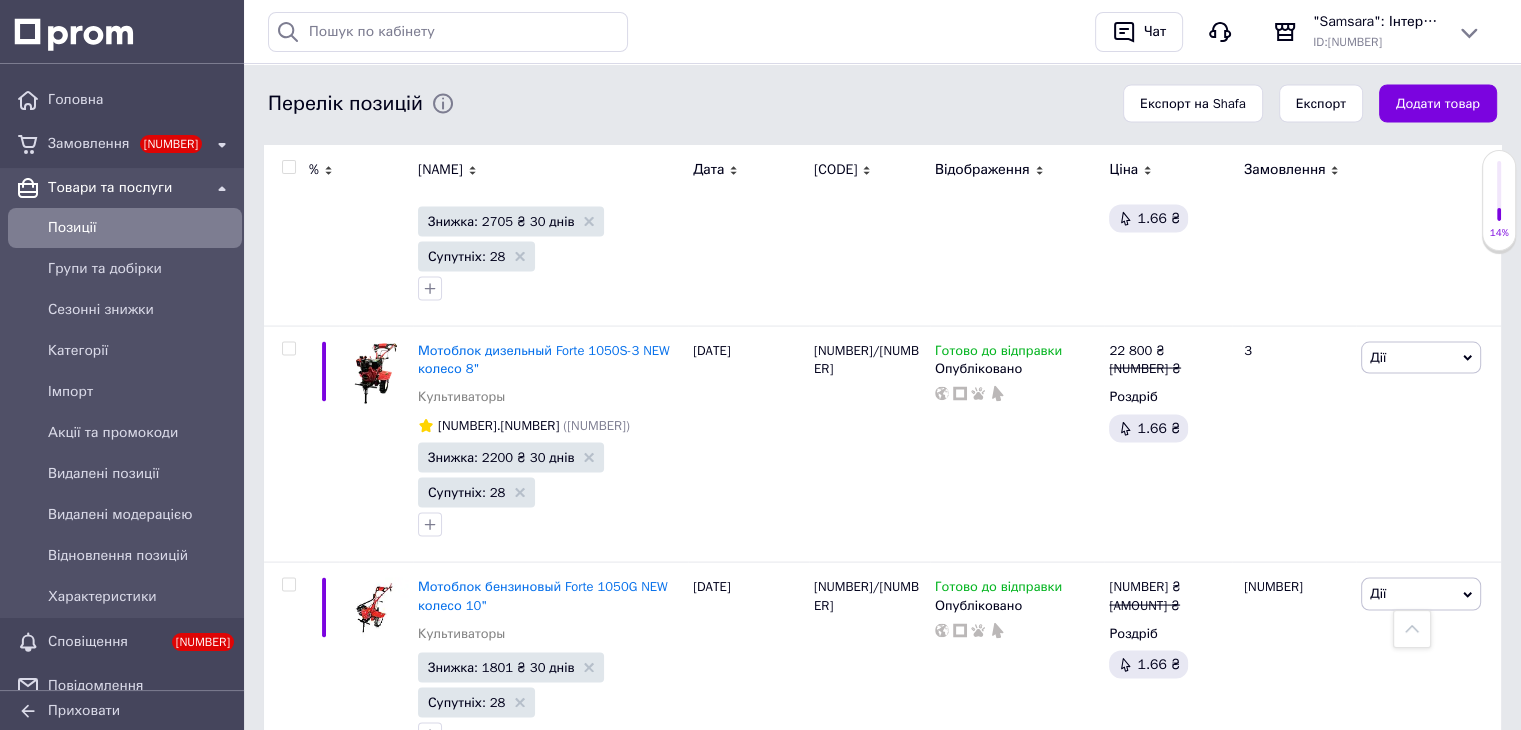 scroll, scrollTop: 19358, scrollLeft: 0, axis: vertical 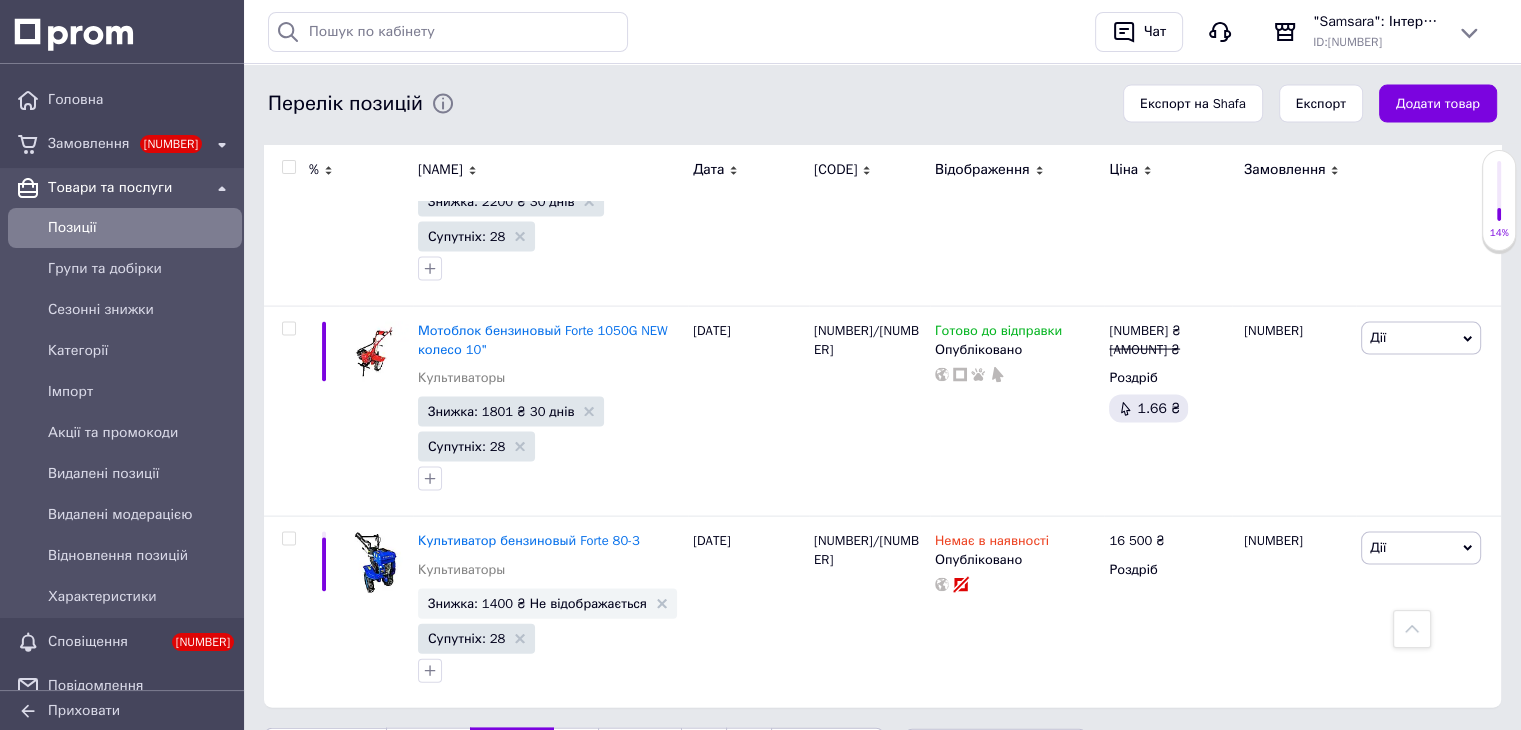 click on "3" at bounding box center [576, 749] 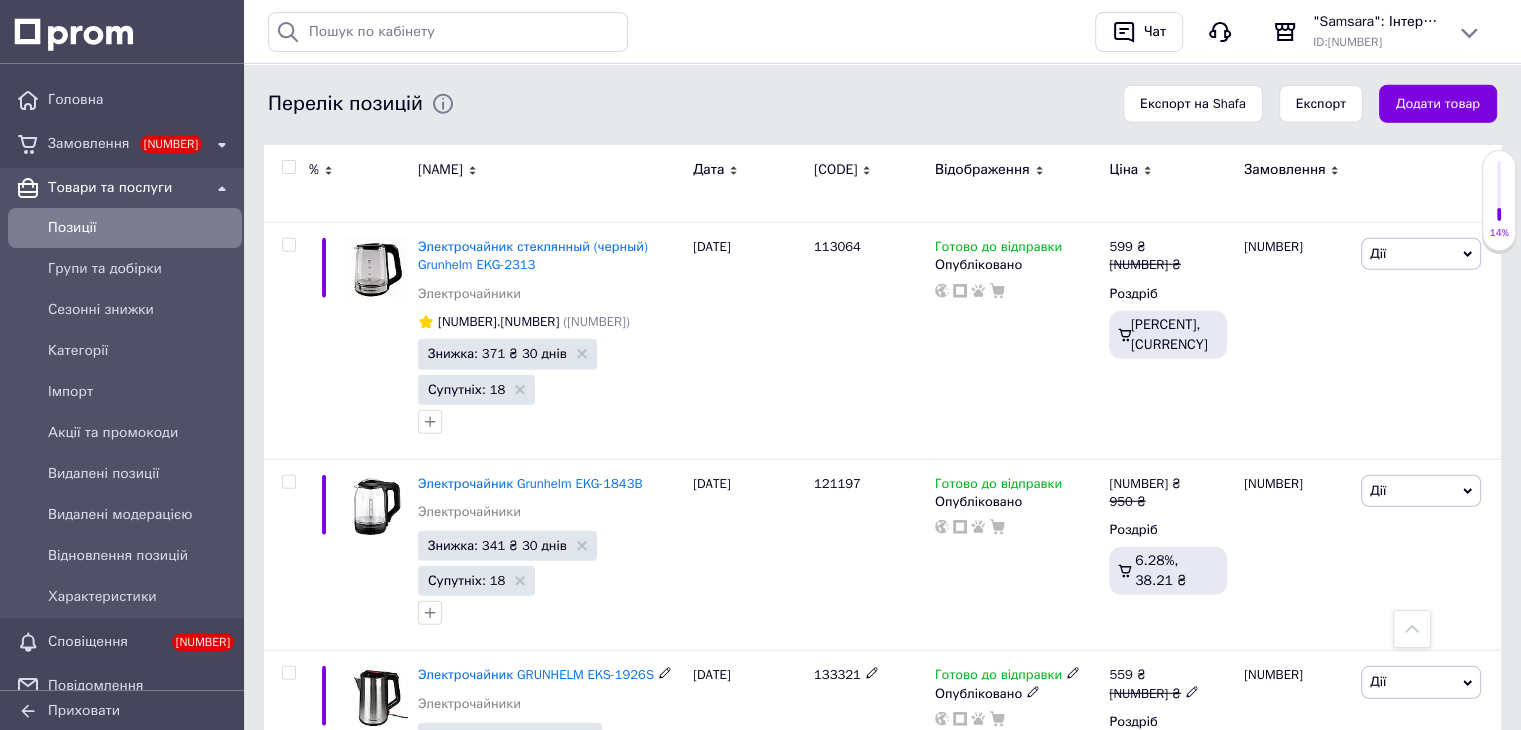 scroll, scrollTop: 20650, scrollLeft: 0, axis: vertical 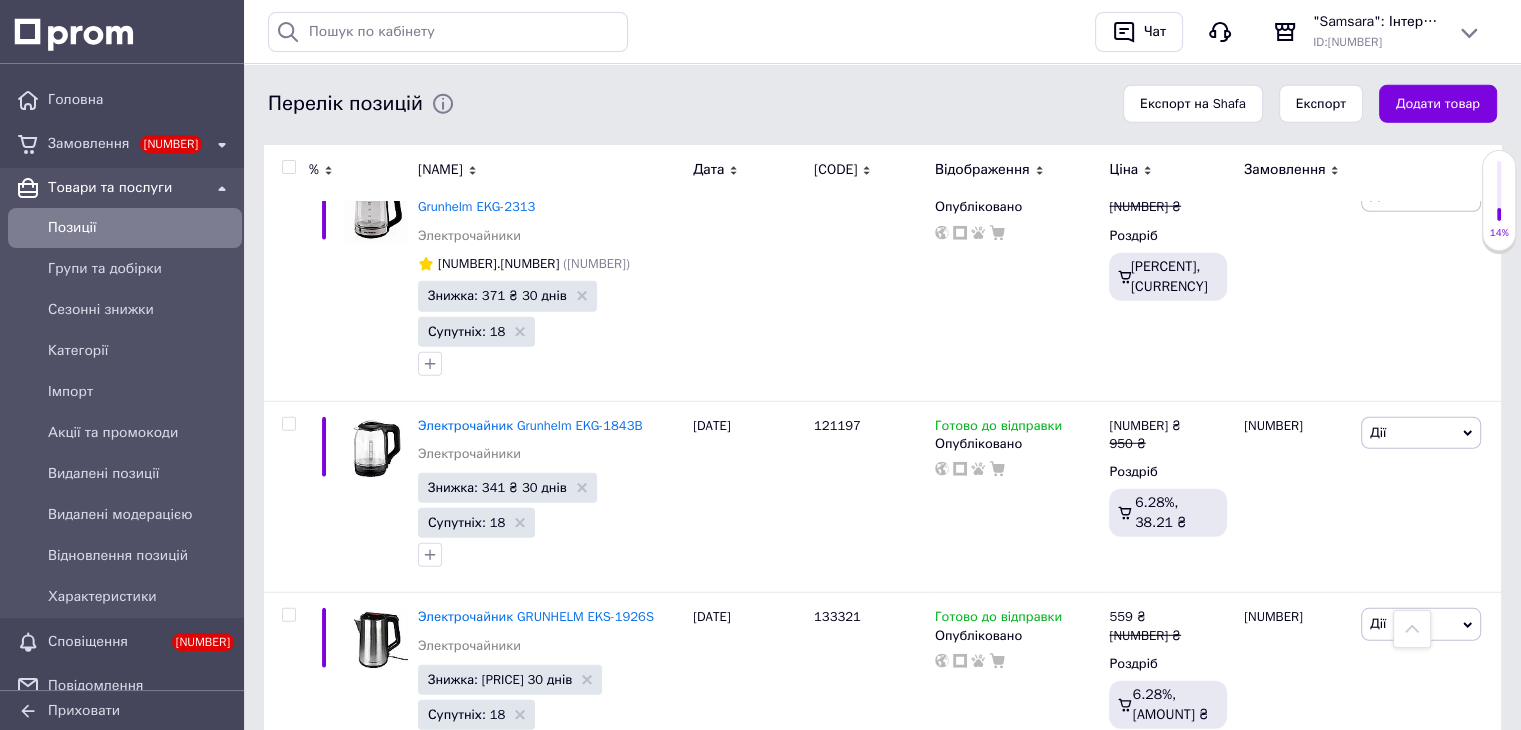 click on "[NUMBER]" at bounding box center [640, 825] 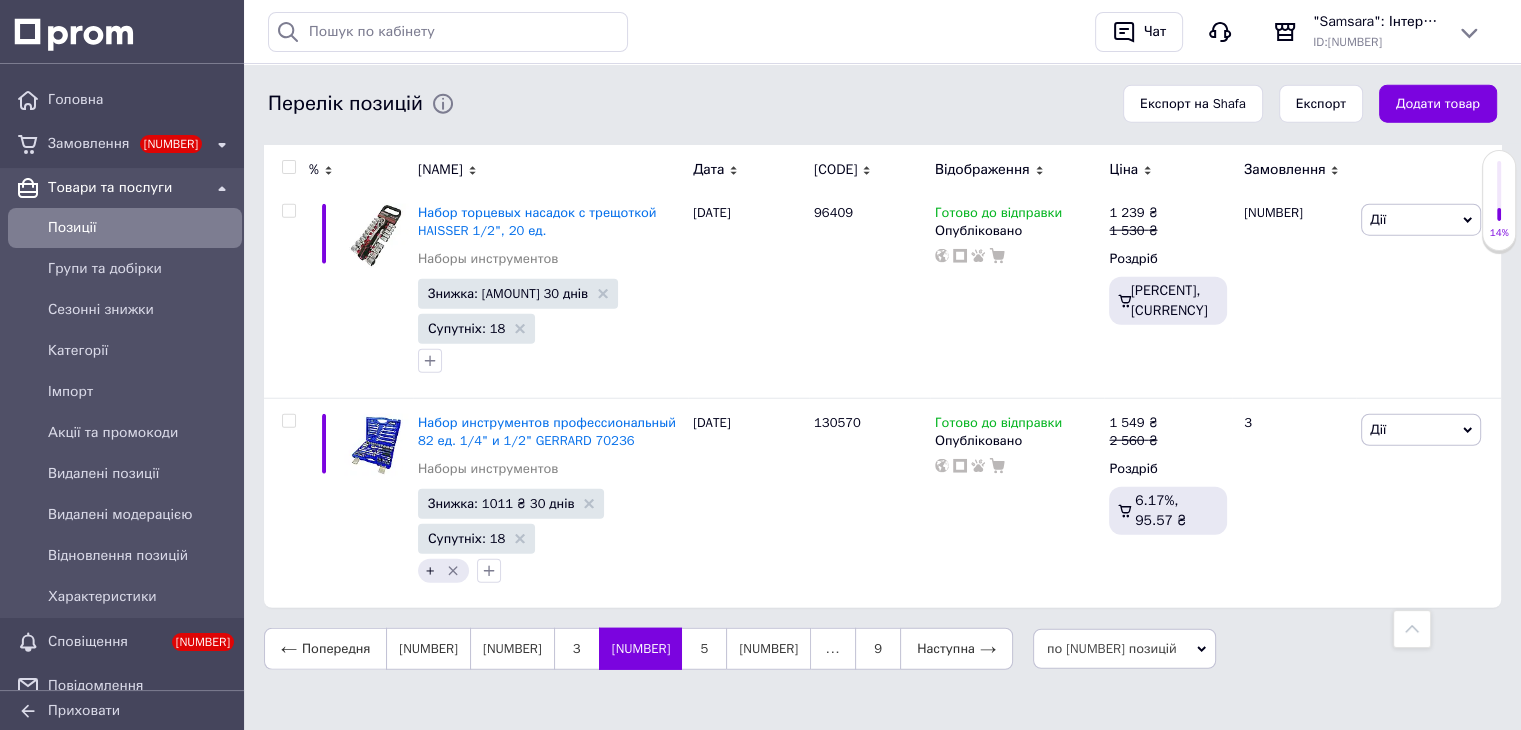 scroll, scrollTop: 20198, scrollLeft: 0, axis: vertical 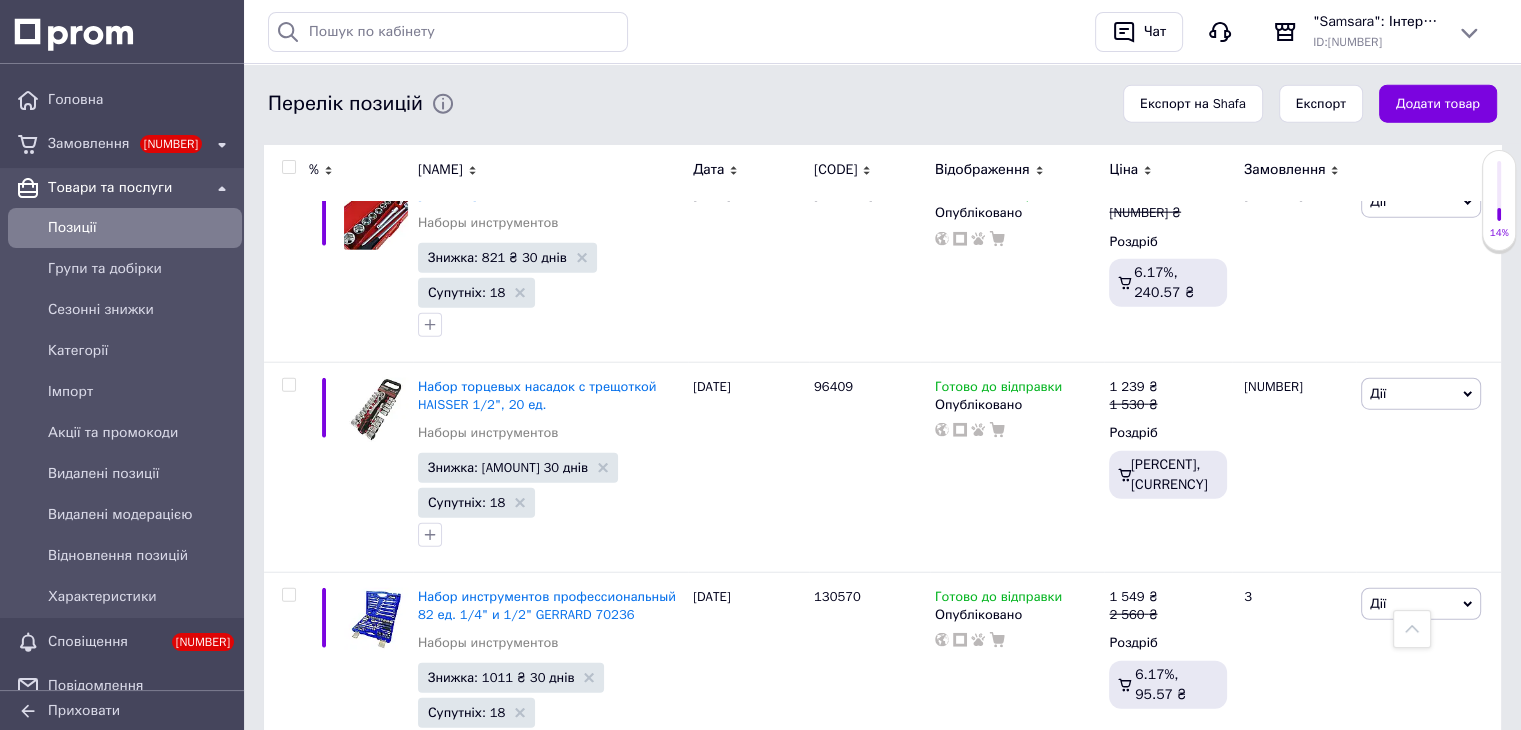 click on "5" at bounding box center (704, 823) 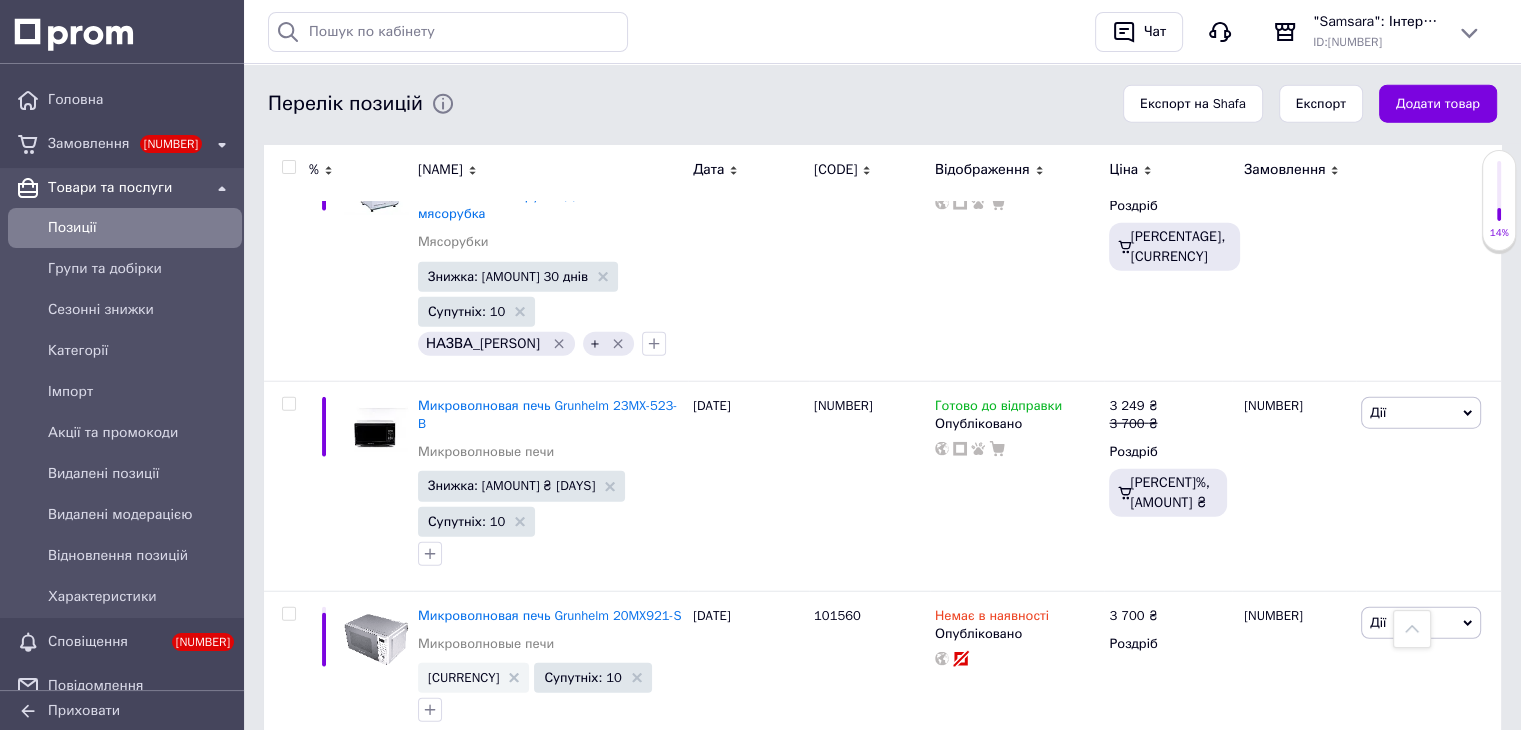scroll, scrollTop: 20436, scrollLeft: 0, axis: vertical 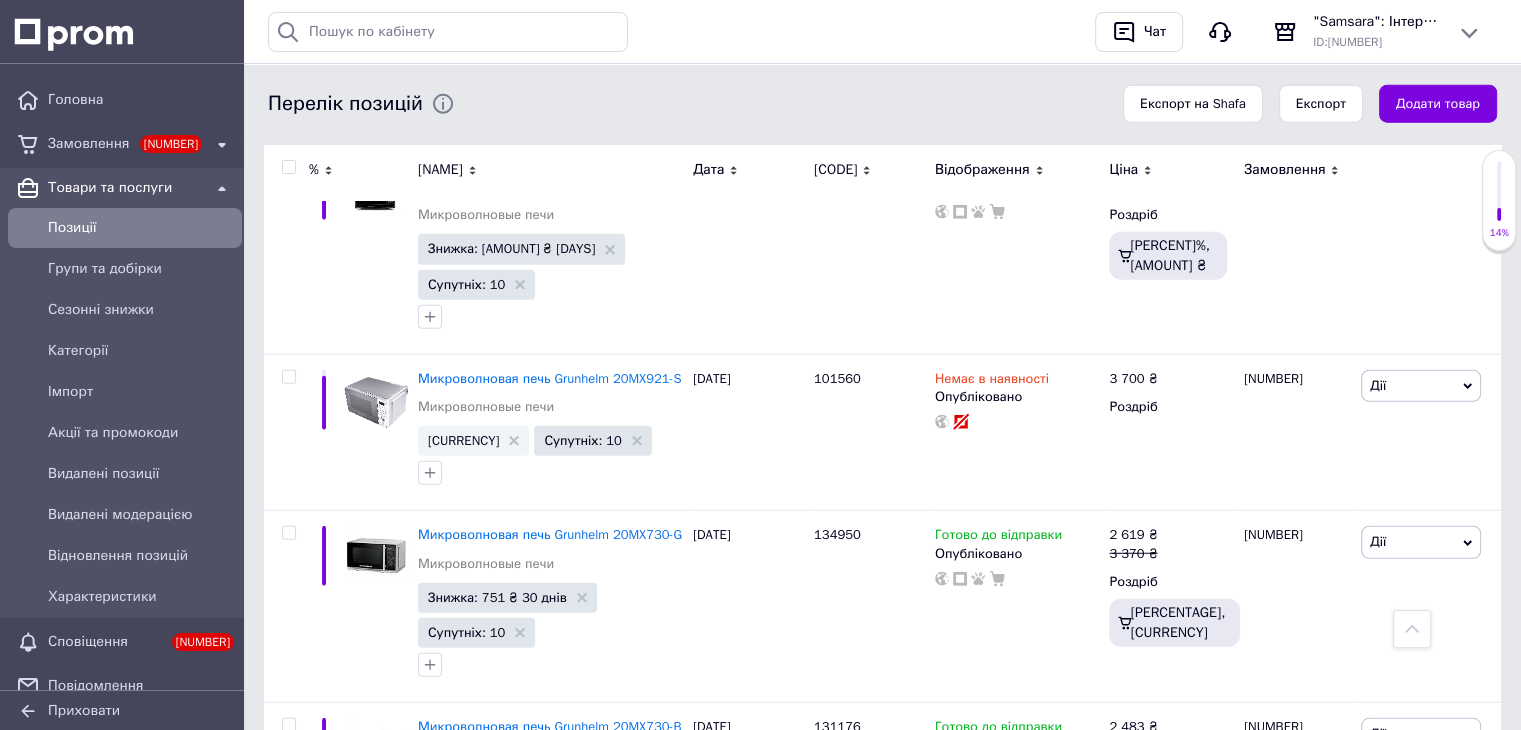 click on "[NUMBER]" at bounding box center (730, 935) 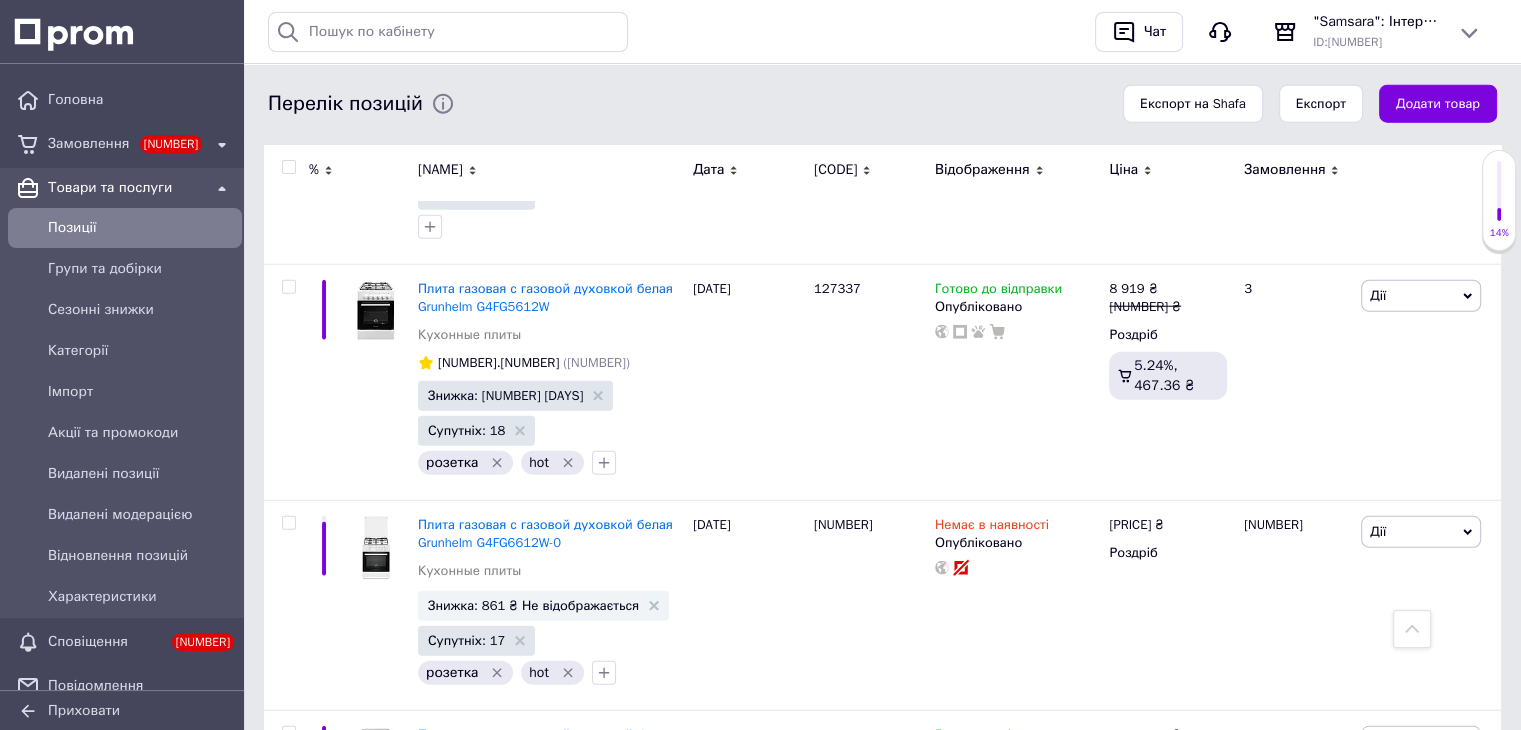 scroll, scrollTop: 20639, scrollLeft: 0, axis: vertical 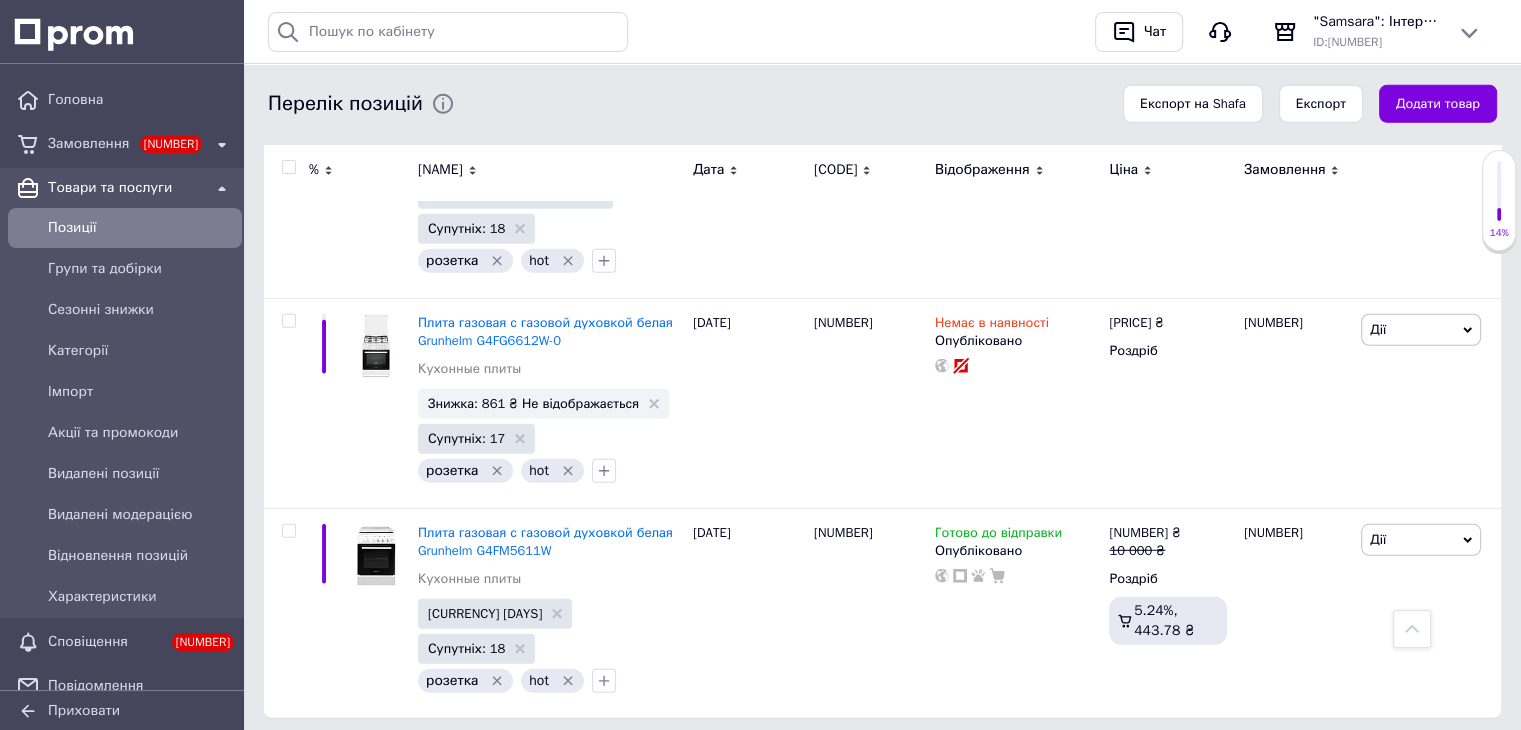 click on "[NUMBER]" at bounding box center [768, 759] 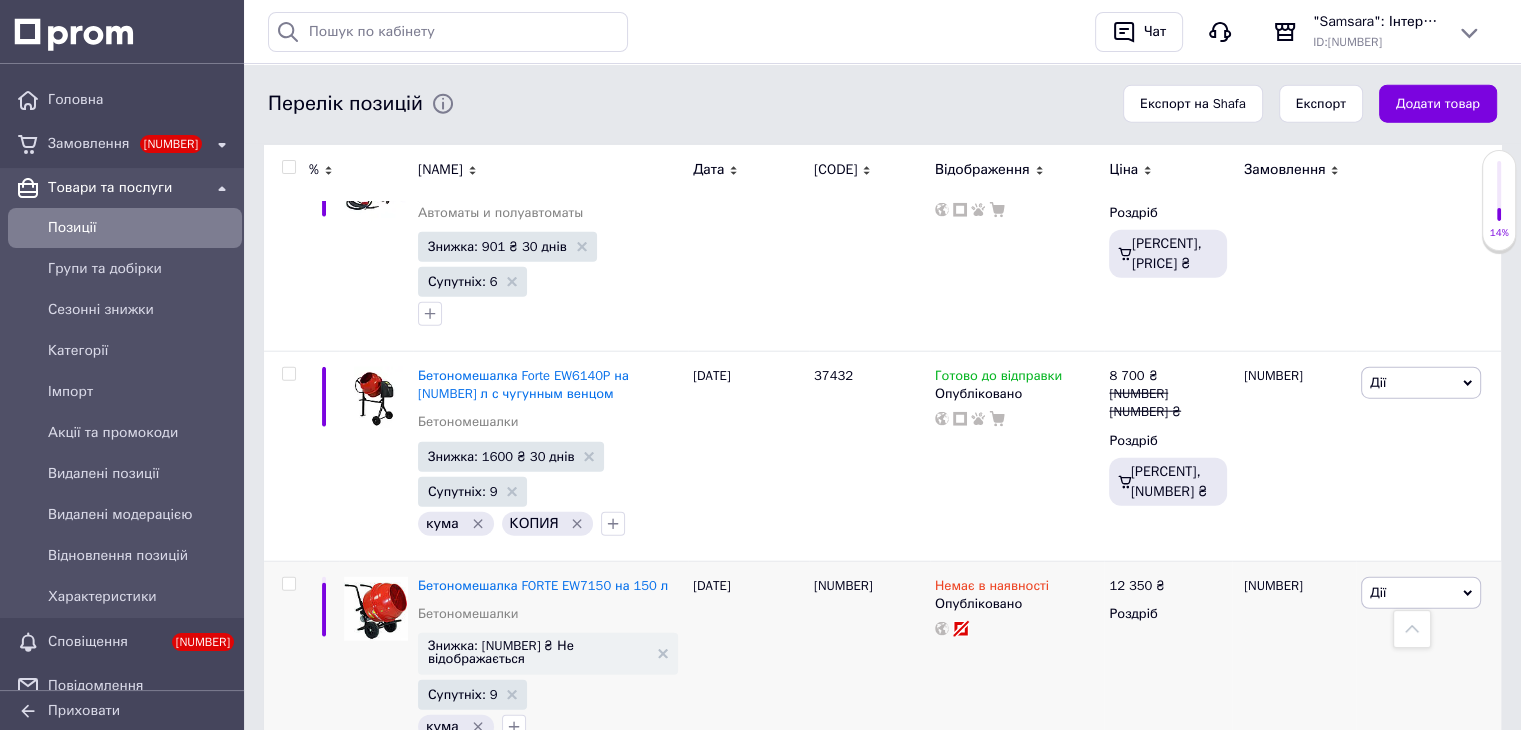 scroll, scrollTop: 19950, scrollLeft: 0, axis: vertical 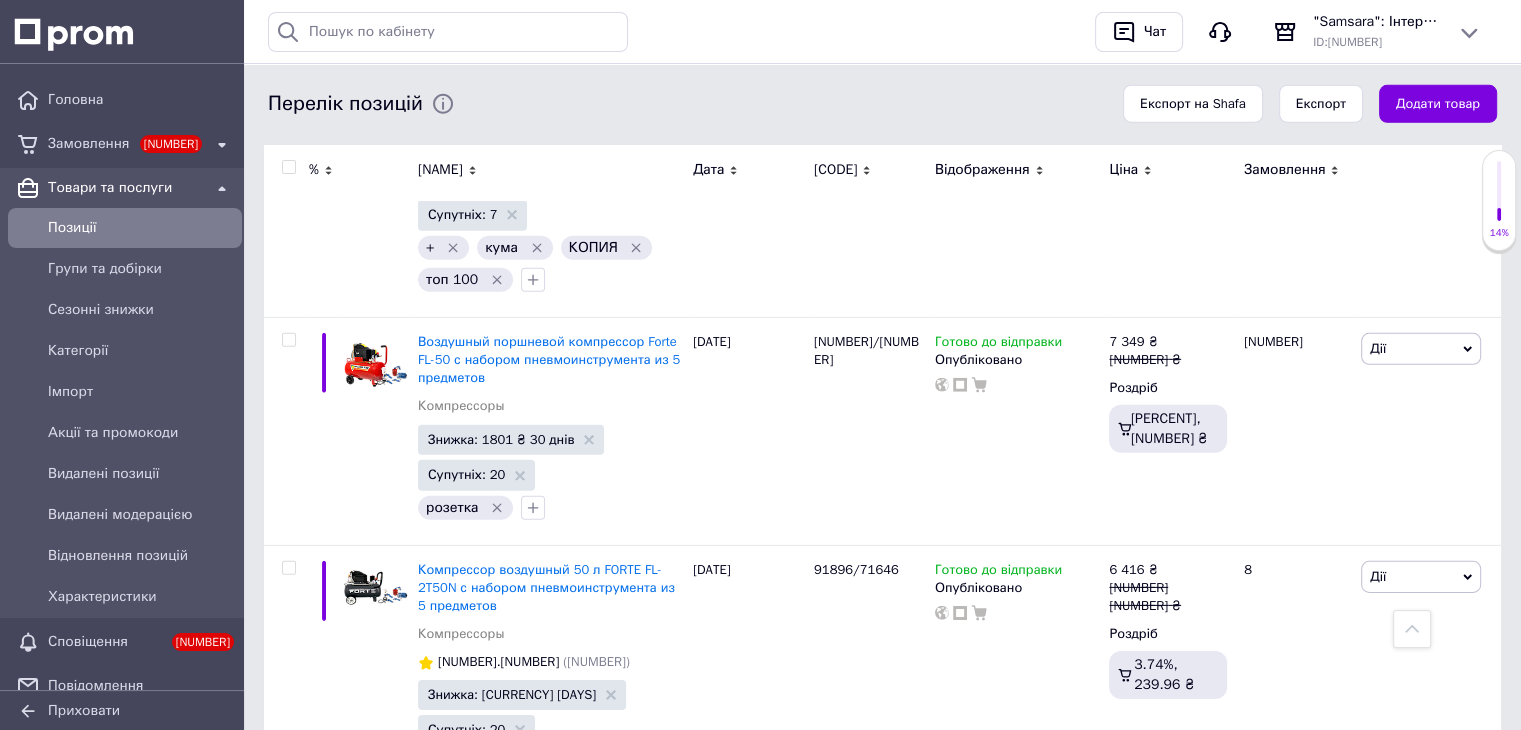 click on "8" at bounding box center (749, 840) 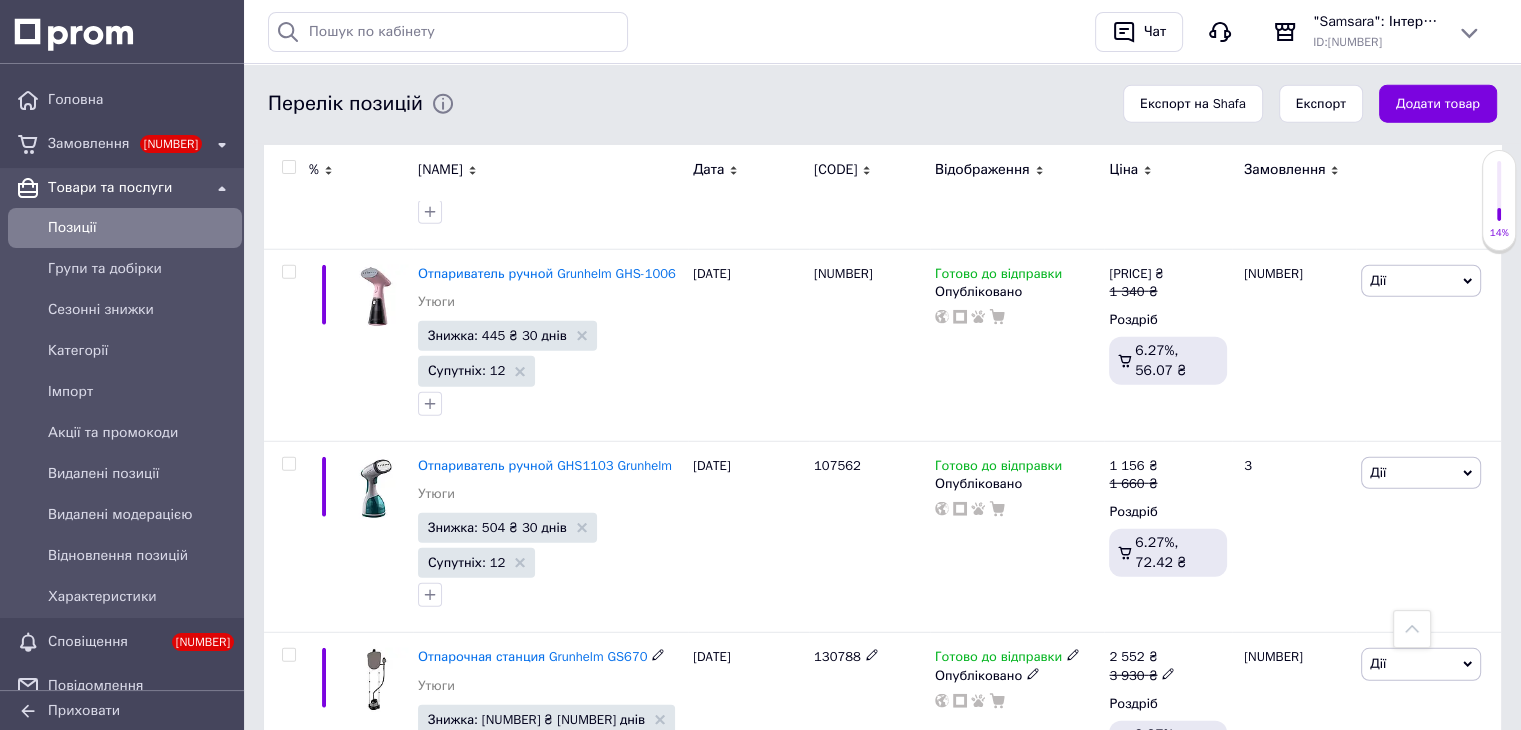 scroll, scrollTop: 20514, scrollLeft: 0, axis: vertical 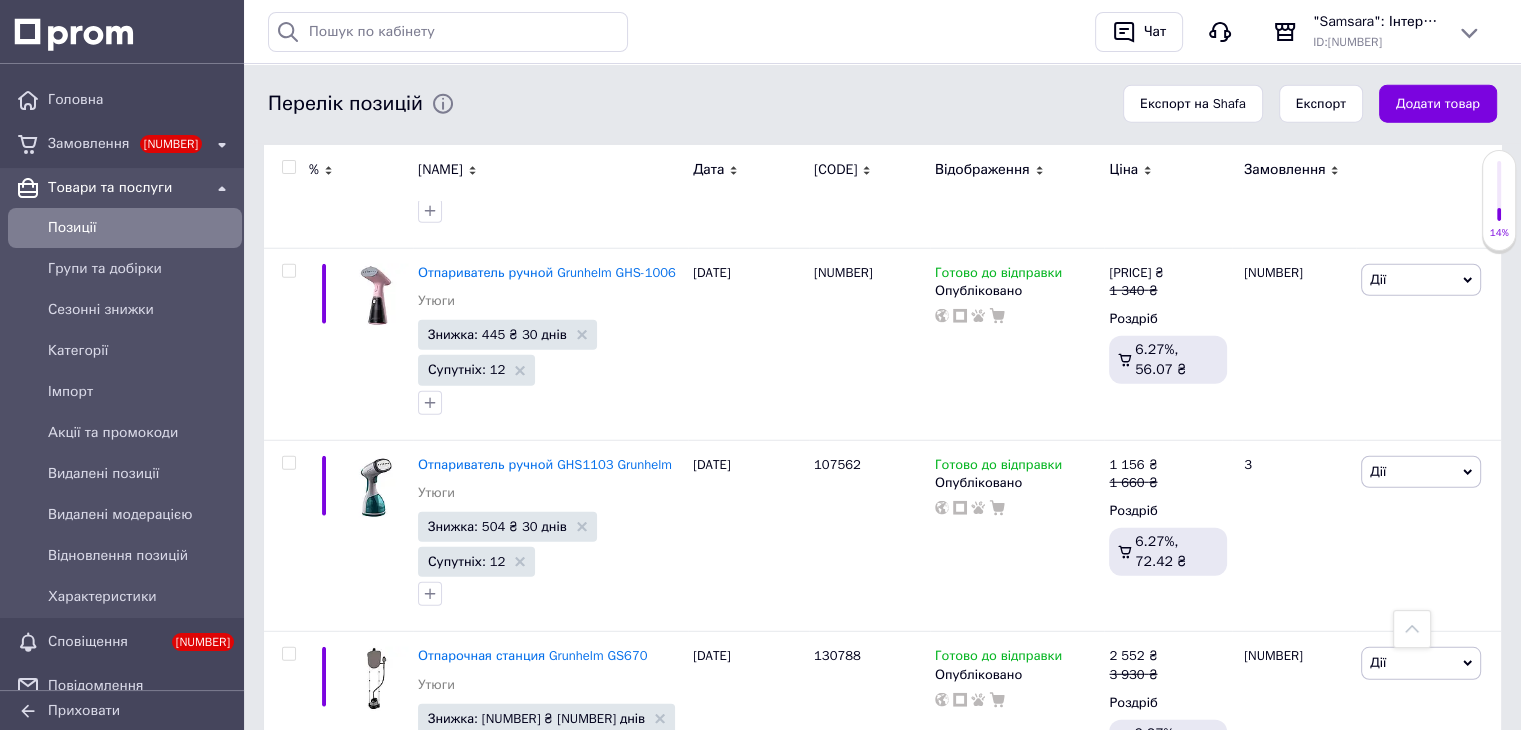 click on "9" at bounding box center [749, 864] 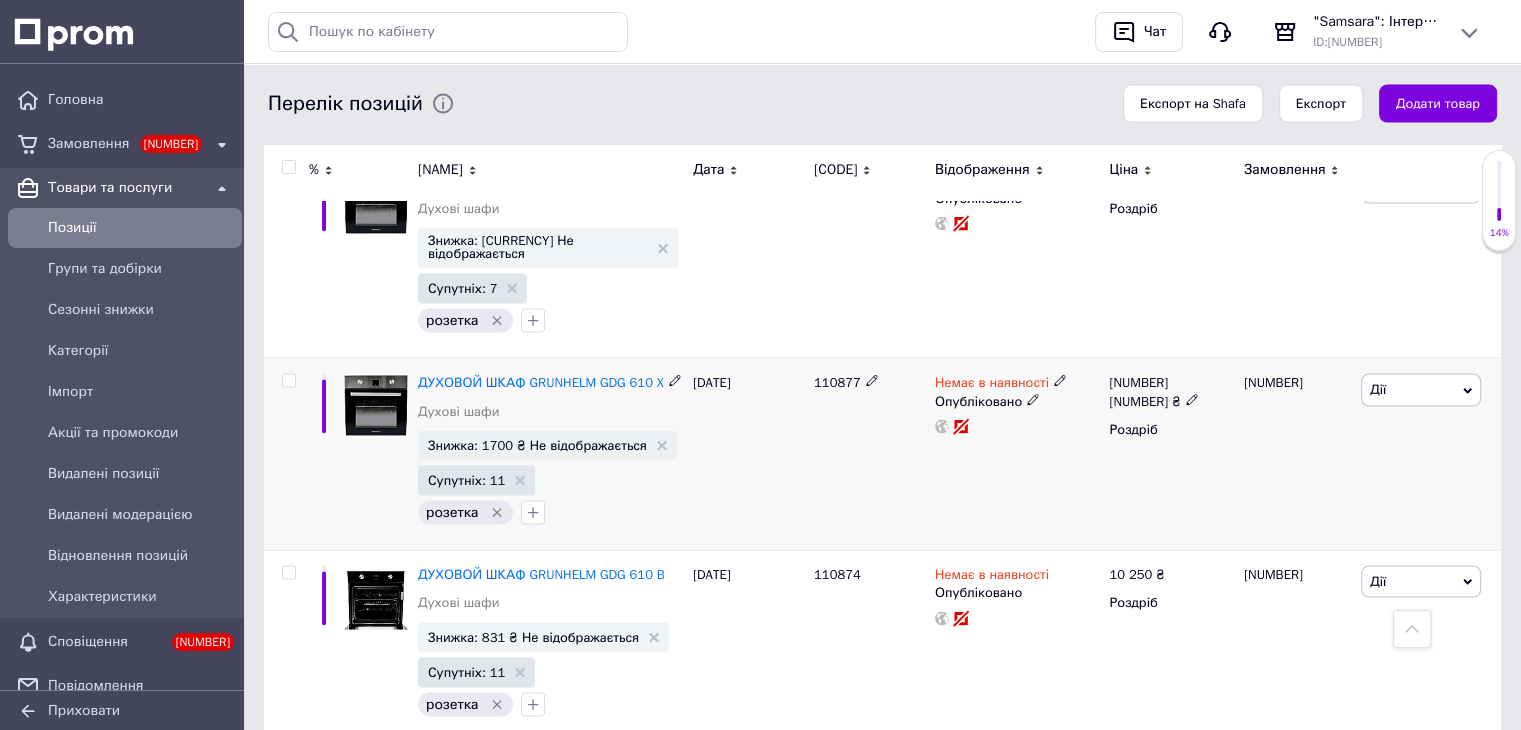 scroll, scrollTop: 19413, scrollLeft: 0, axis: vertical 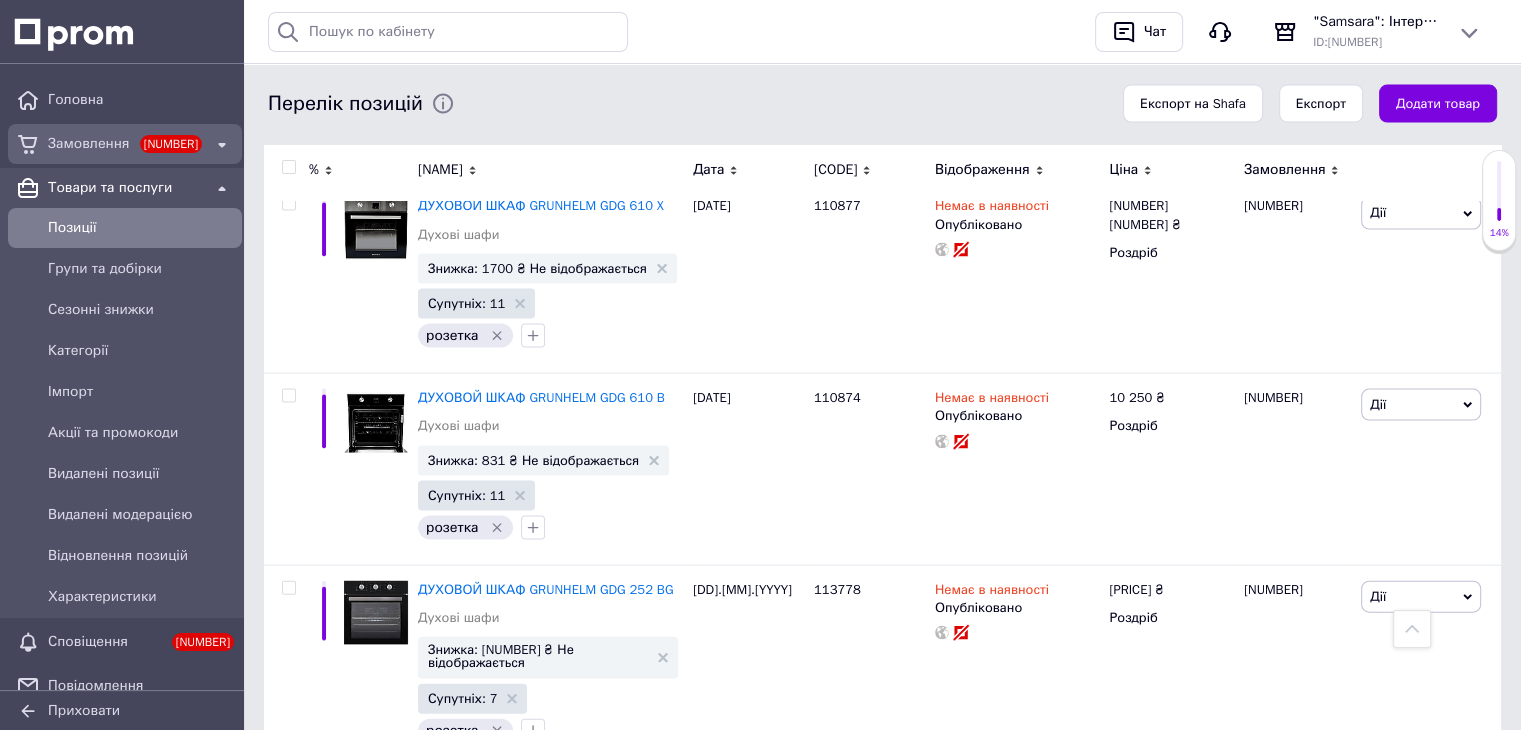 click on "Замовлення" at bounding box center [90, 144] 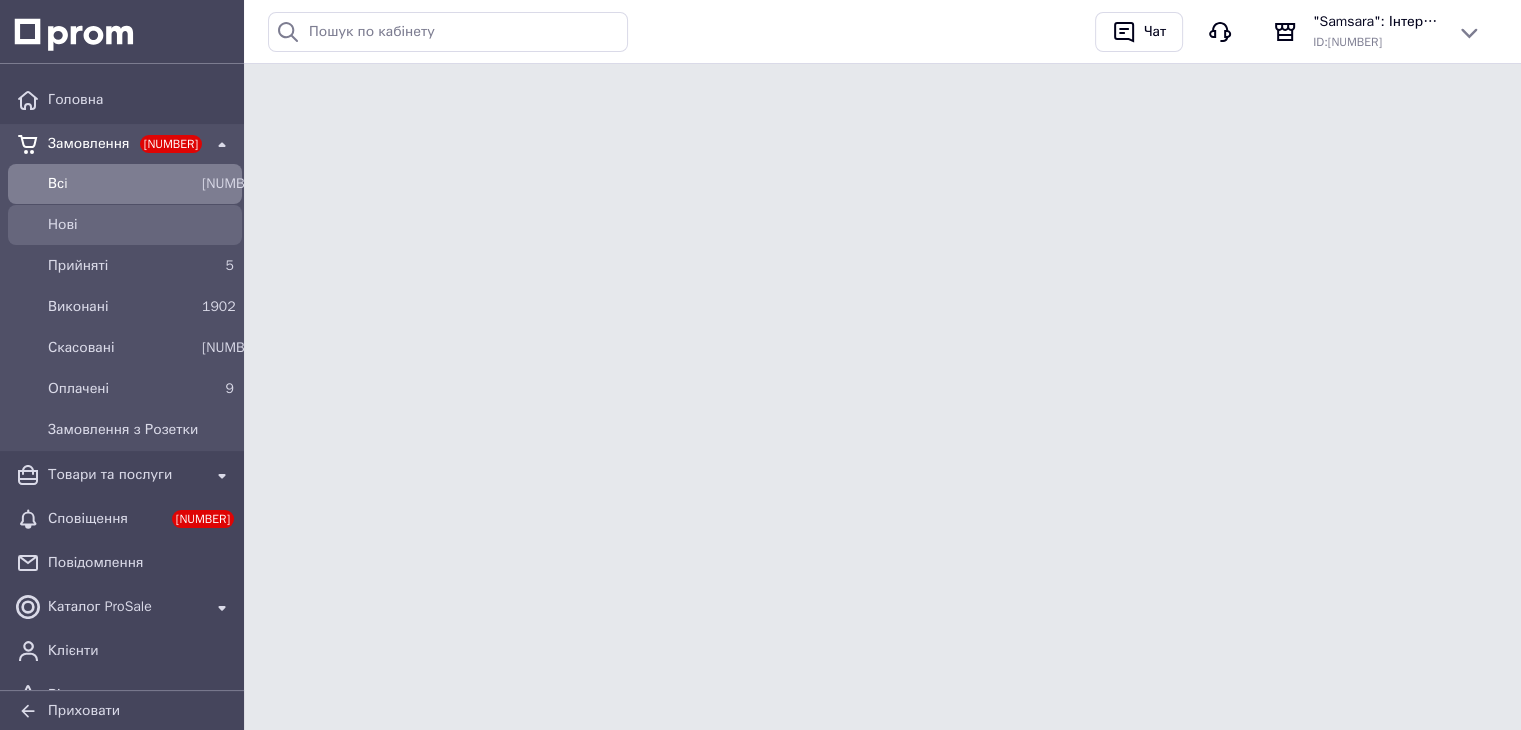 scroll, scrollTop: 0, scrollLeft: 0, axis: both 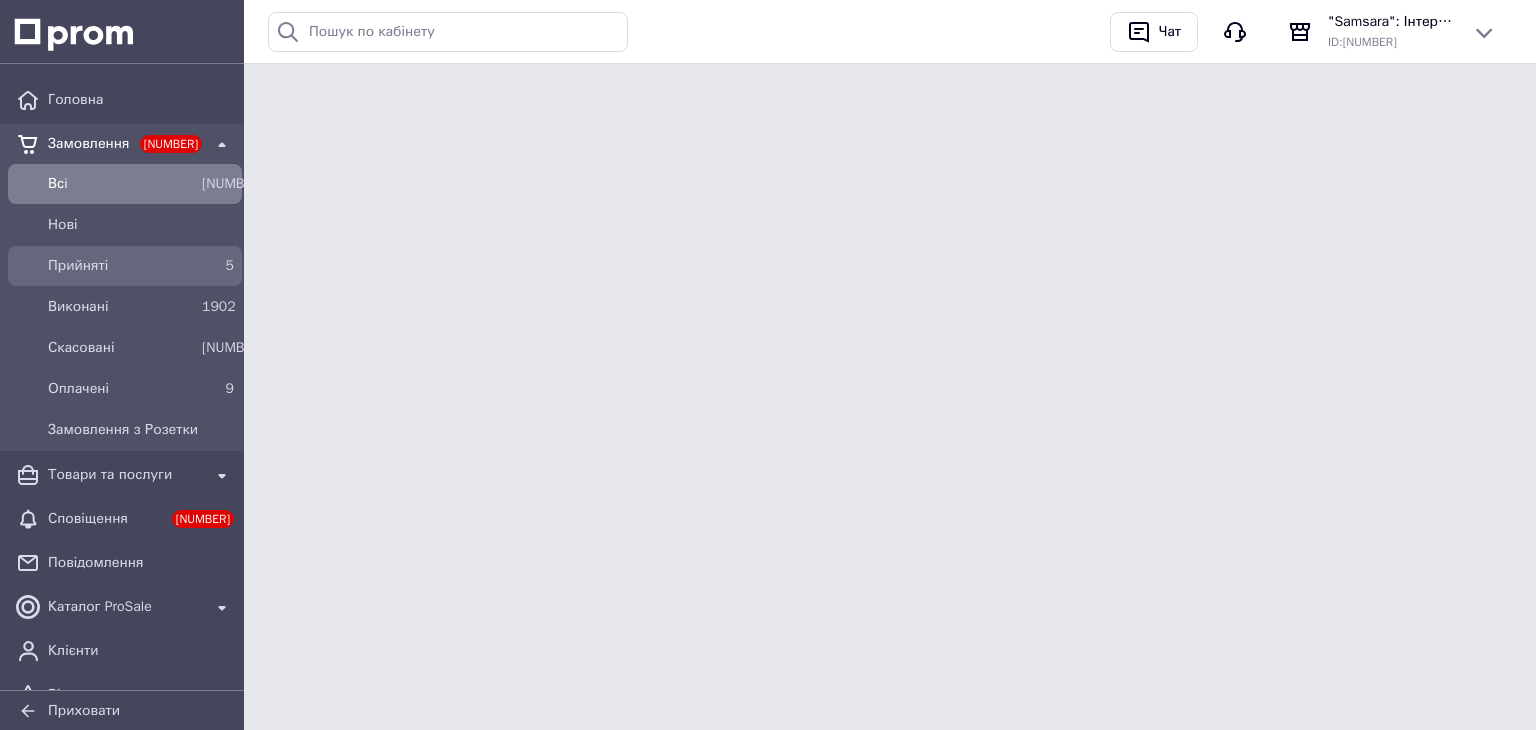 click on "Прийняті" at bounding box center [141, 225] 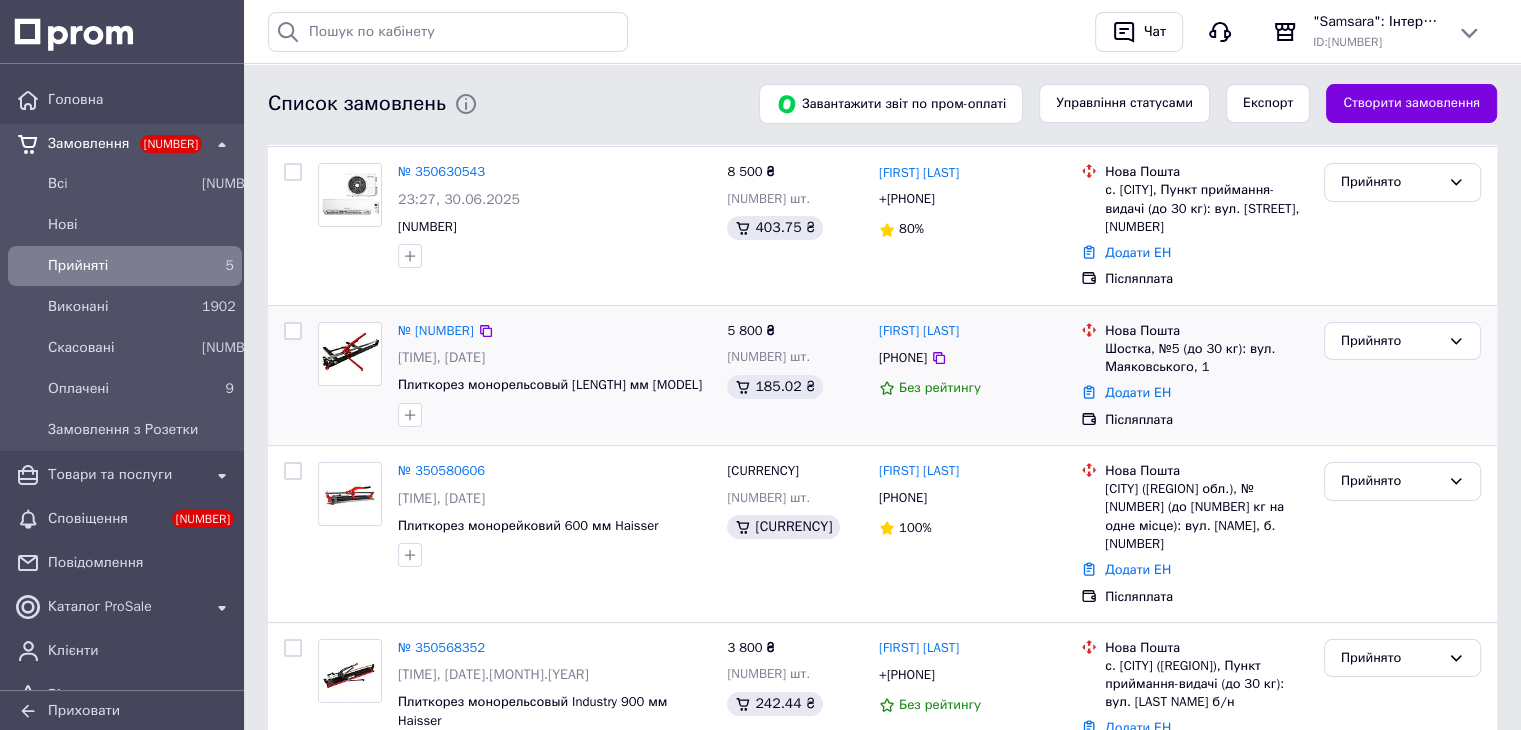 scroll, scrollTop: 200, scrollLeft: 0, axis: vertical 